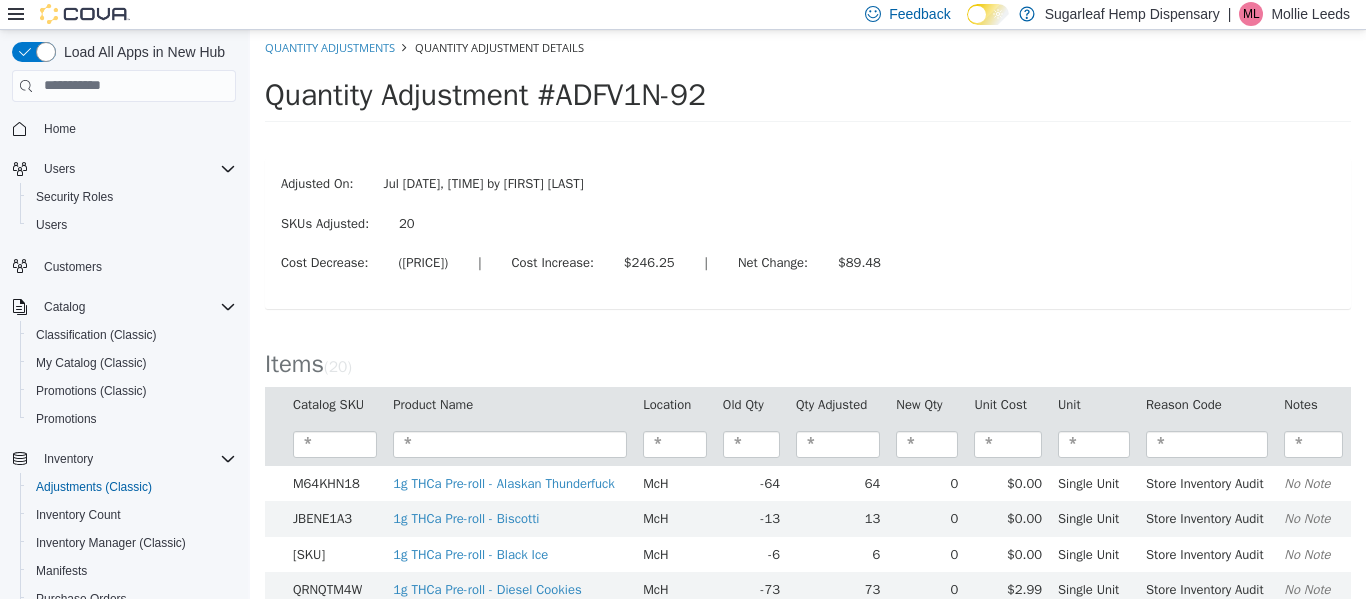 scroll, scrollTop: 0, scrollLeft: 0, axis: both 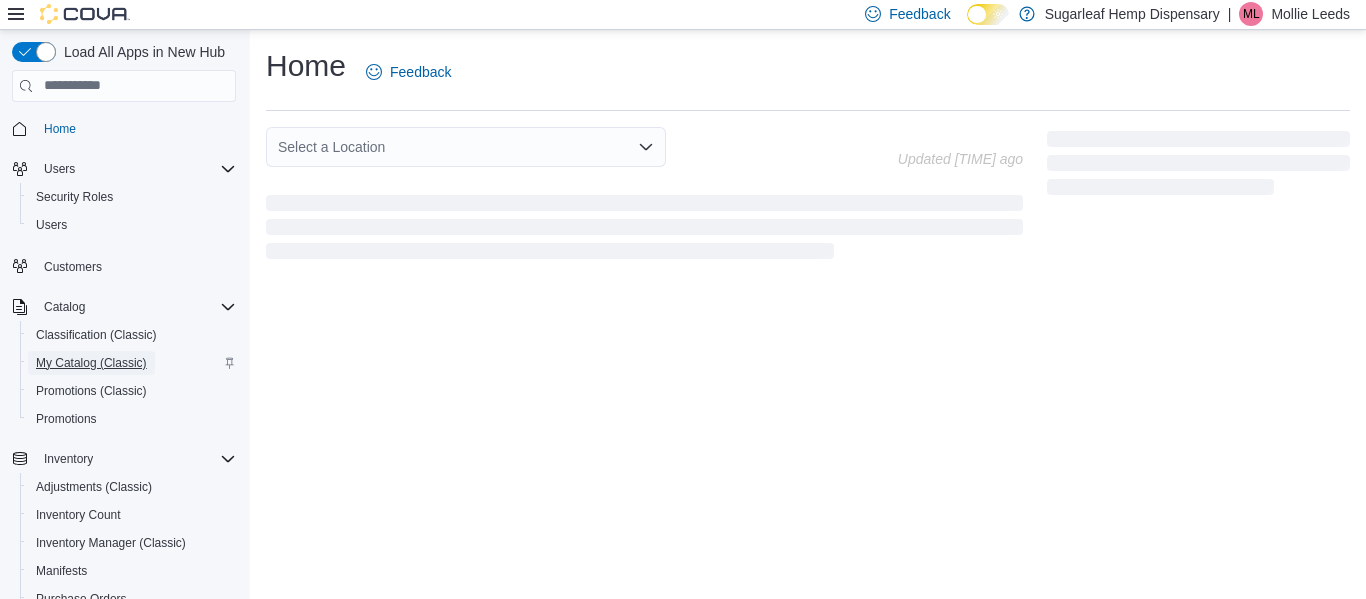 click on "My Catalog (Classic)" at bounding box center (91, 363) 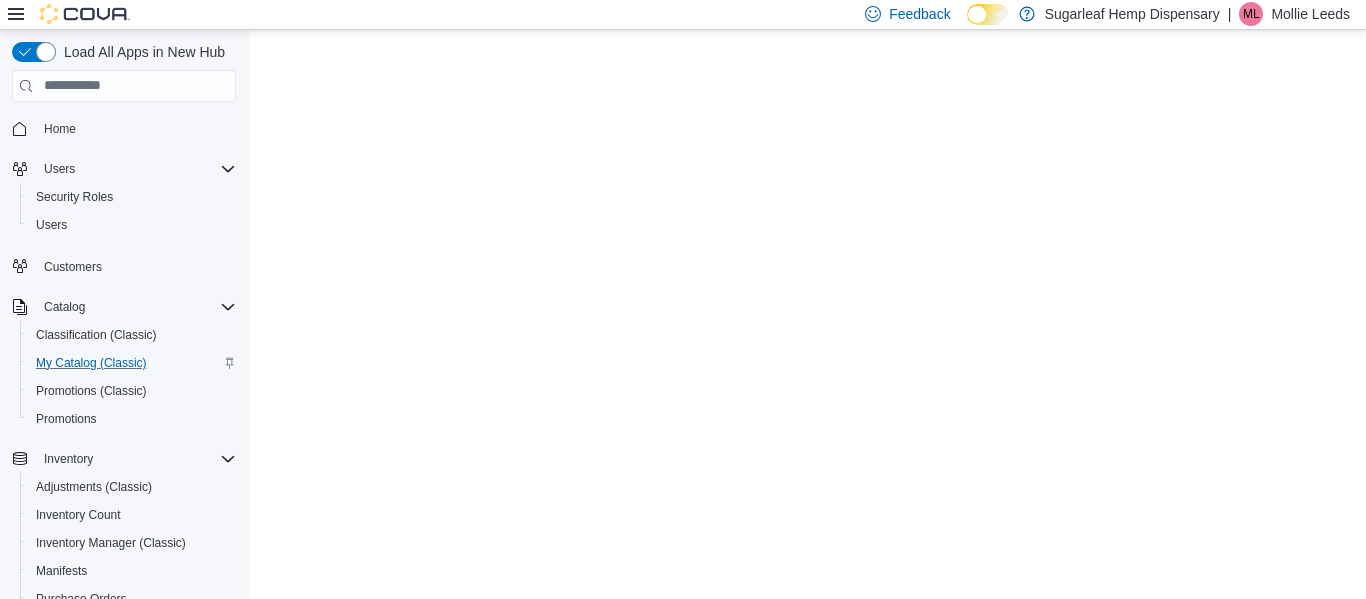 scroll, scrollTop: 0, scrollLeft: 0, axis: both 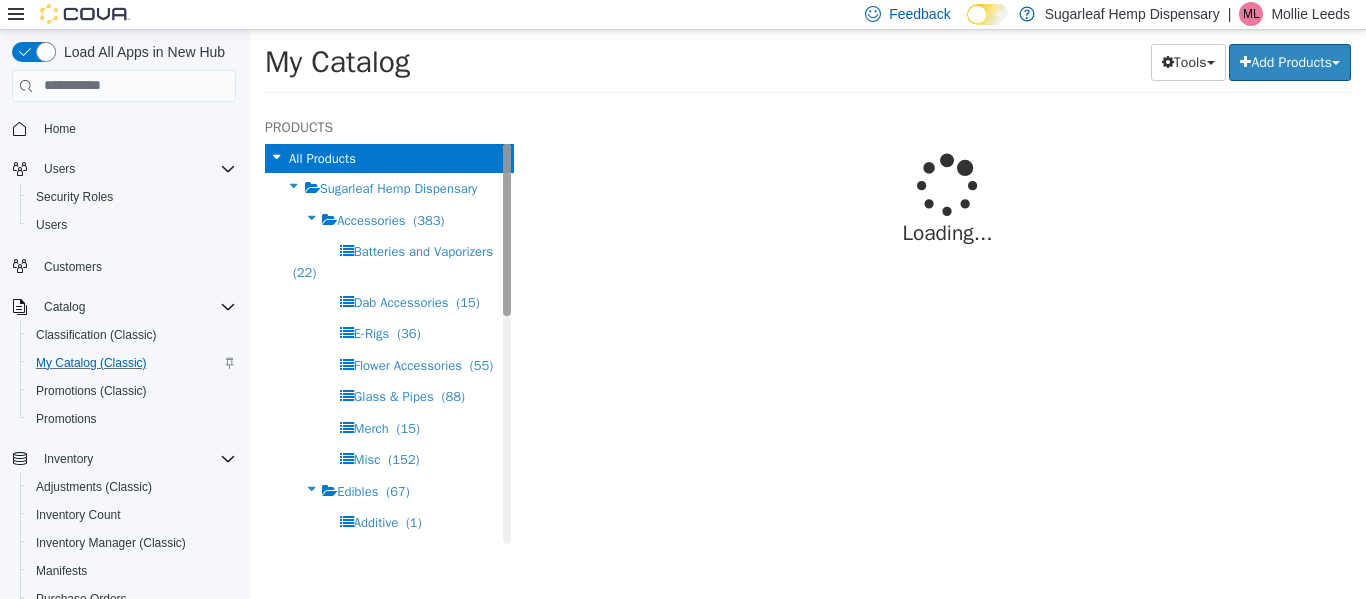 select on "**********" 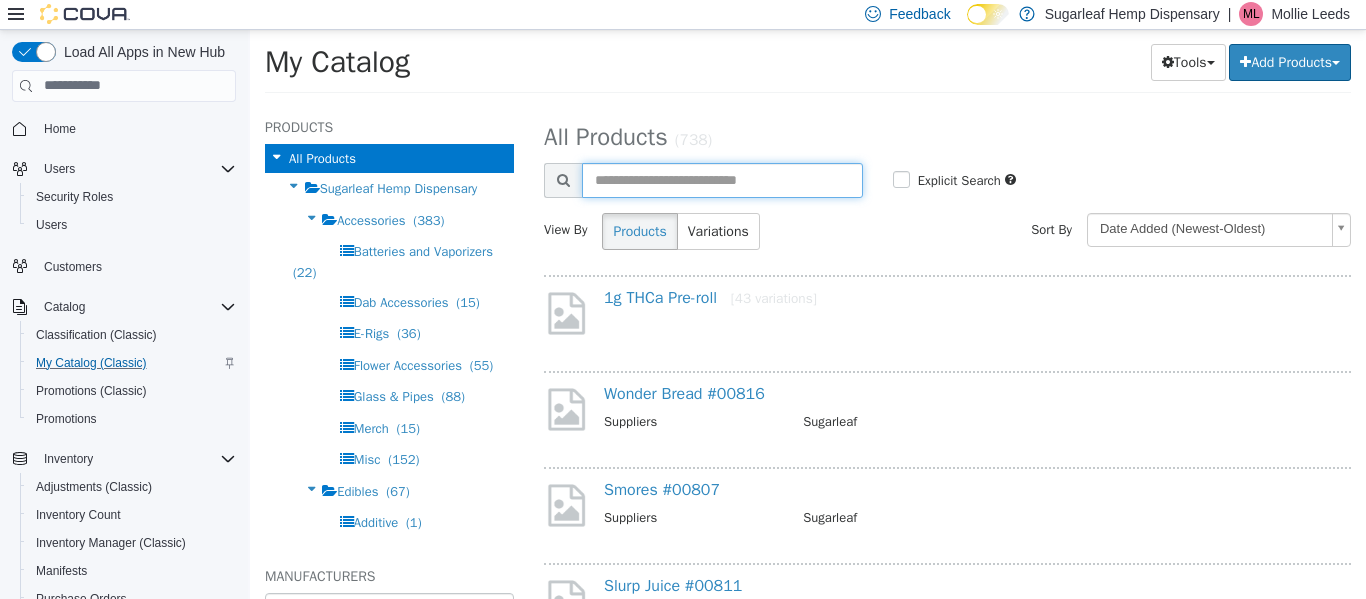 click at bounding box center [722, 179] 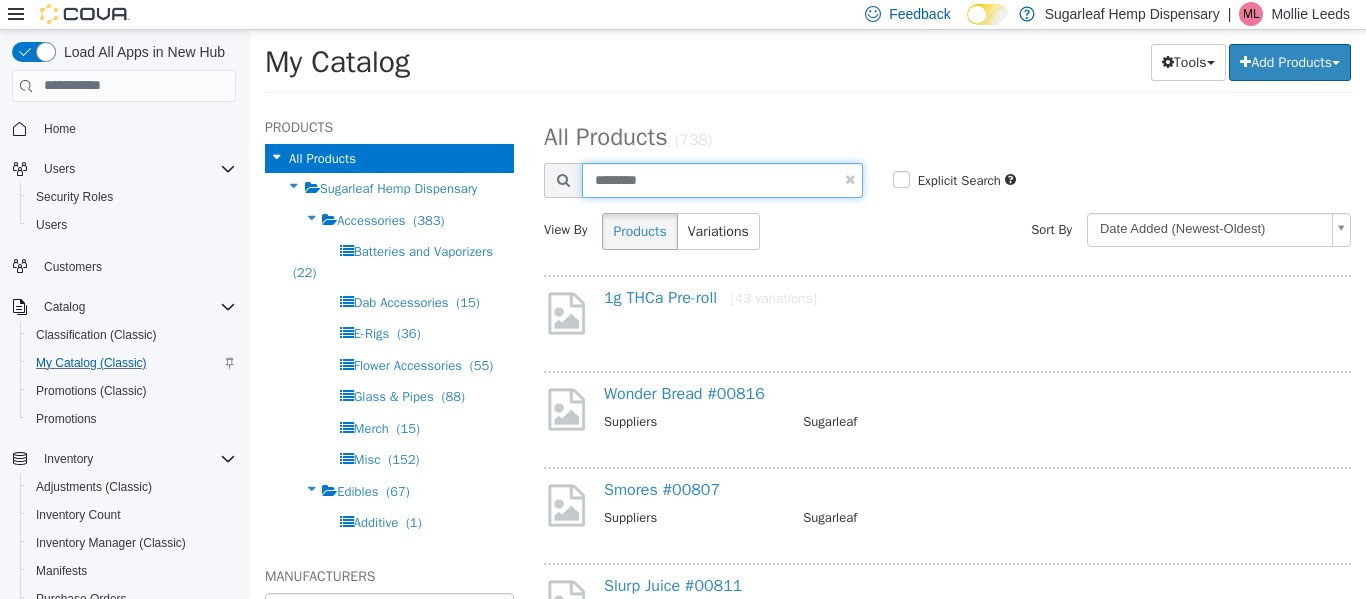 type on "********" 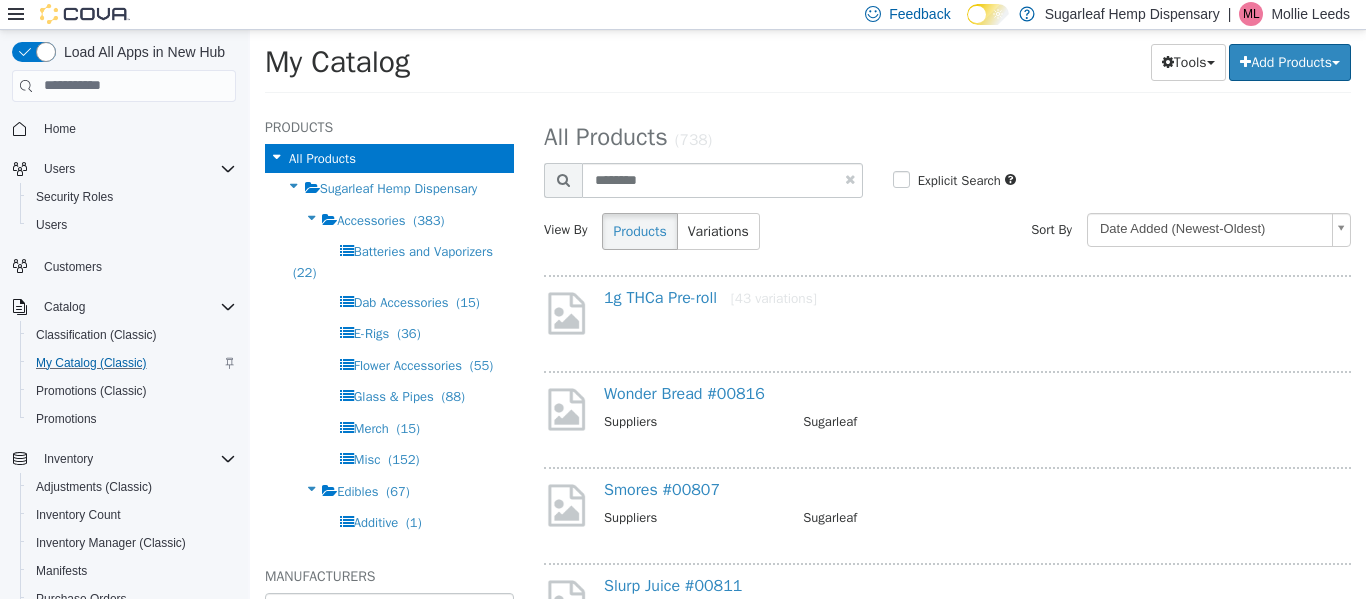 select on "**********" 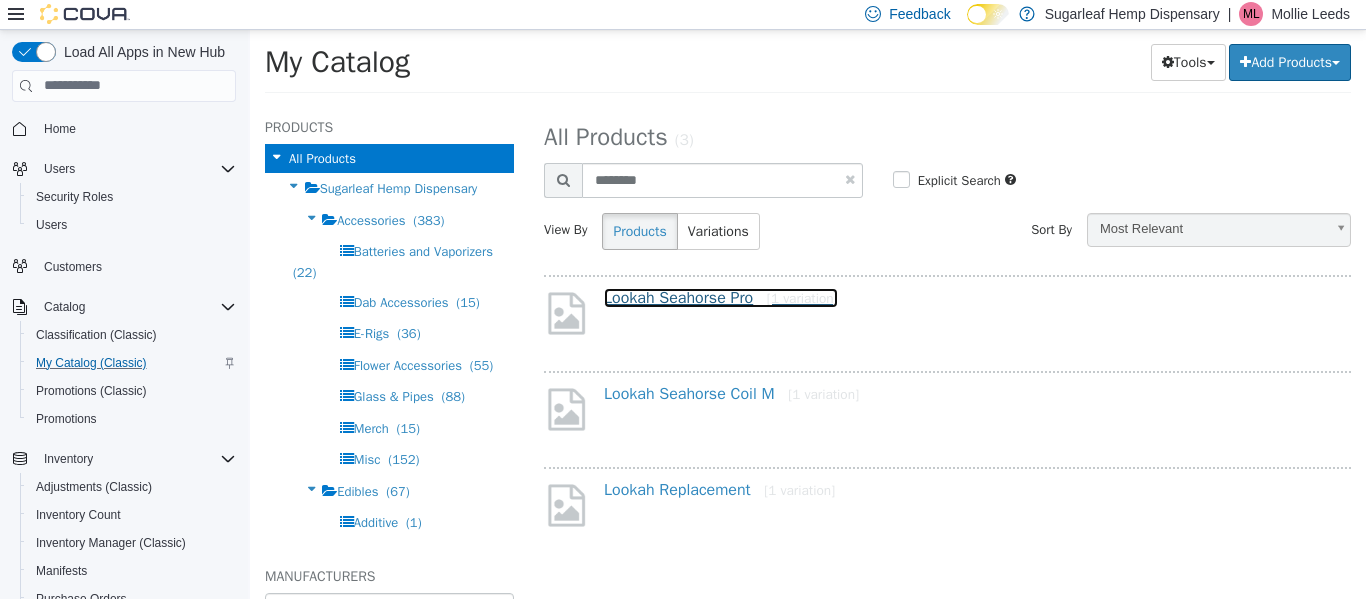 click on "Lookah Seahorse Pro
[1 variation]" at bounding box center [721, 297] 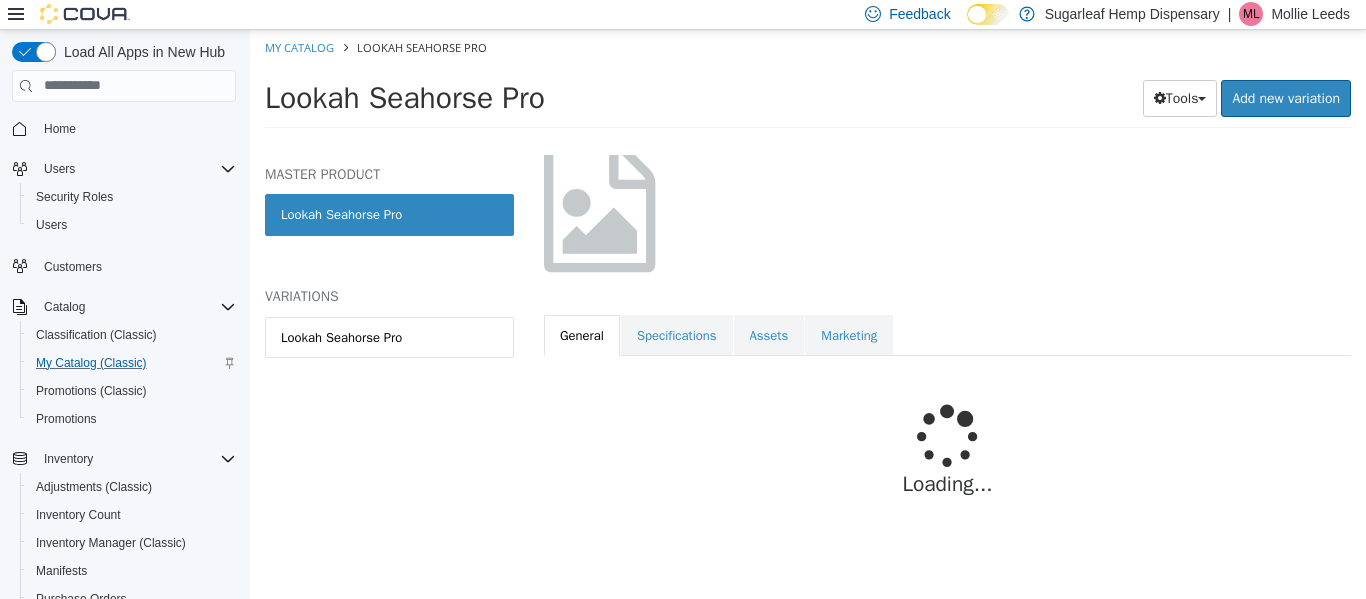 scroll, scrollTop: 130, scrollLeft: 0, axis: vertical 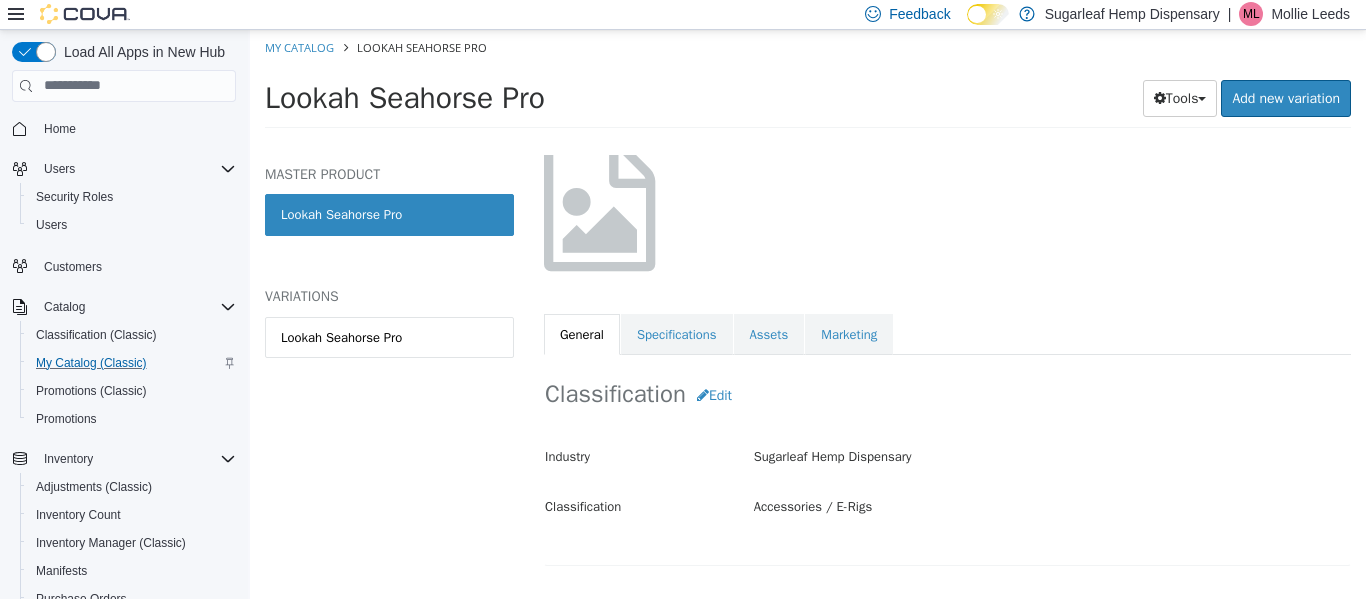 click on "MASTER PRODUCT
Lookah Seahorse Pro
VARIATIONS
Lookah Seahorse Pro" at bounding box center [389, 282] 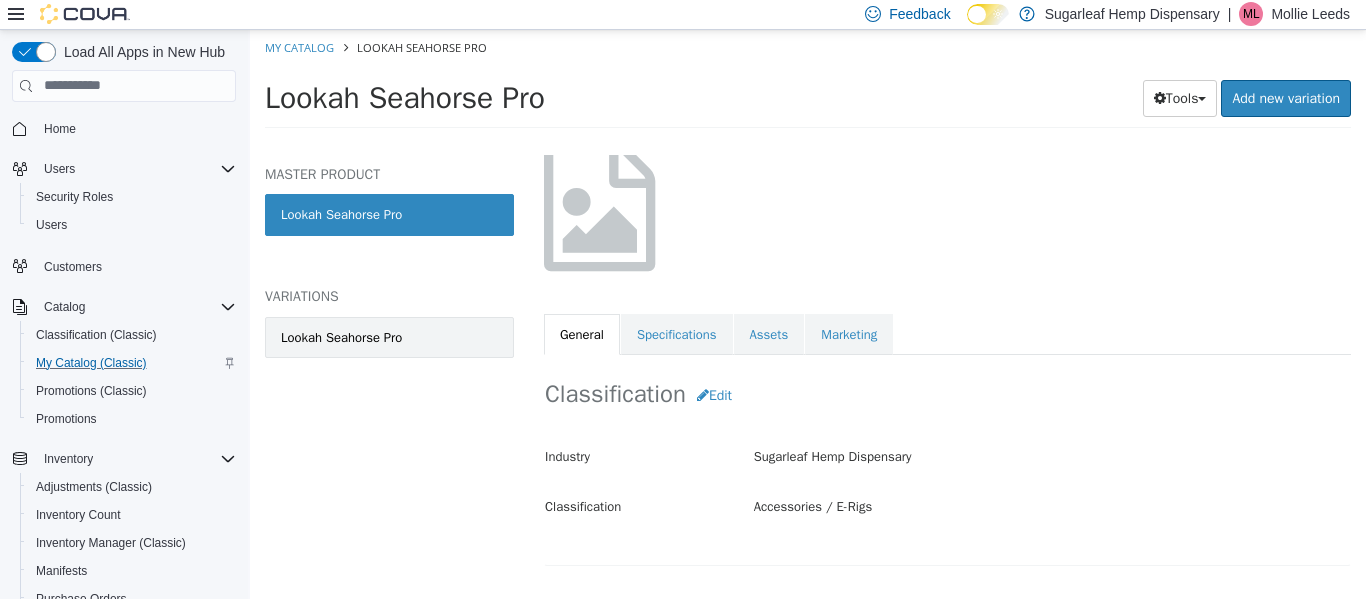 click on "Lookah Seahorse Pro" at bounding box center [389, 337] 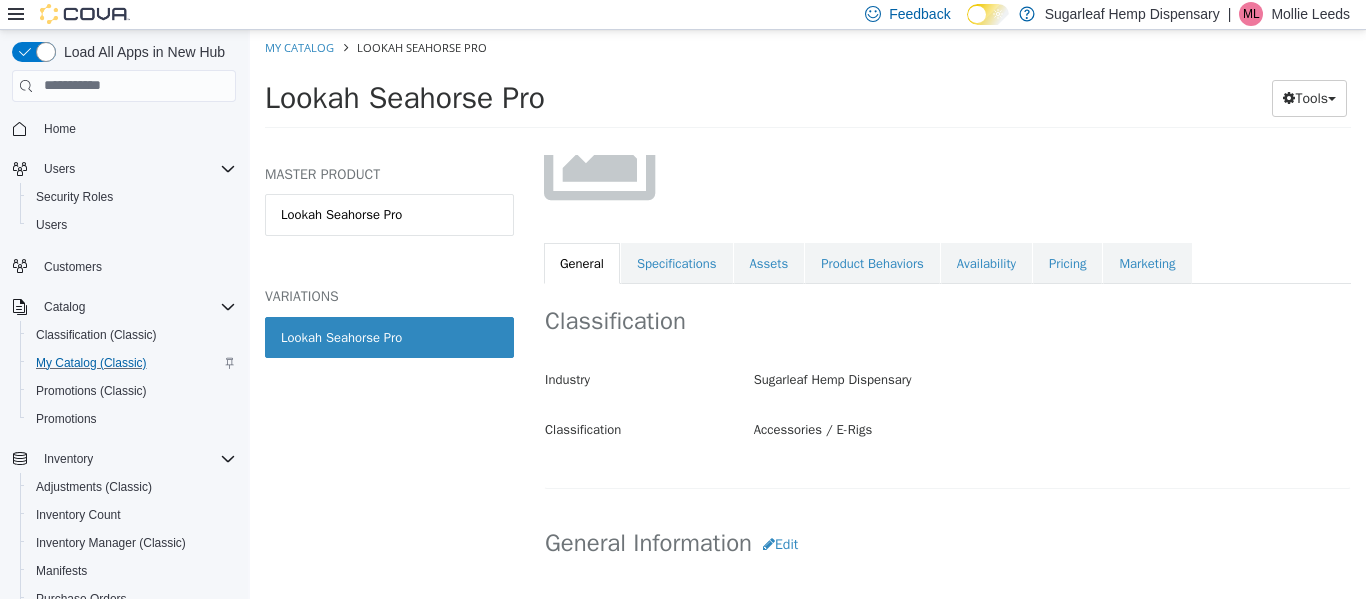 scroll, scrollTop: 199, scrollLeft: 0, axis: vertical 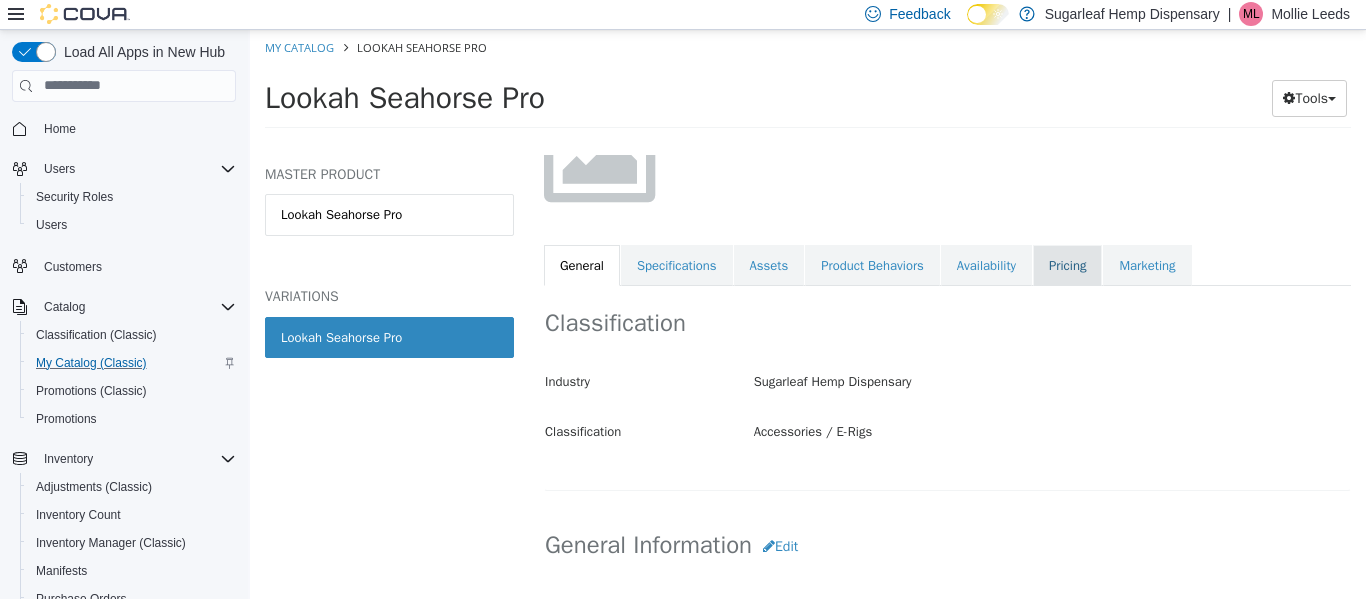 click on "Pricing" at bounding box center (1067, 265) 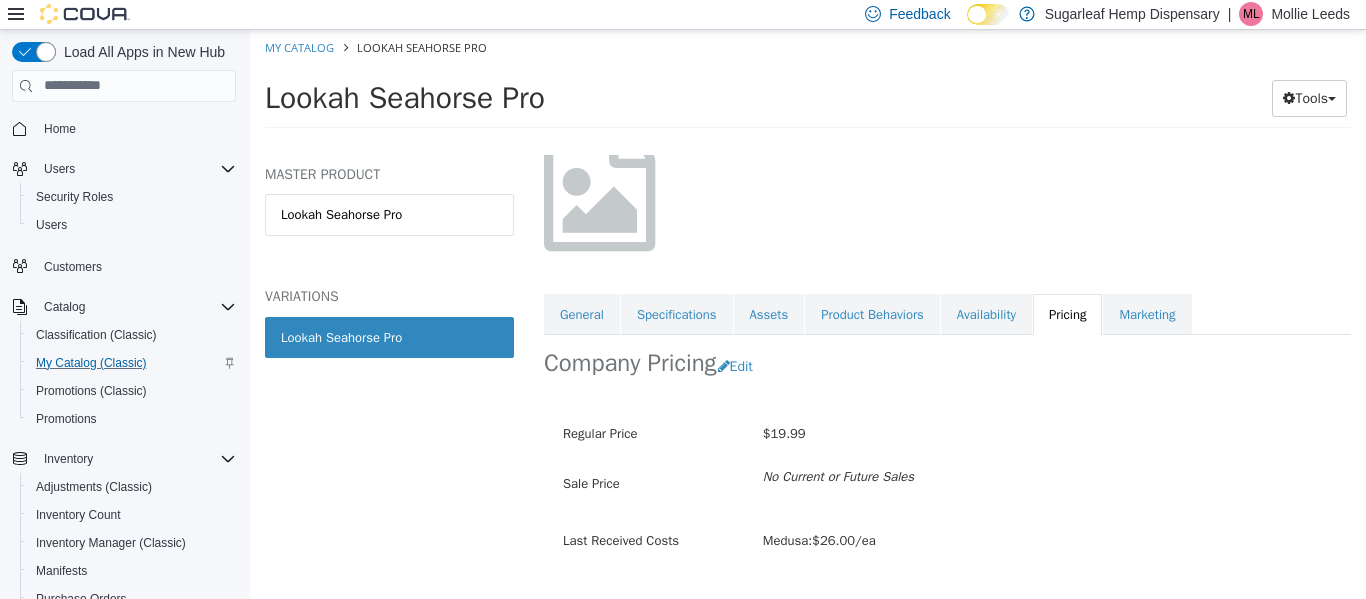 scroll, scrollTop: 199, scrollLeft: 0, axis: vertical 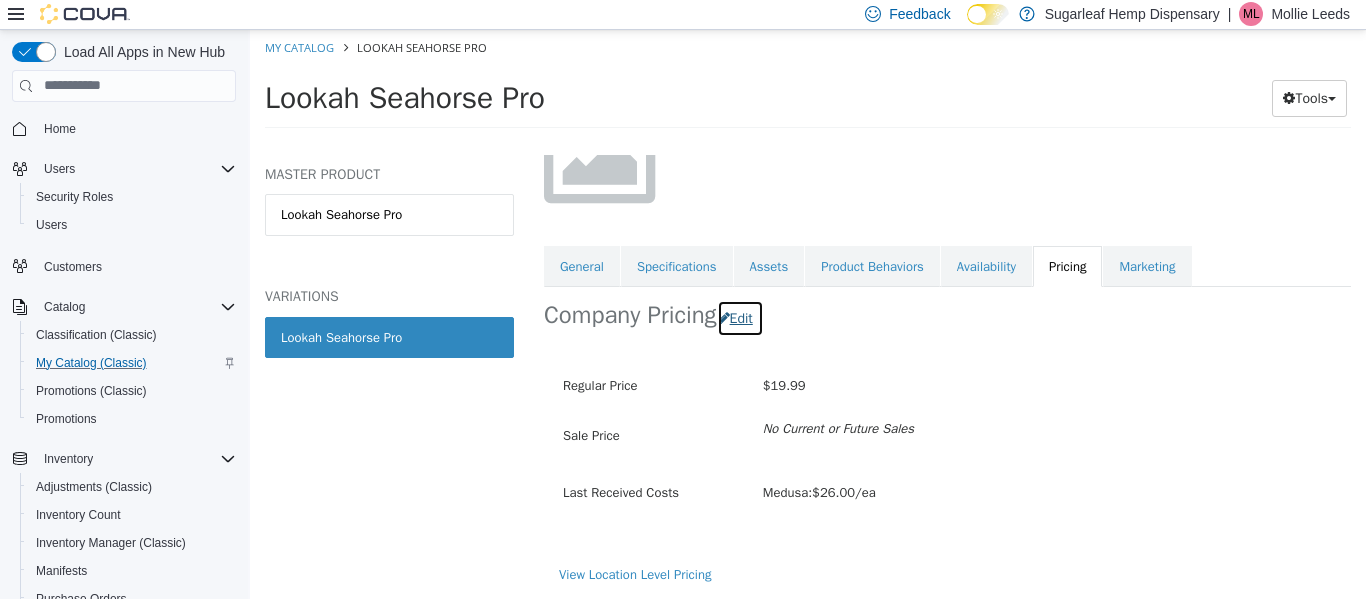 click on "Edit" at bounding box center (740, 317) 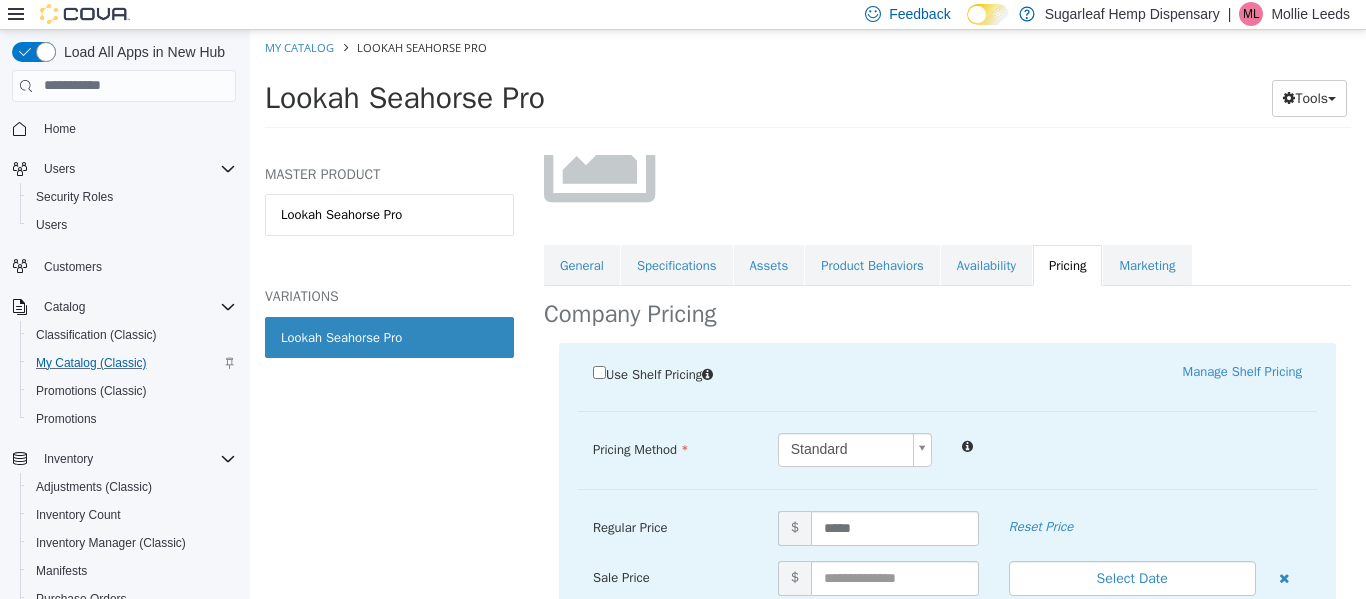 click on "Regular Price $ ***** Reset Price" at bounding box center (947, 535) 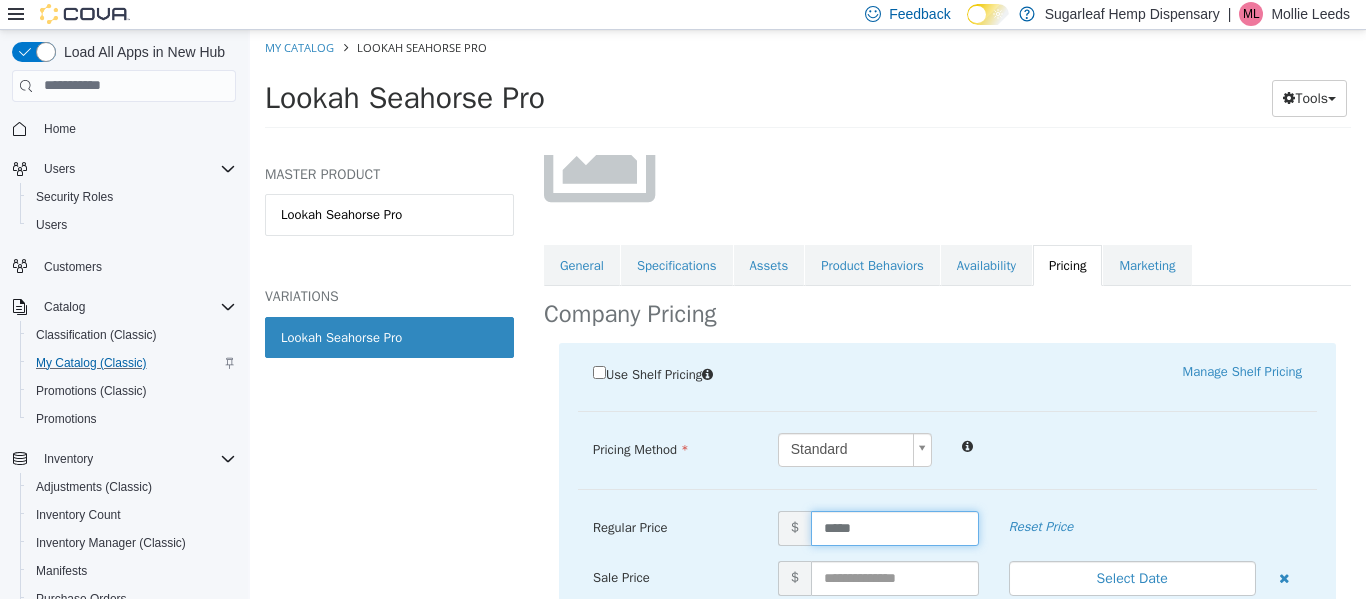click on "*****" at bounding box center (895, 527) 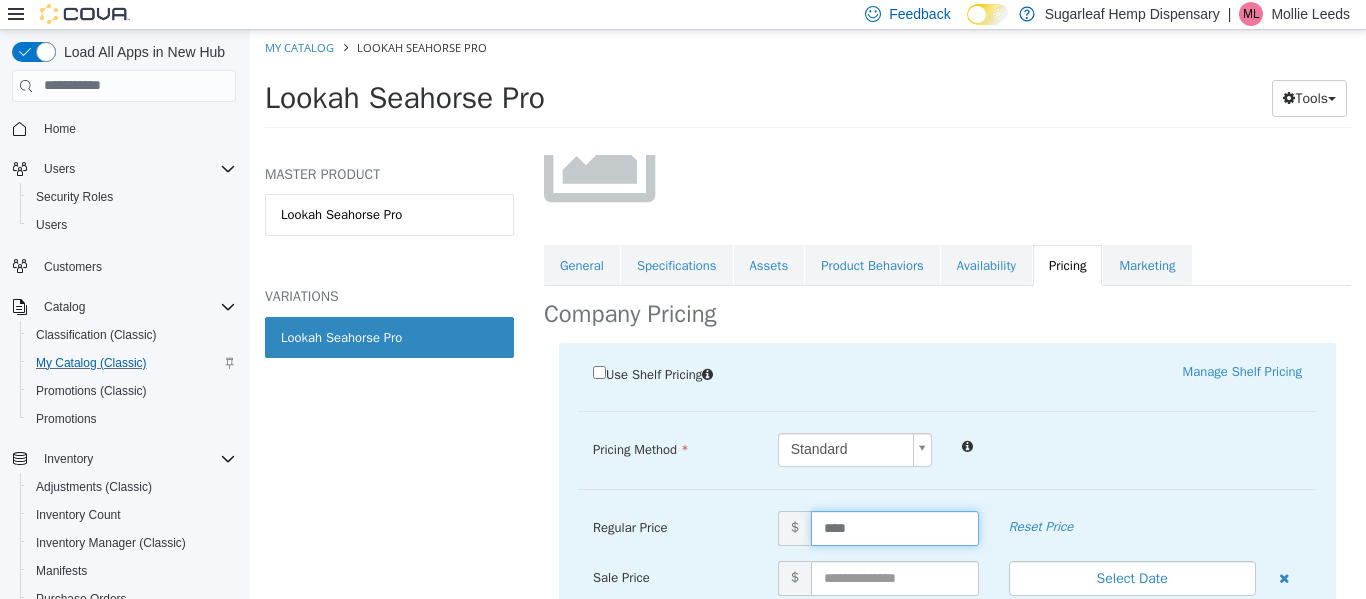 type on "*****" 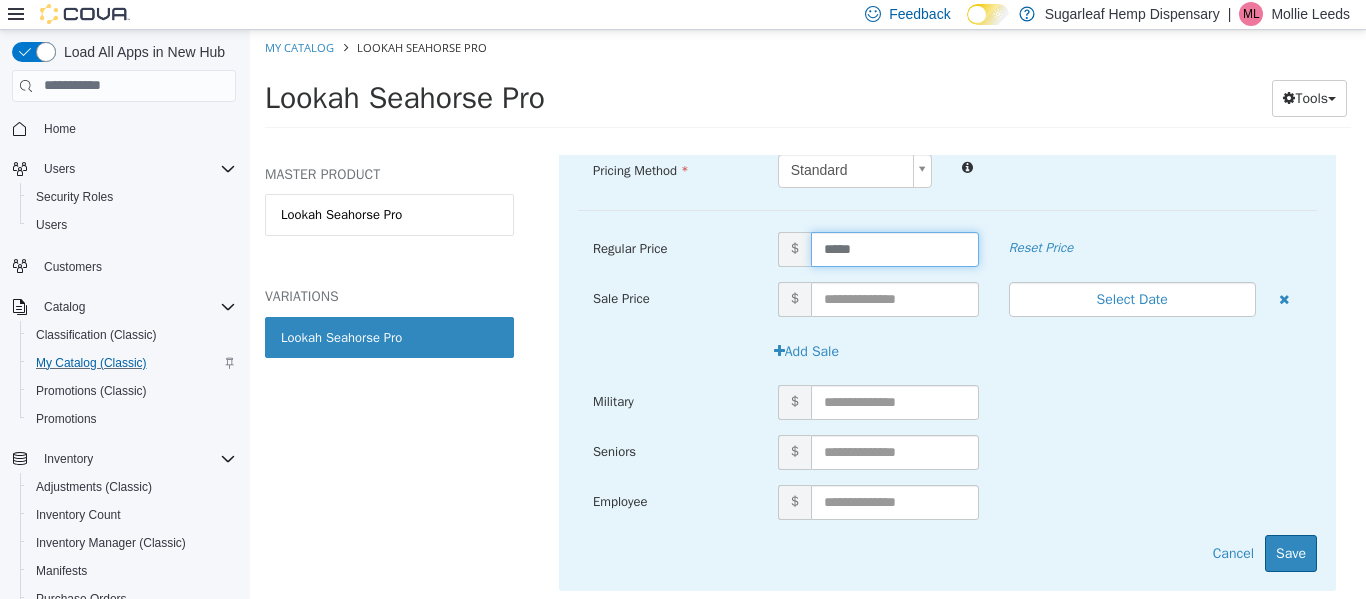 scroll, scrollTop: 524, scrollLeft: 0, axis: vertical 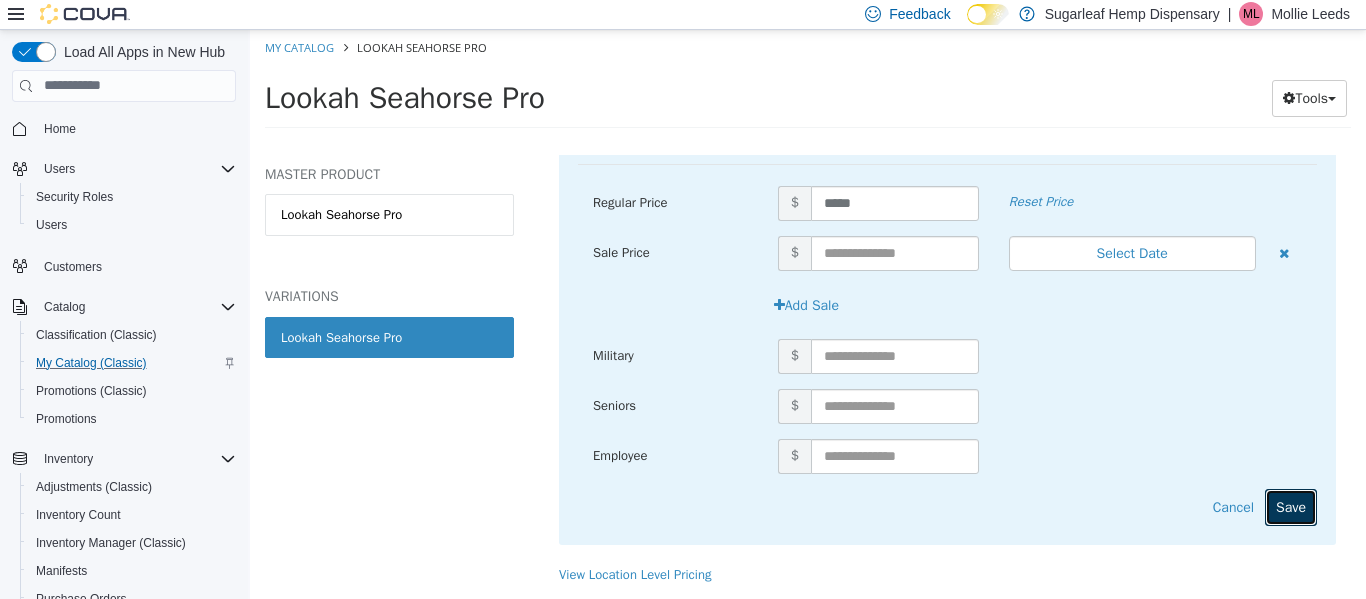 click on "Save" at bounding box center (1291, 506) 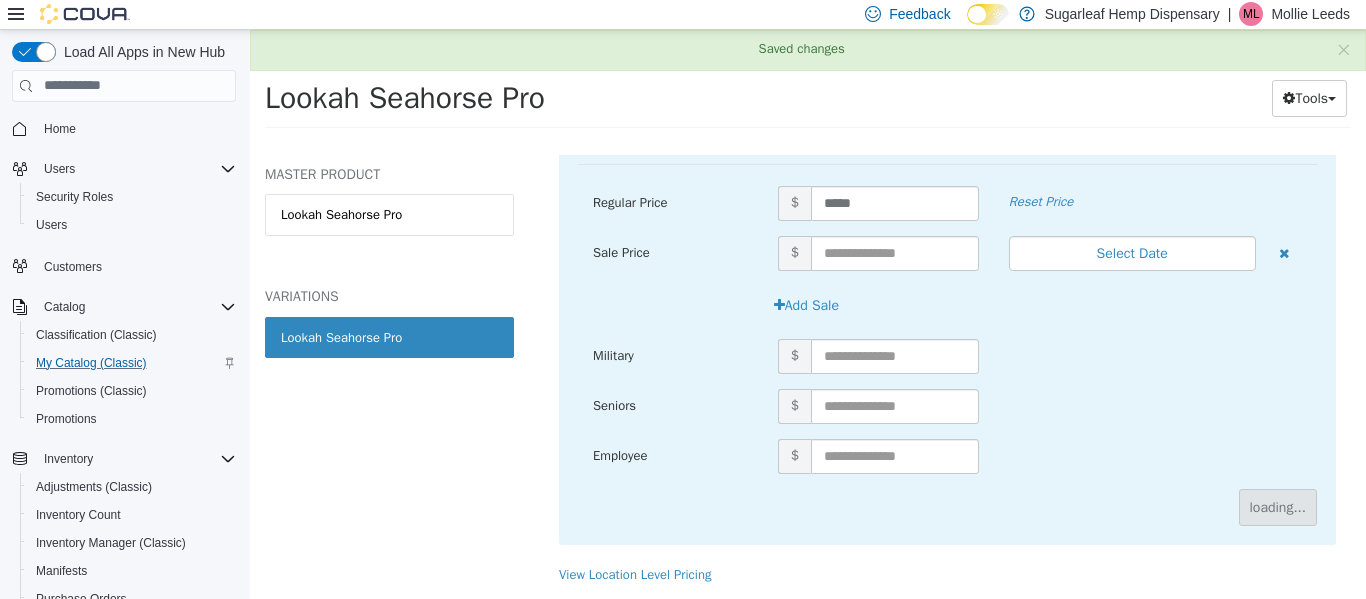 scroll, scrollTop: 199, scrollLeft: 0, axis: vertical 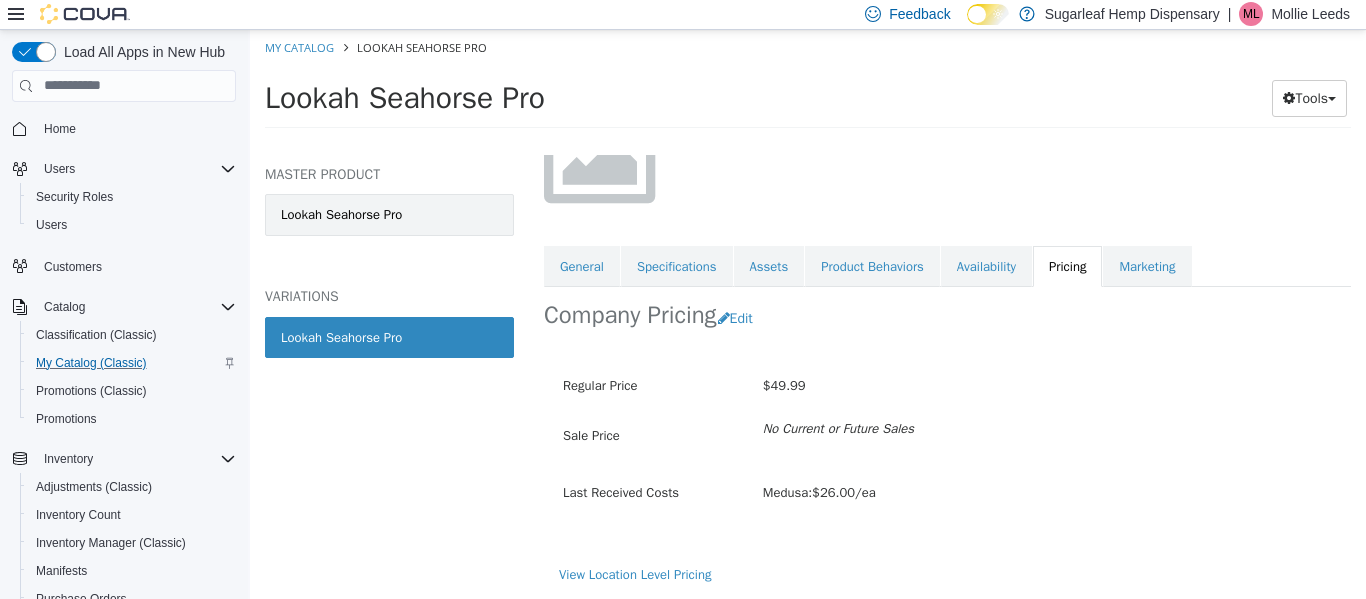 click on "Lookah Seahorse Pro" at bounding box center (389, 214) 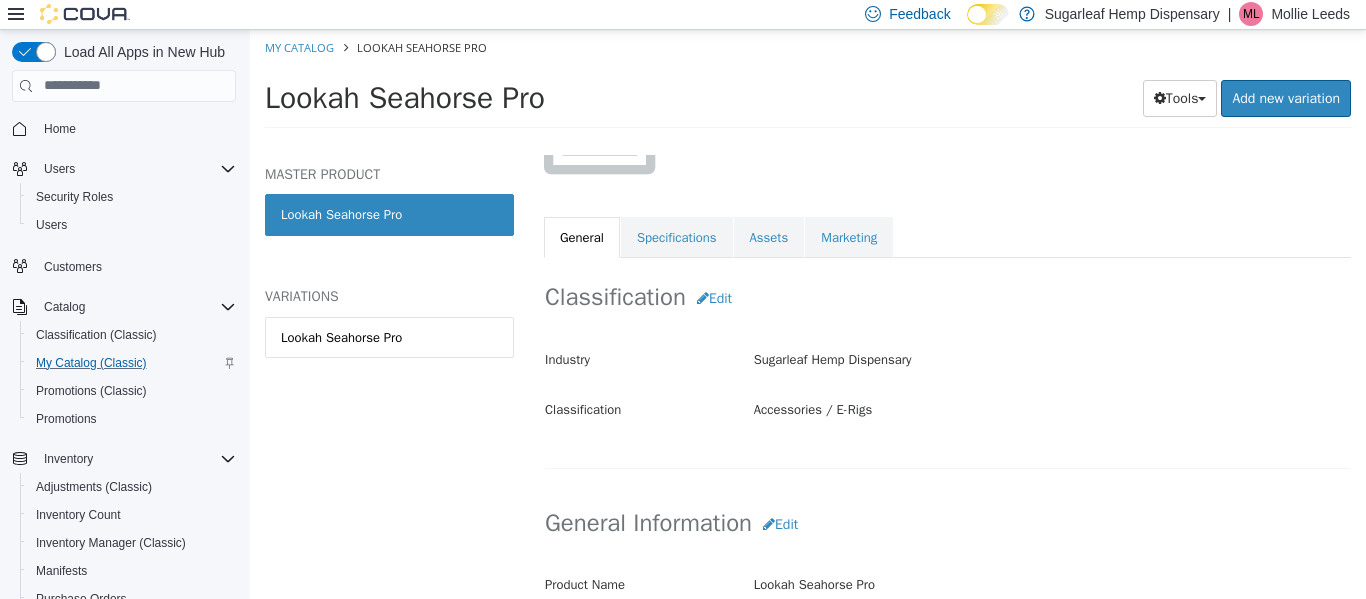 scroll, scrollTop: 383, scrollLeft: 0, axis: vertical 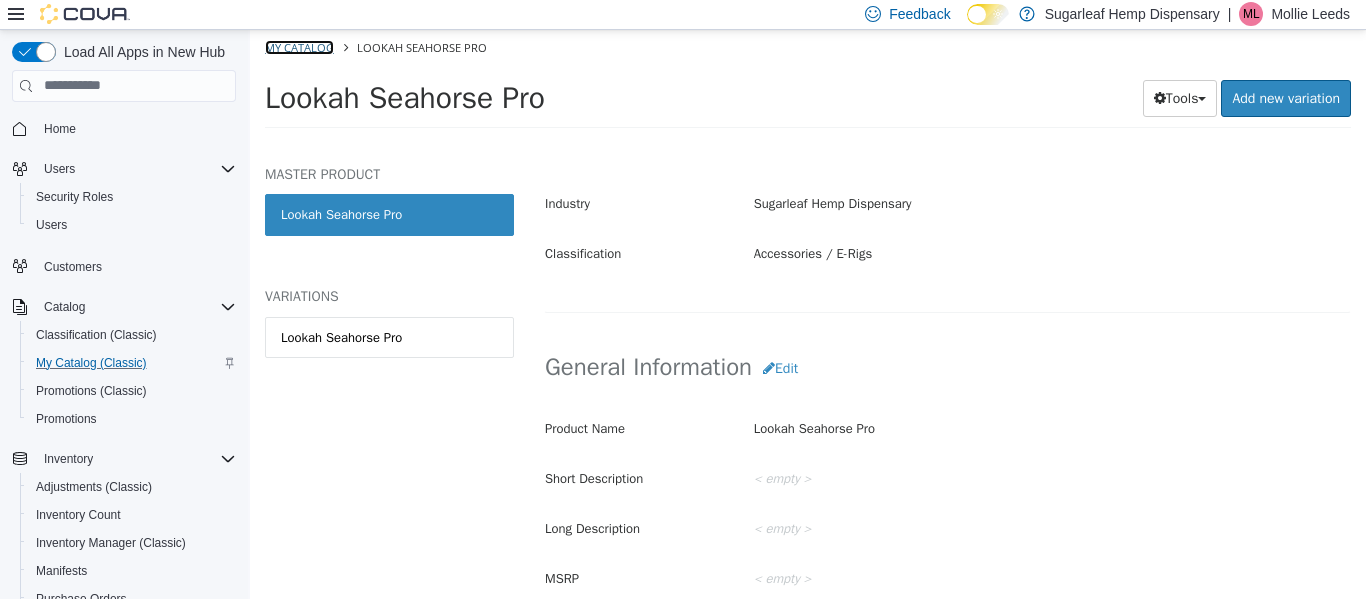 click on "My Catalog" at bounding box center [299, 46] 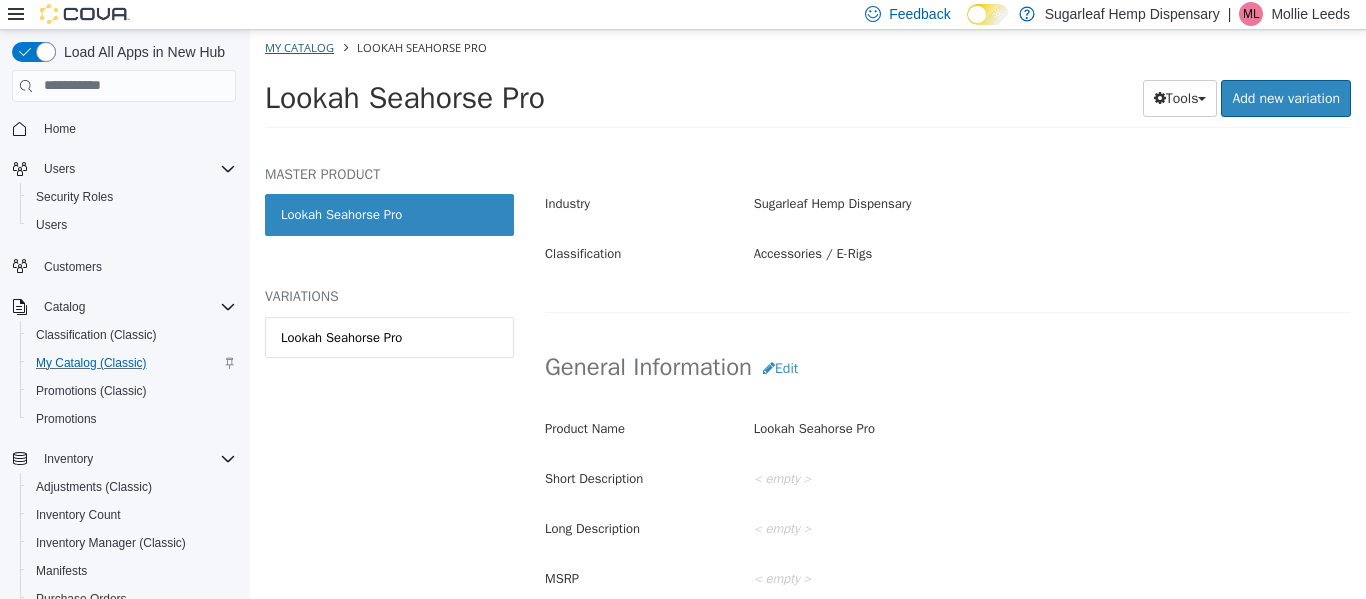 select on "**********" 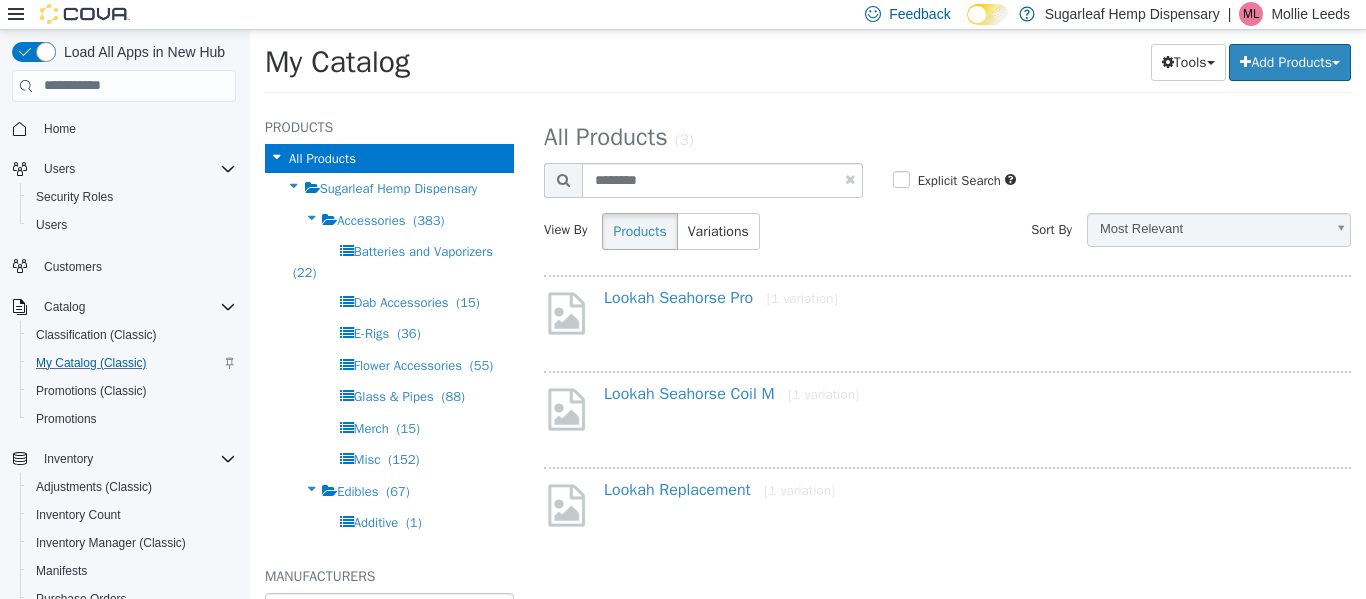 click on "My Catalog
Tools
Merge Products Map Private Products Bulk Product Editor Export
Add Products
Create New Product Bulk Import New Products" at bounding box center (808, 67) 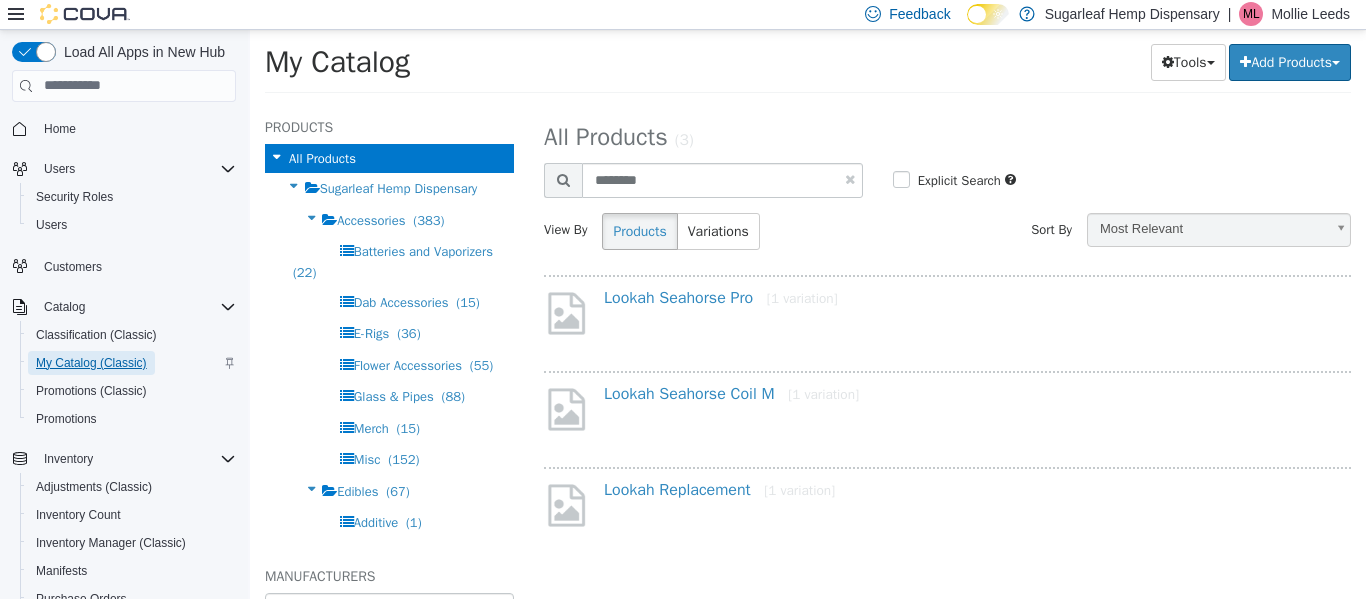 click on "My Catalog (Classic)" at bounding box center (91, 363) 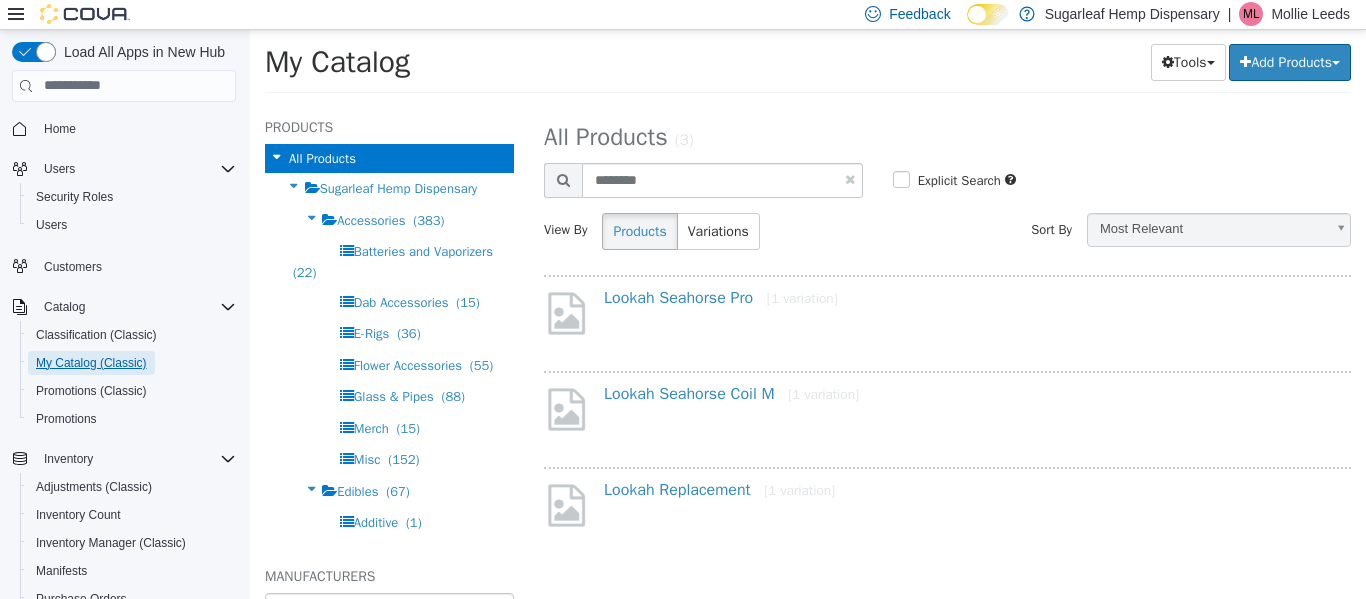 scroll, scrollTop: 1, scrollLeft: 0, axis: vertical 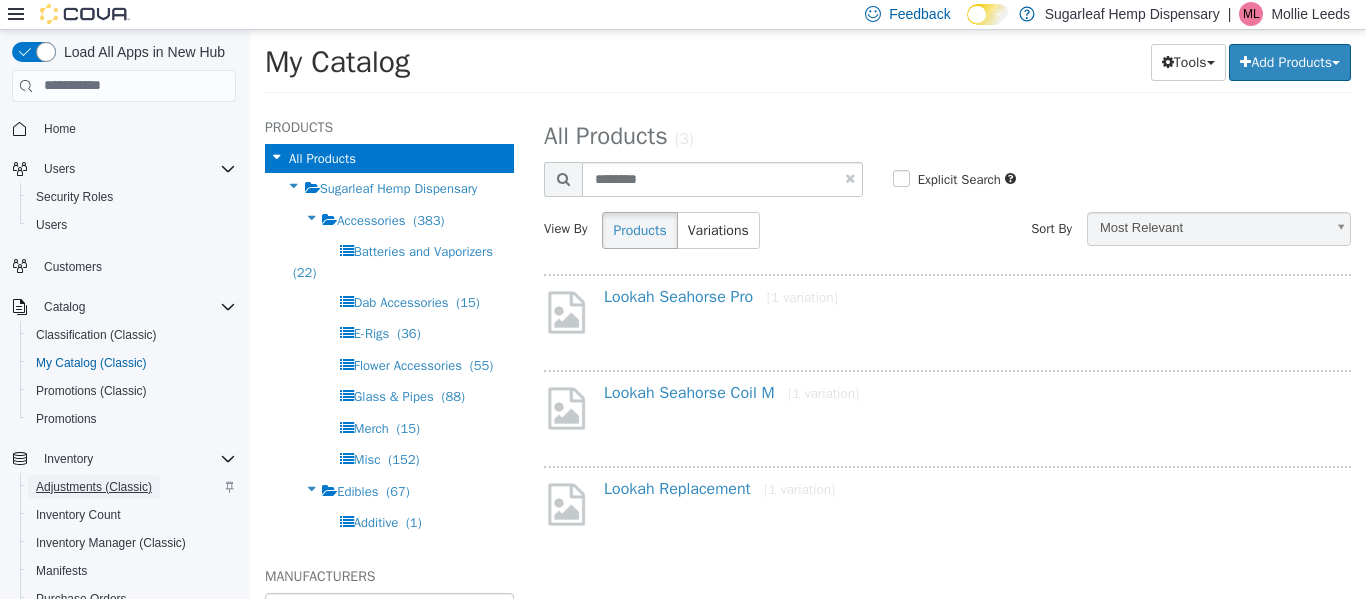 click on "Adjustments (Classic)" at bounding box center [94, 487] 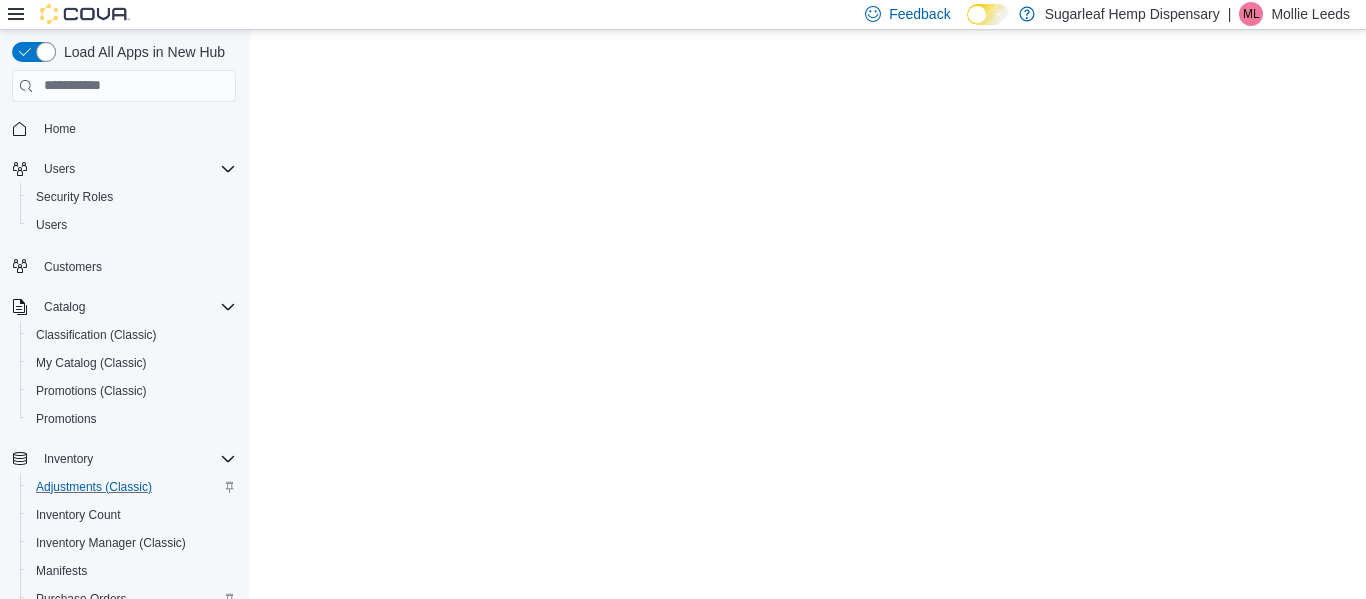scroll, scrollTop: 0, scrollLeft: 0, axis: both 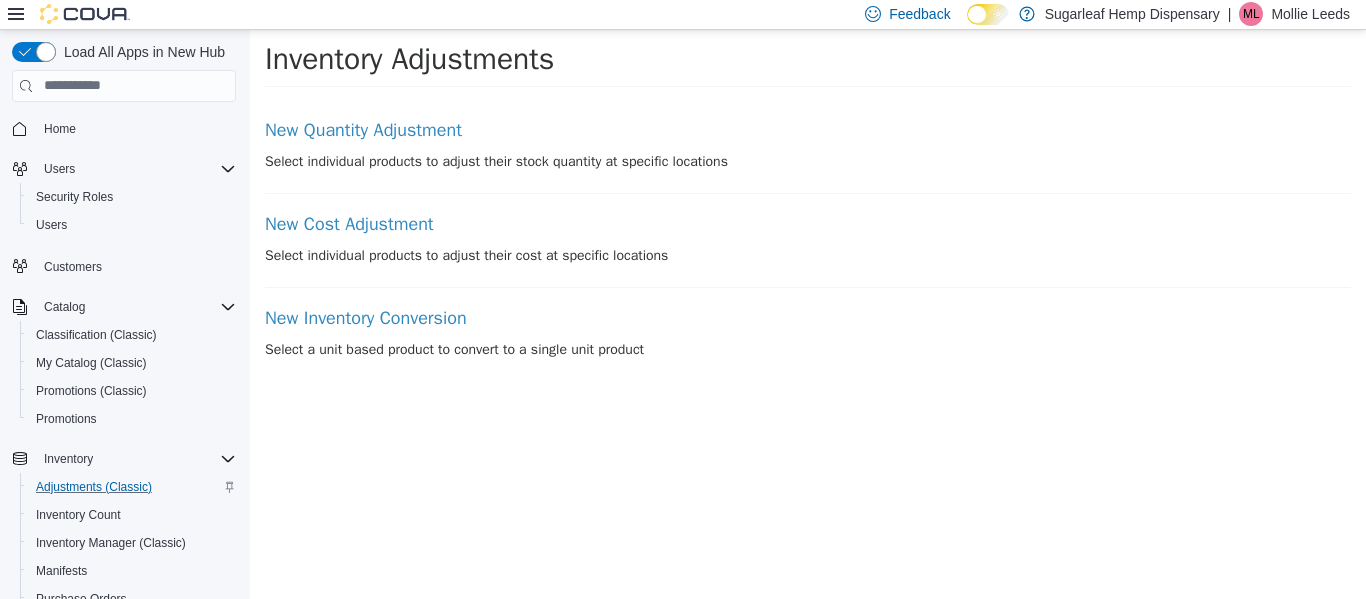 click on "New Quantity Adjustment Select individual products to adjust their stock quantity at specific locations New Cost Adjustment Select individual products to adjust their cost at specific locations New Inventory Conversion Select a unit based product to convert to a single unit product" at bounding box center (808, 234) 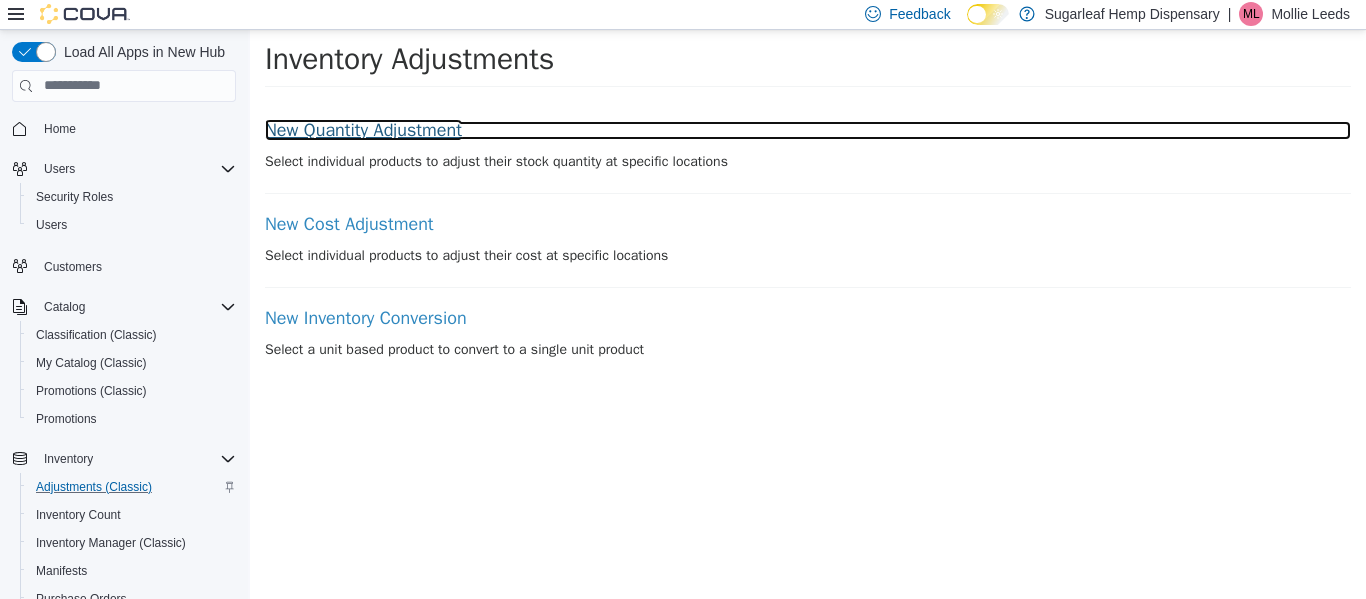 click on "New Quantity Adjustment" at bounding box center (808, 130) 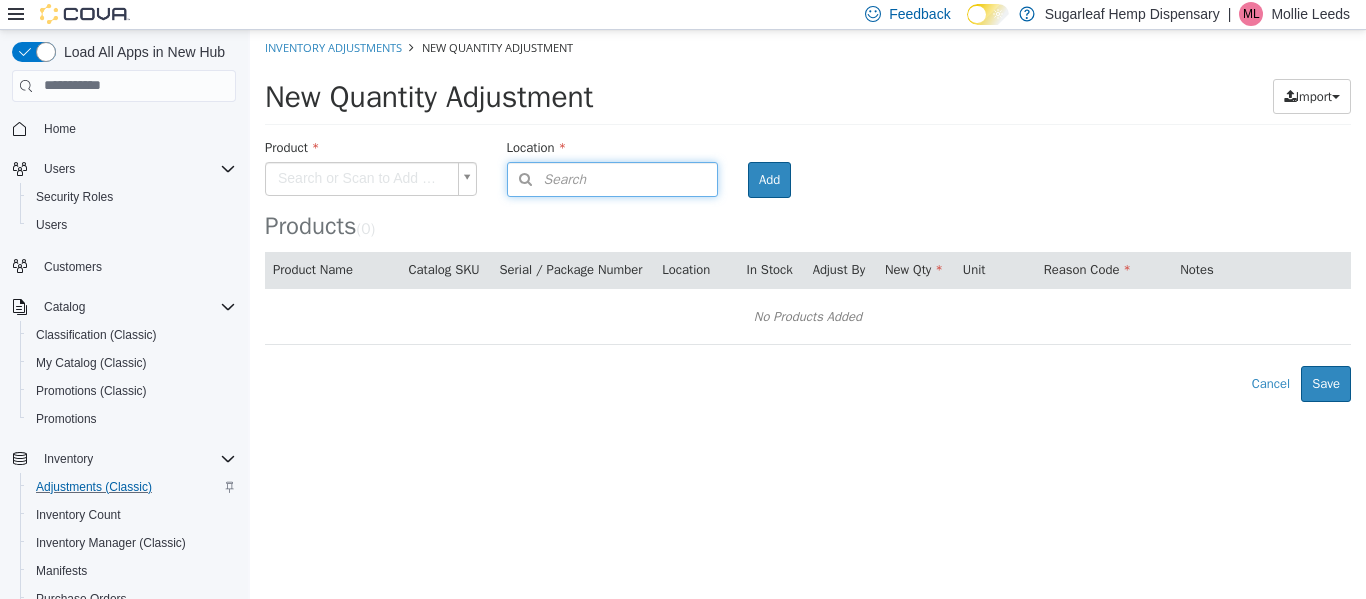 click on "Search" at bounding box center [613, 178] 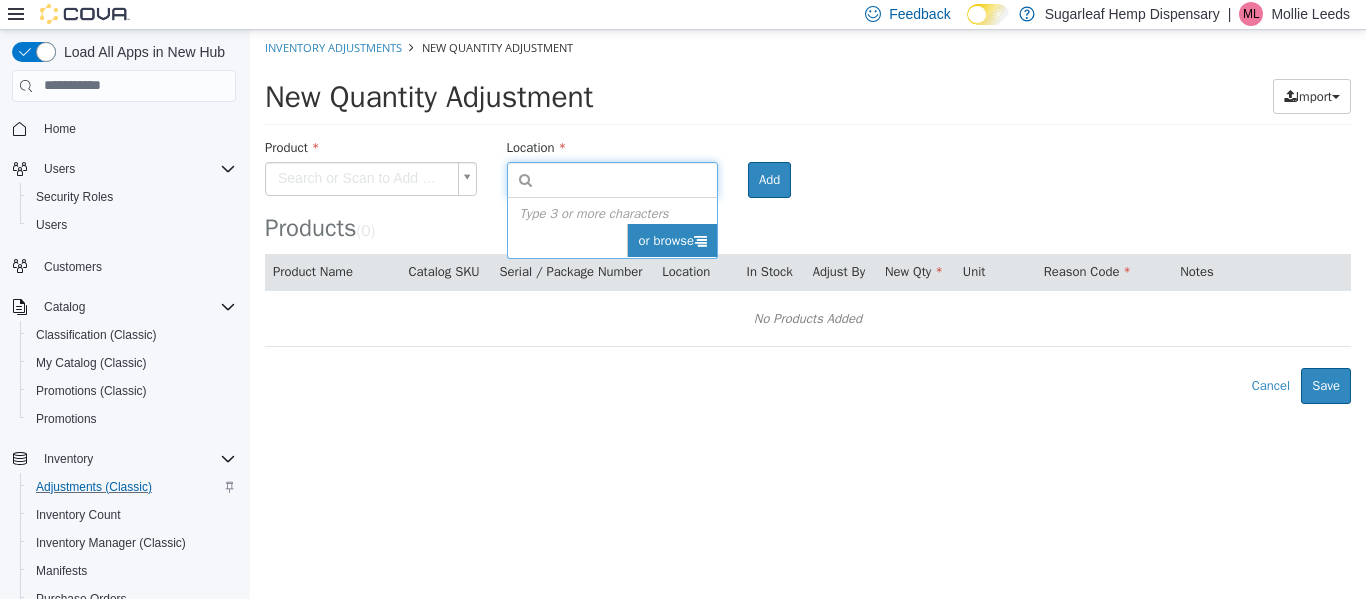 click on "or browse" at bounding box center (672, 240) 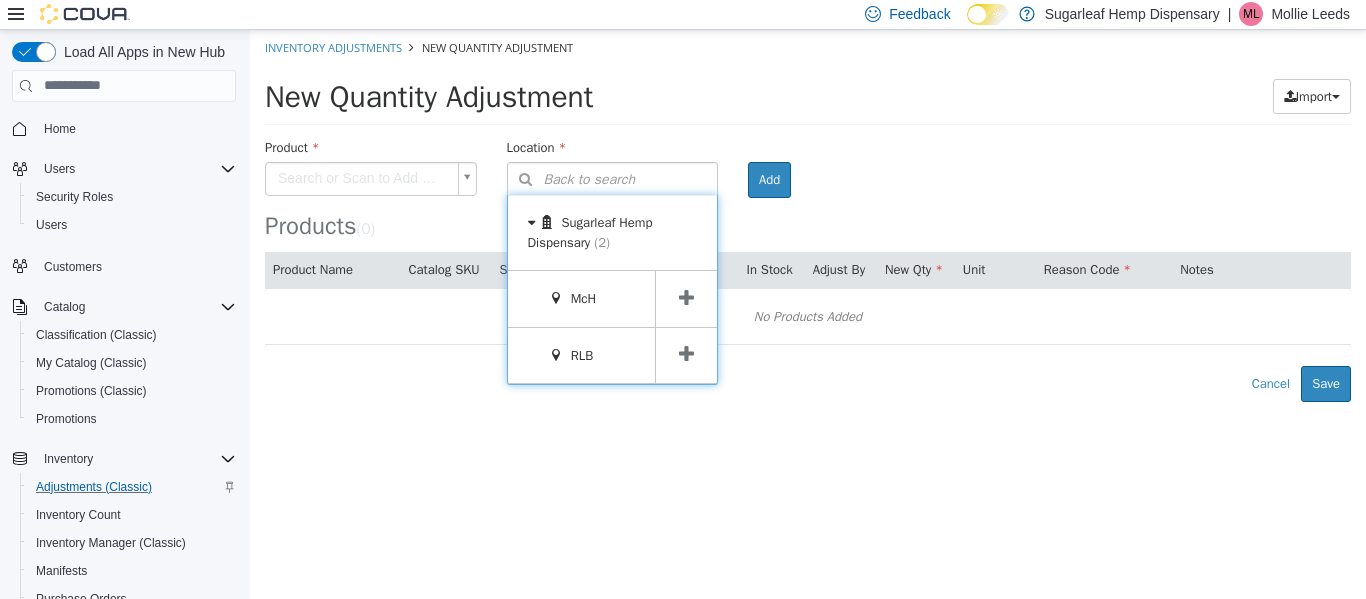 click at bounding box center [686, 298] 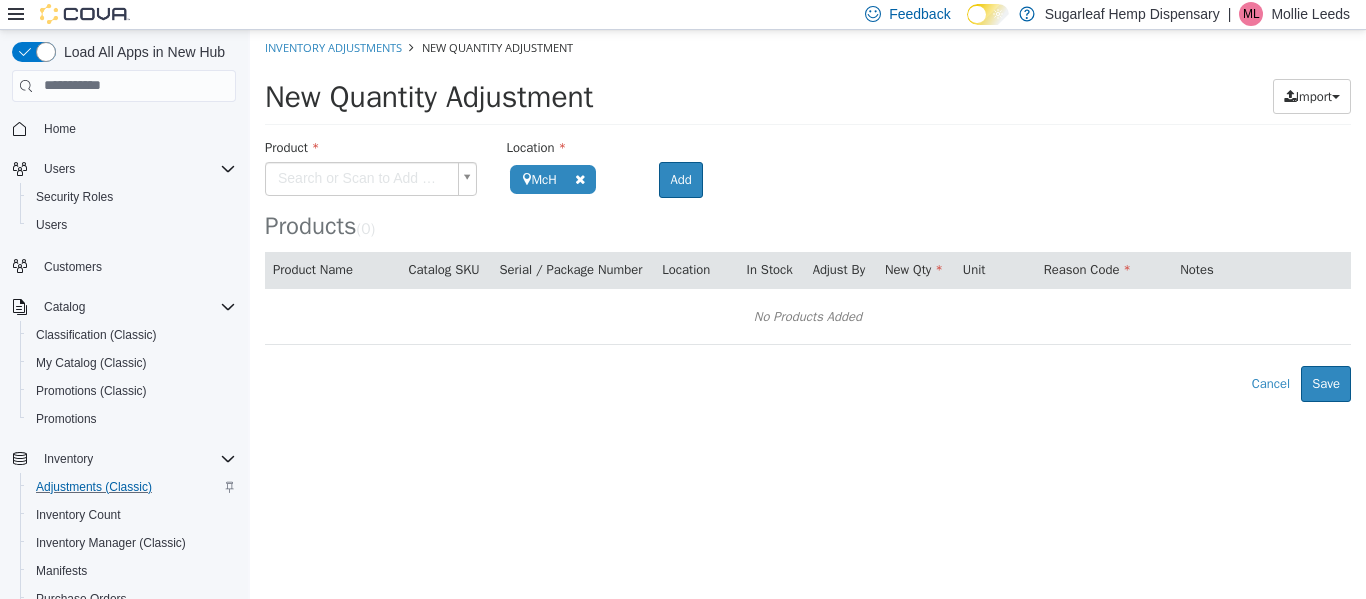 click on "**********" at bounding box center [808, 215] 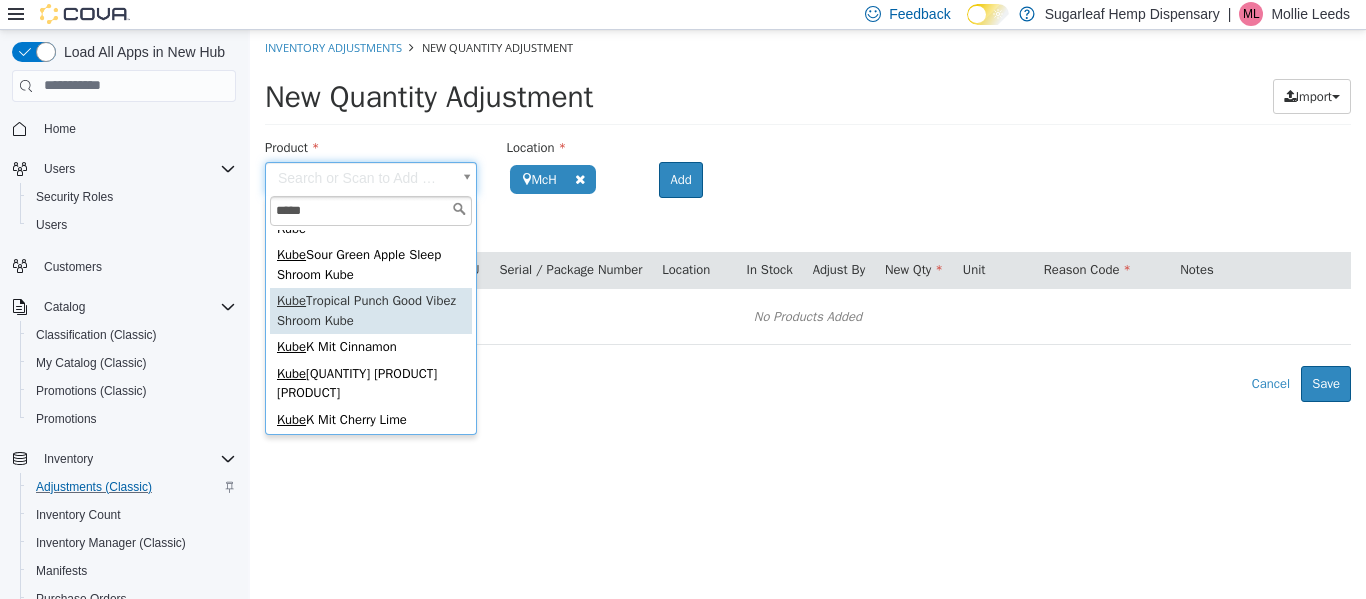 scroll, scrollTop: 182, scrollLeft: 0, axis: vertical 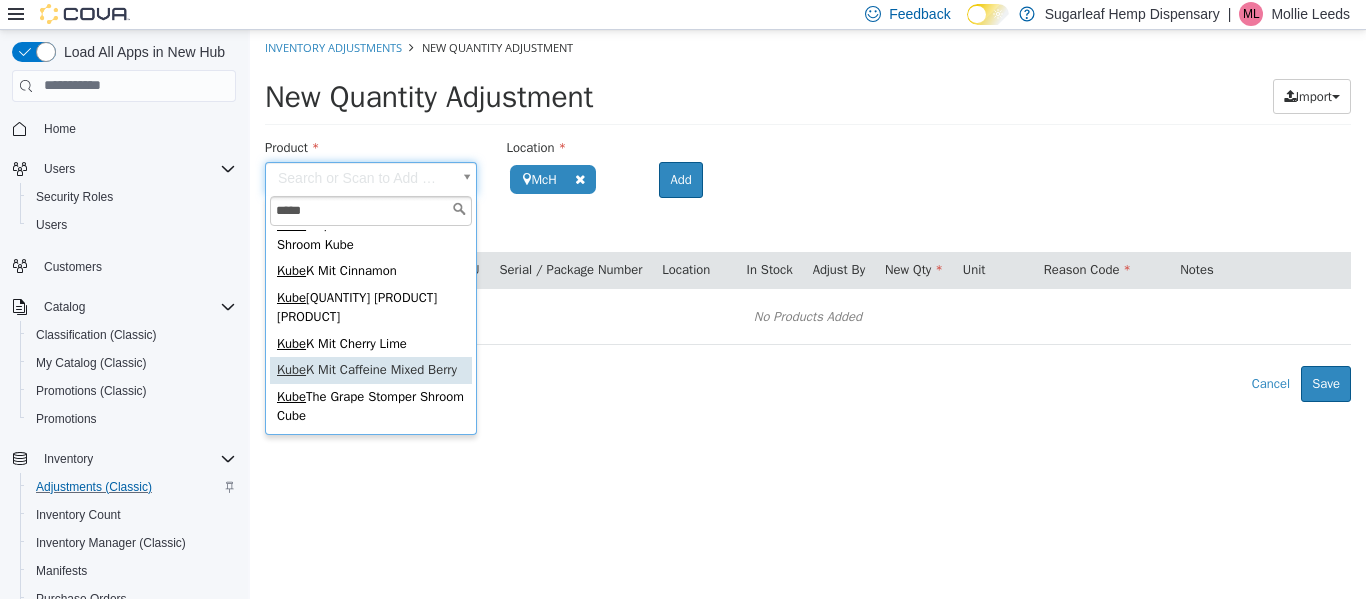 type on "****" 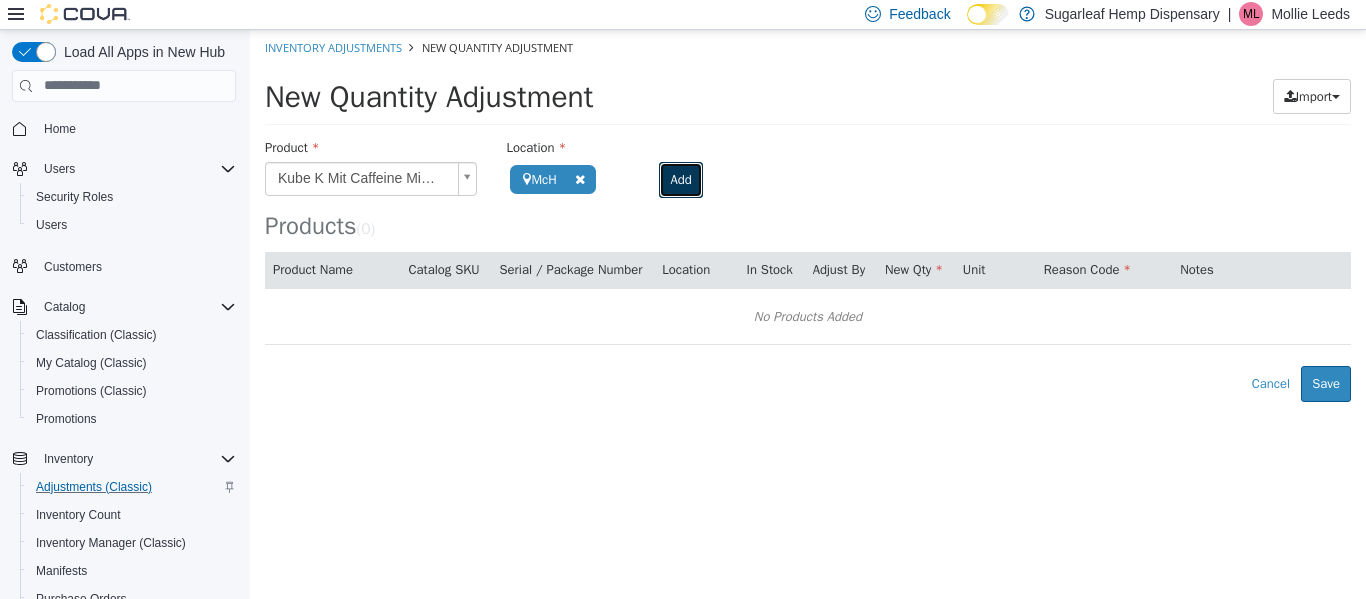 click on "Add" at bounding box center [680, 179] 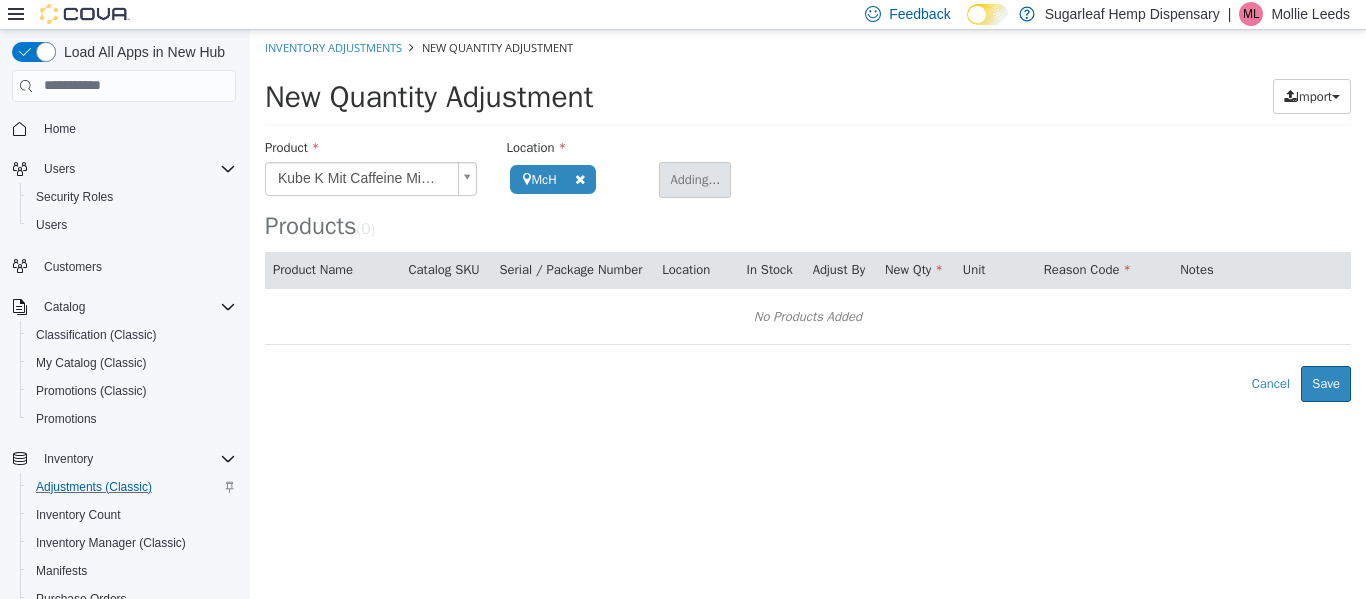 type 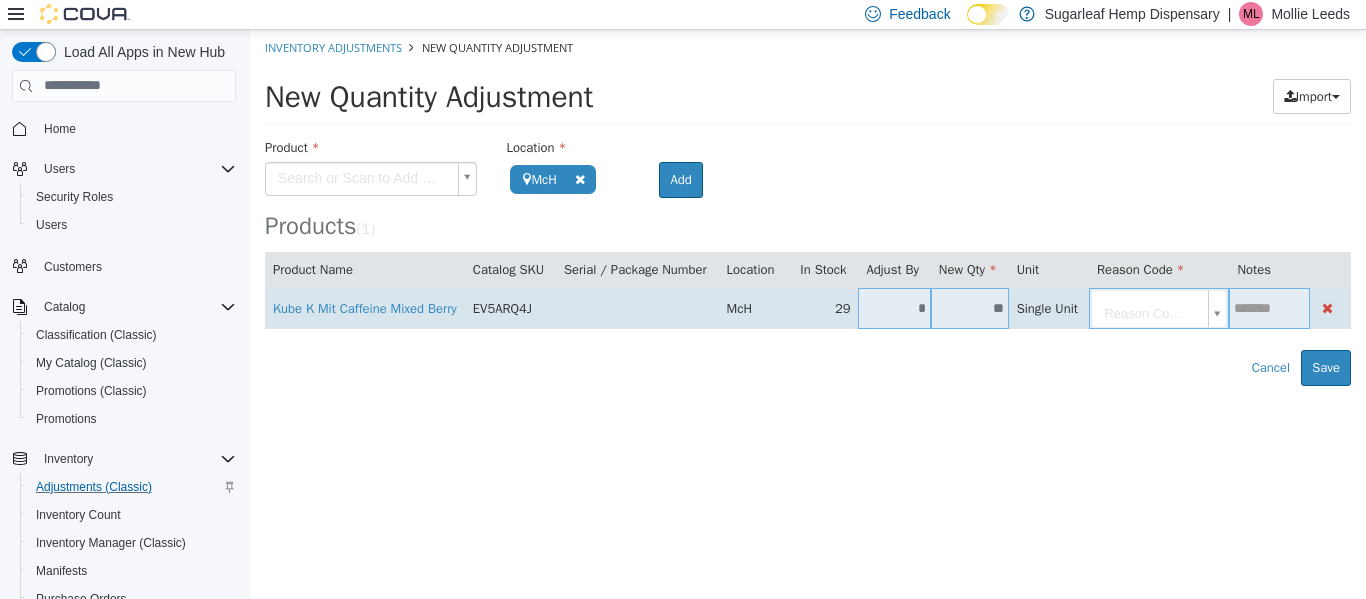 click on "**" at bounding box center [970, 307] 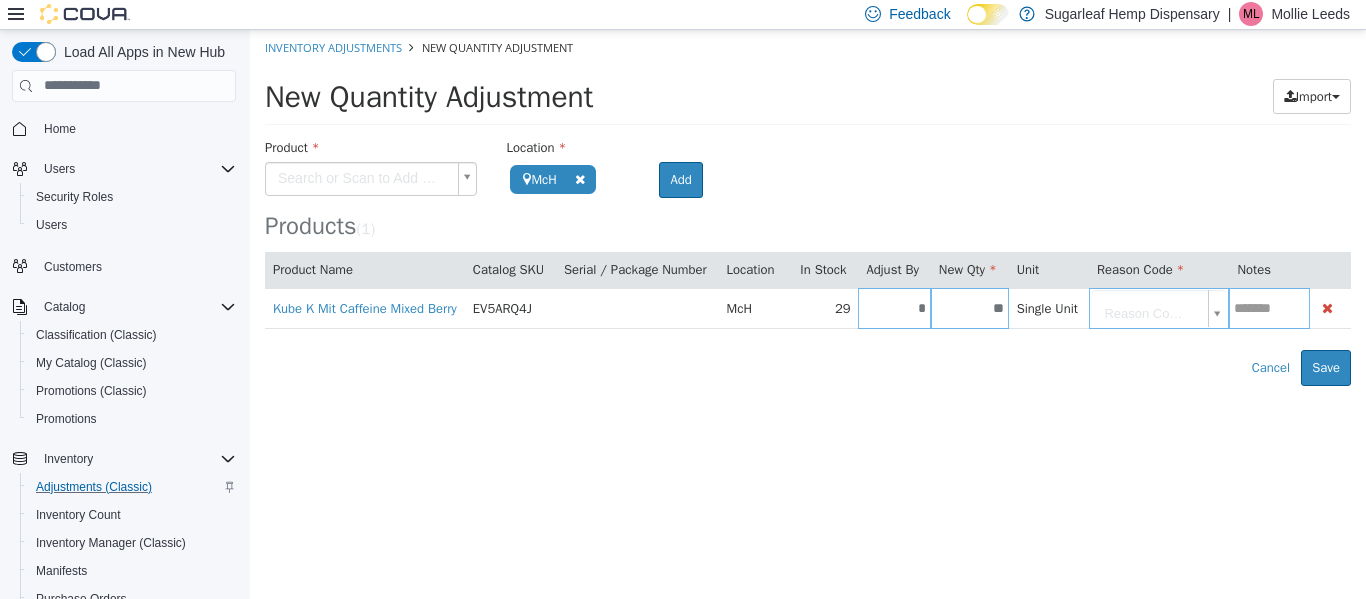 click on "Kube K Mit Caffeine Mixed Berry EV5ARQ4J McH 29 * ** Single Unit Reason Code... Error saving adjustment please resolve the errors above. Cancel Save" at bounding box center [808, 207] 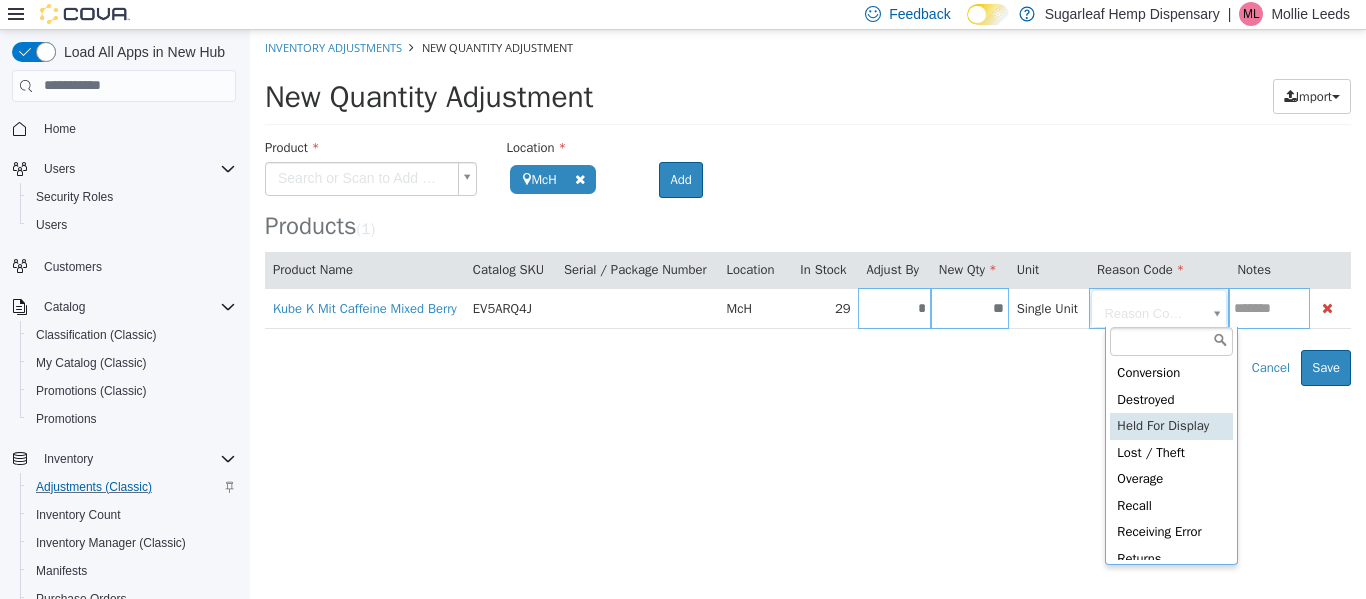 scroll, scrollTop: 111, scrollLeft: 0, axis: vertical 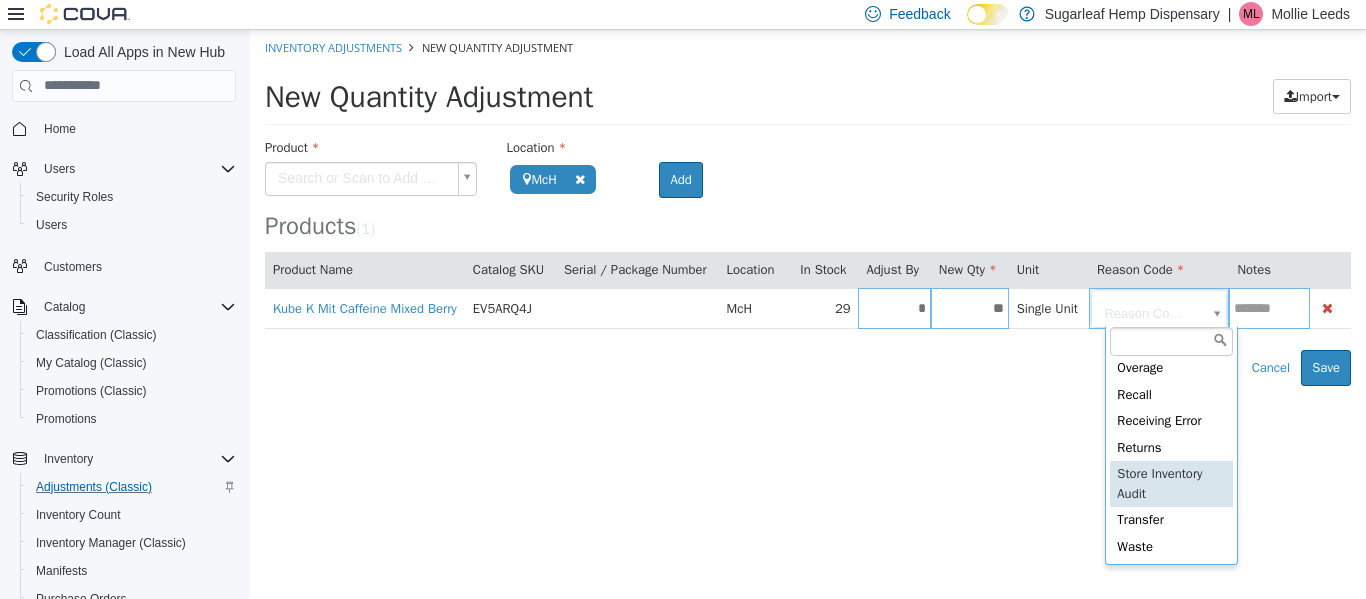 type on "**********" 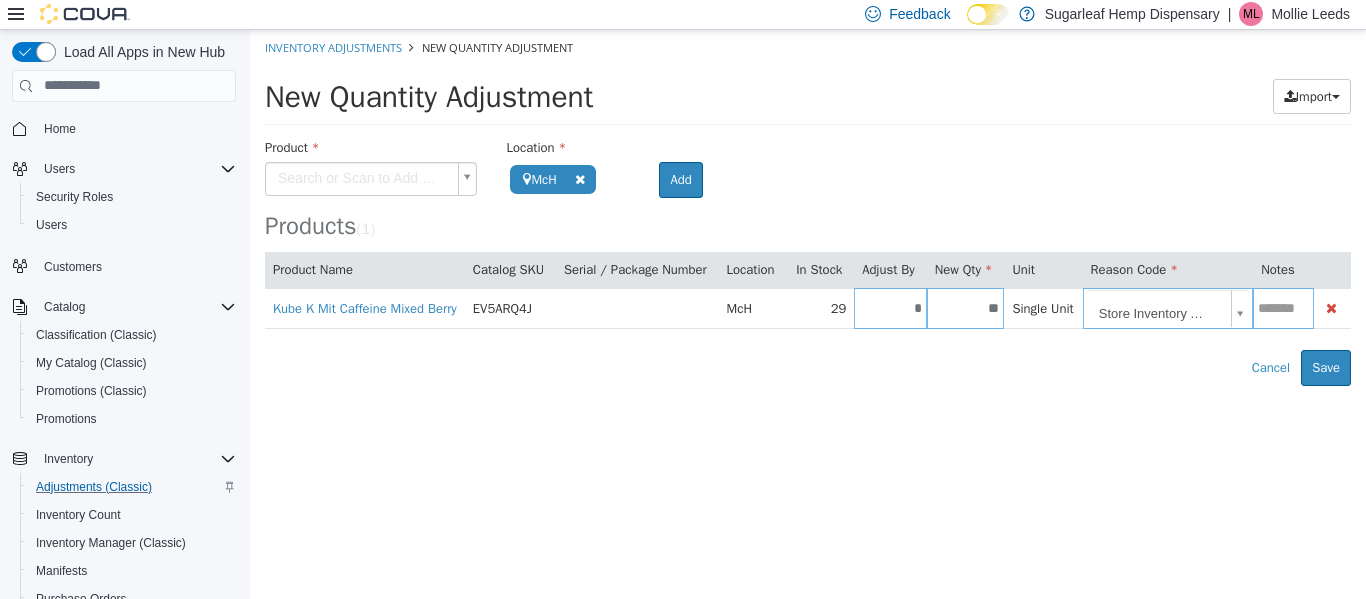 click on "**********" at bounding box center (808, 207) 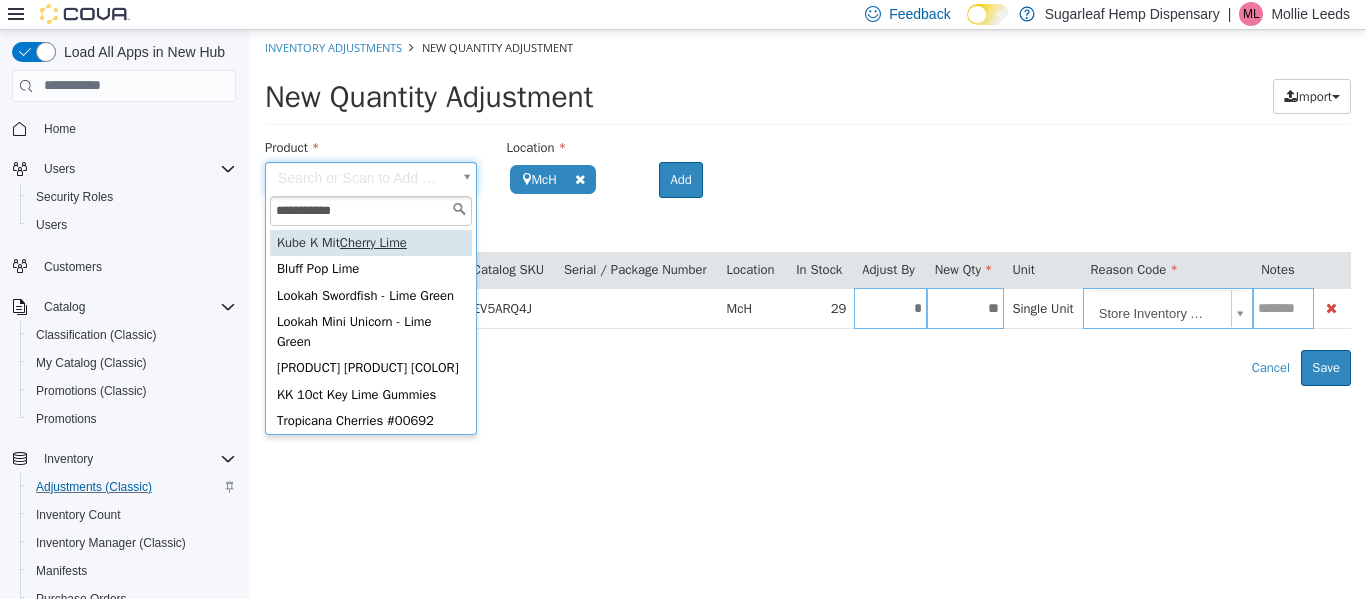 type on "**********" 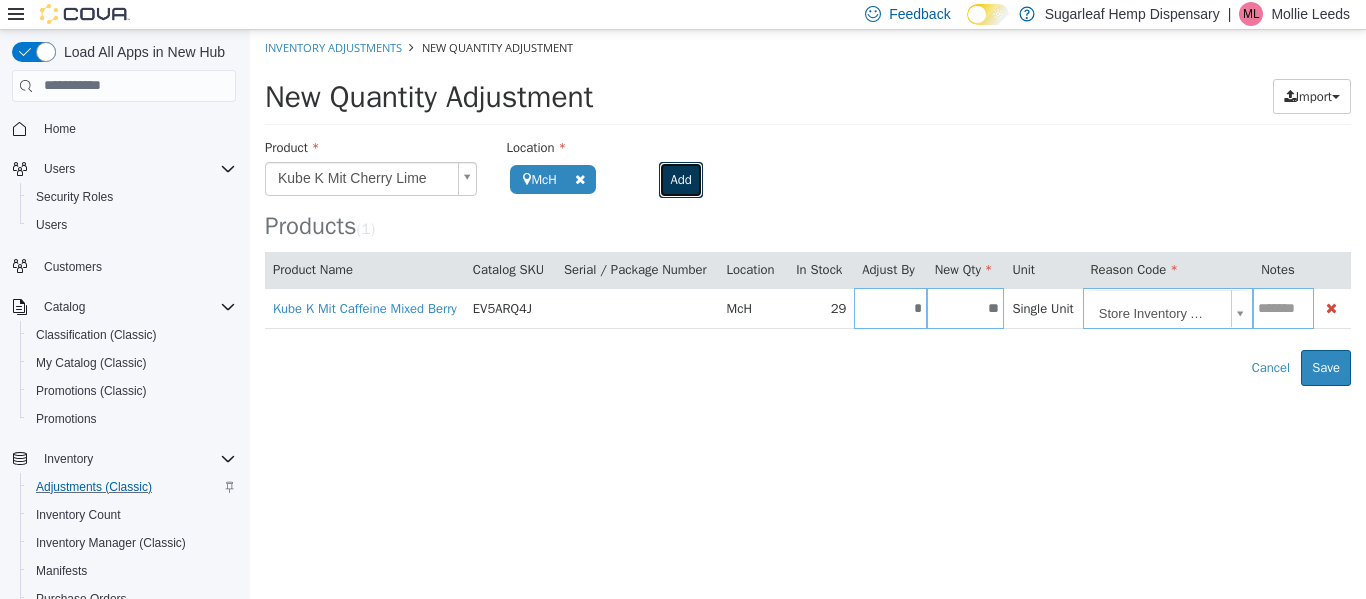 click on "Add" at bounding box center [680, 179] 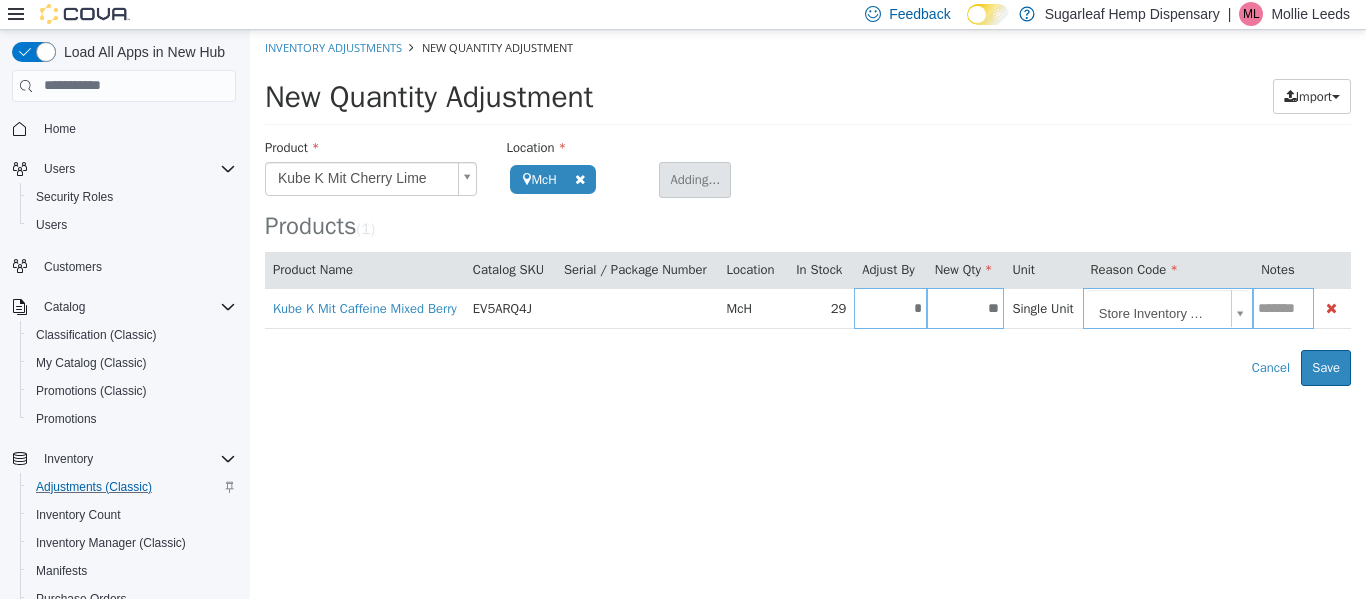 type 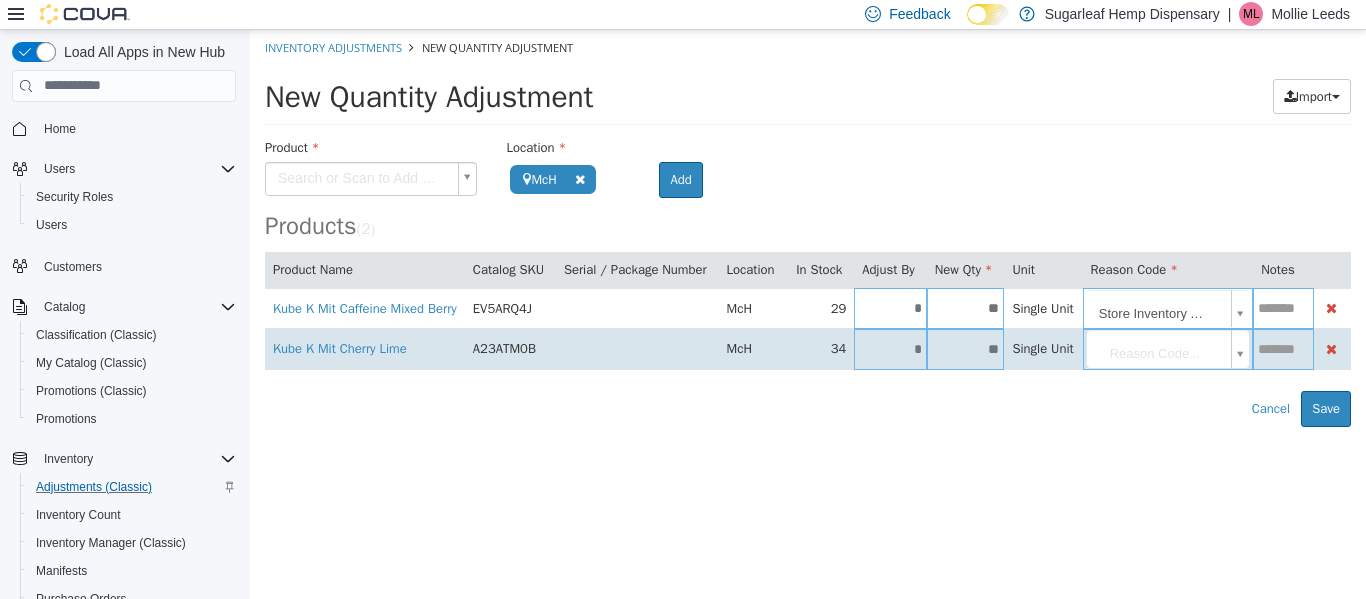 click on "**" at bounding box center (966, 348) 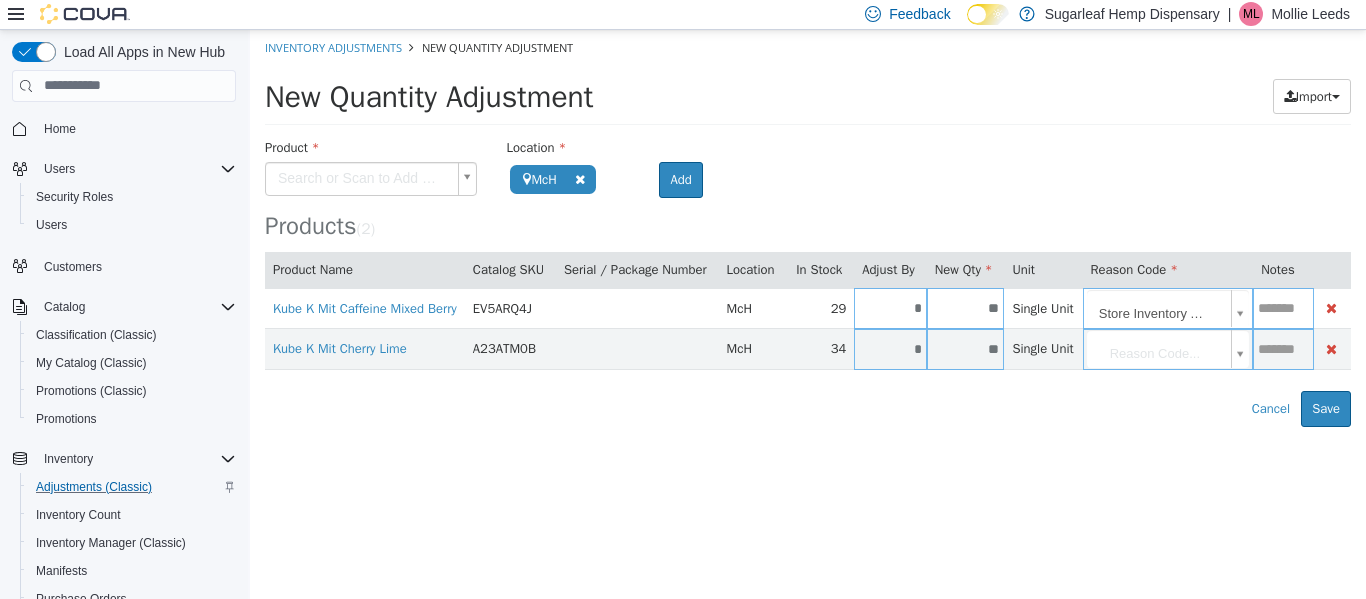 click on "**********" at bounding box center [808, 227] 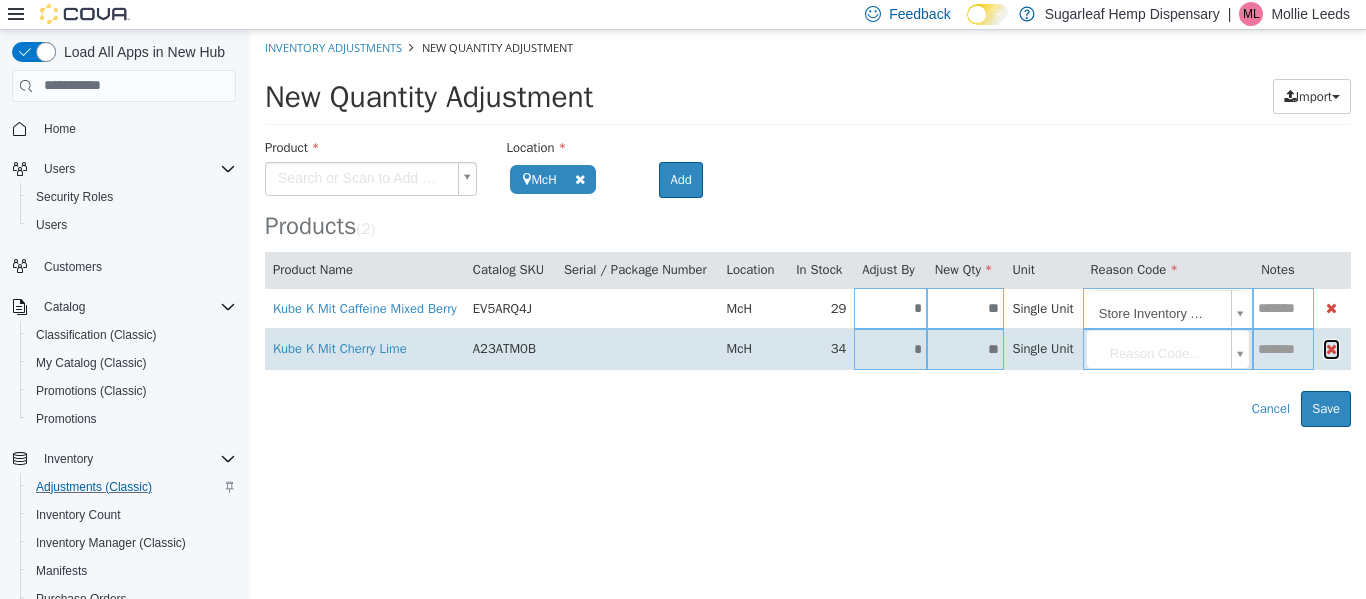 click at bounding box center (1331, 348) 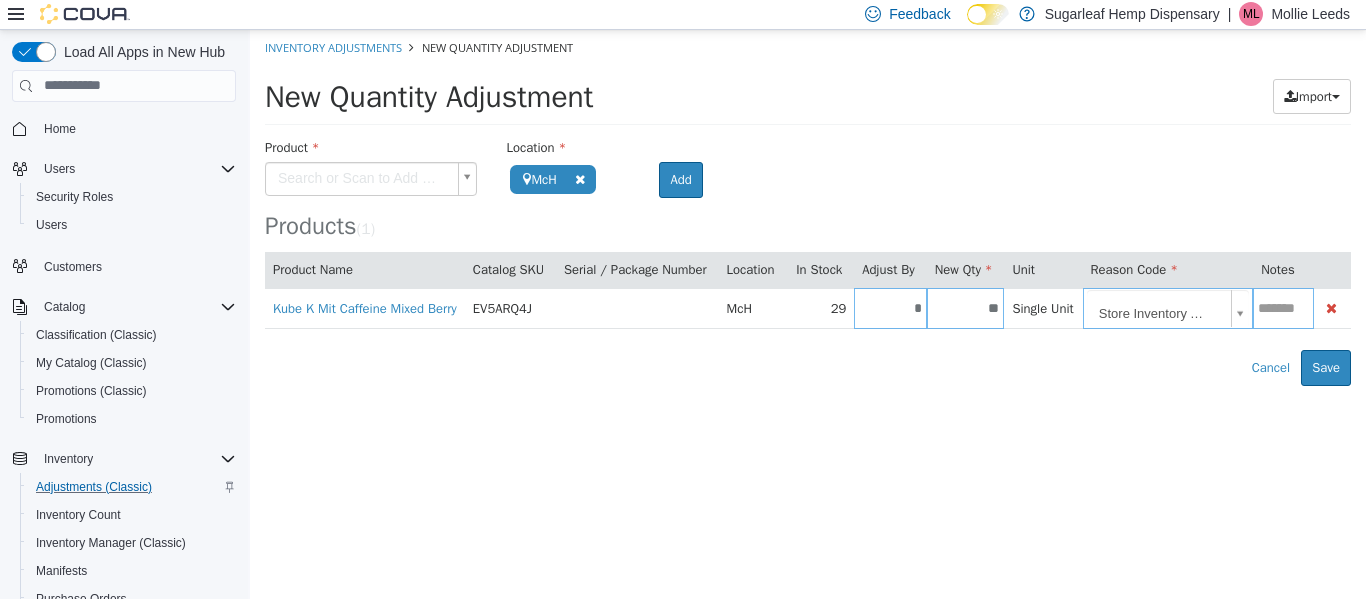 click on "**********" at bounding box center (808, 207) 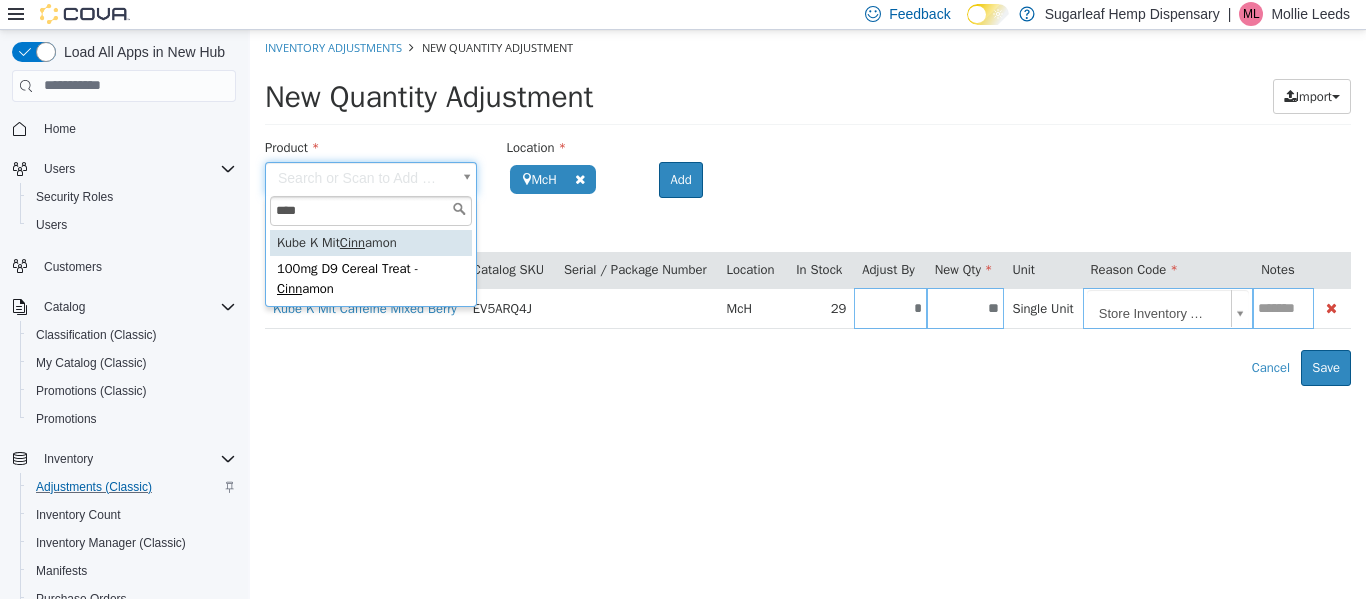 type on "****" 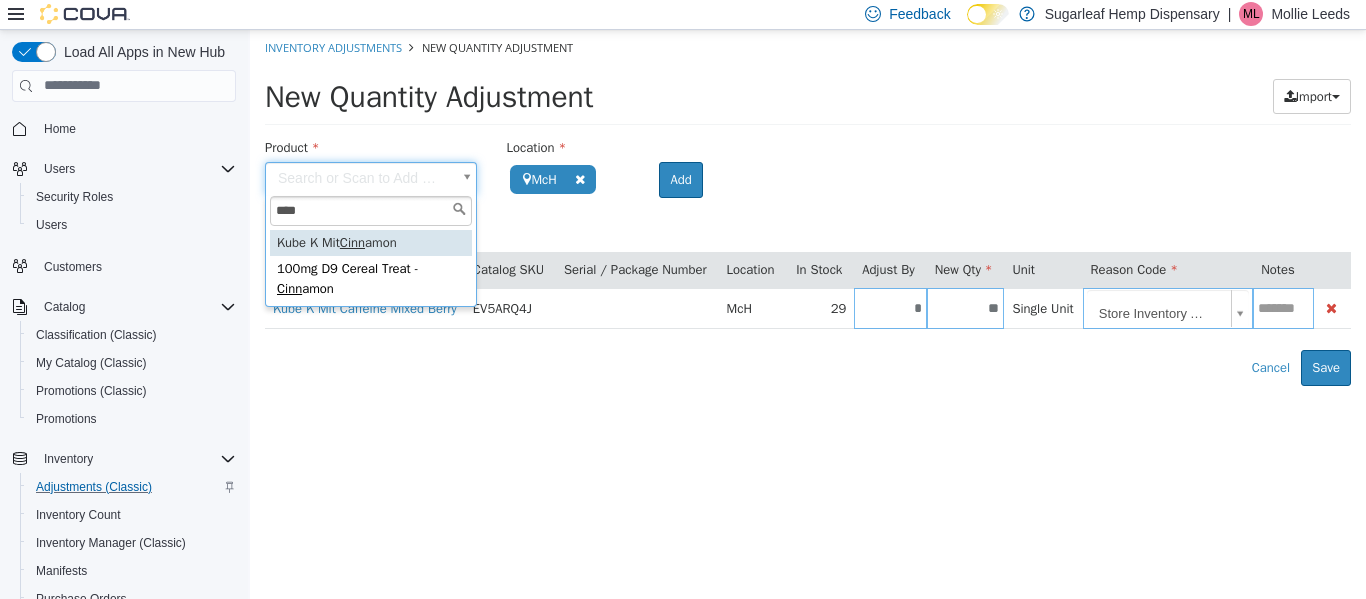 type on "**********" 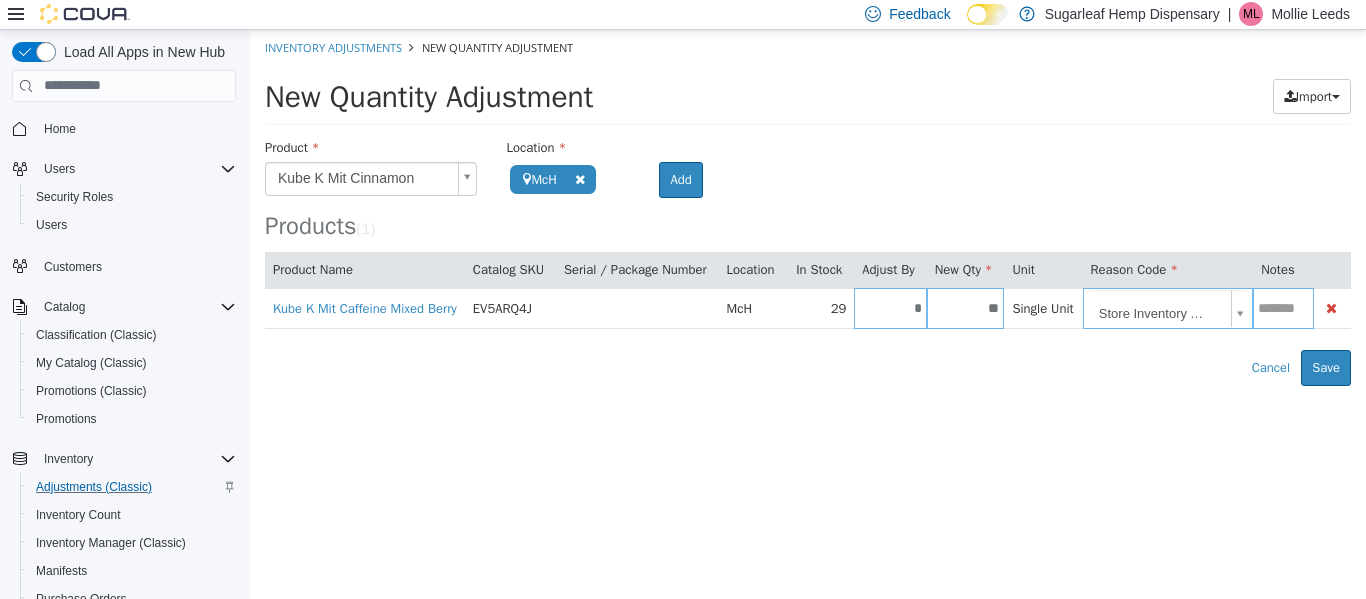 click on "Add" at bounding box center [689, 167] 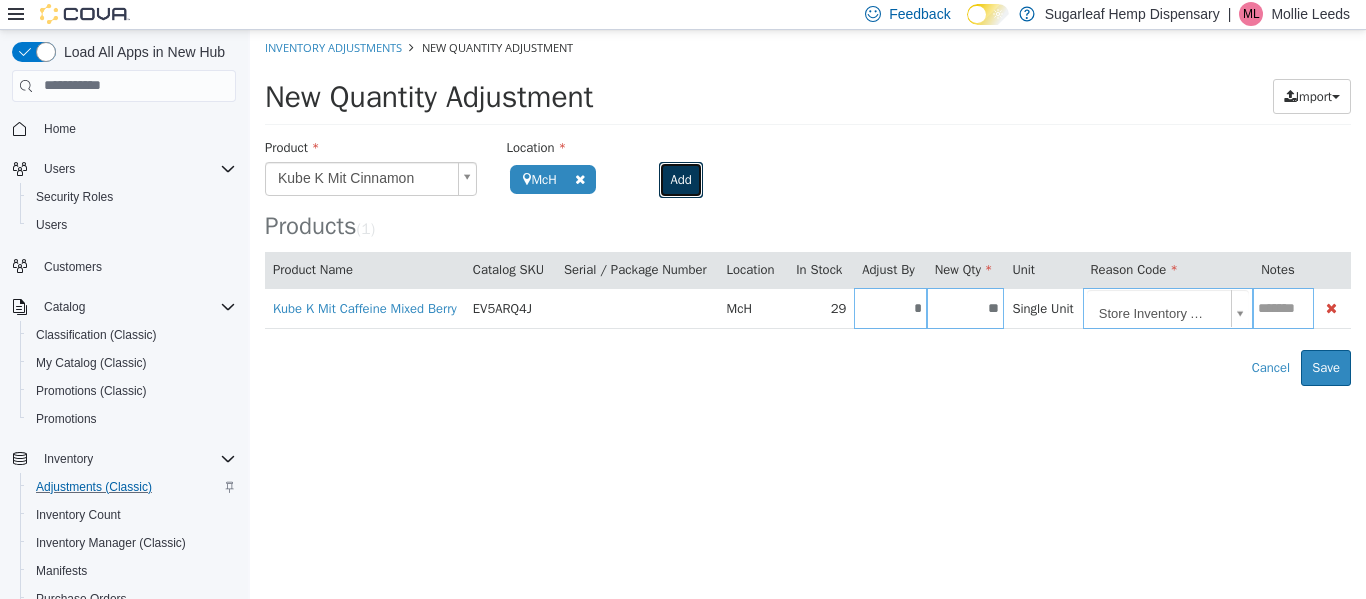 click on "Add" at bounding box center (680, 179) 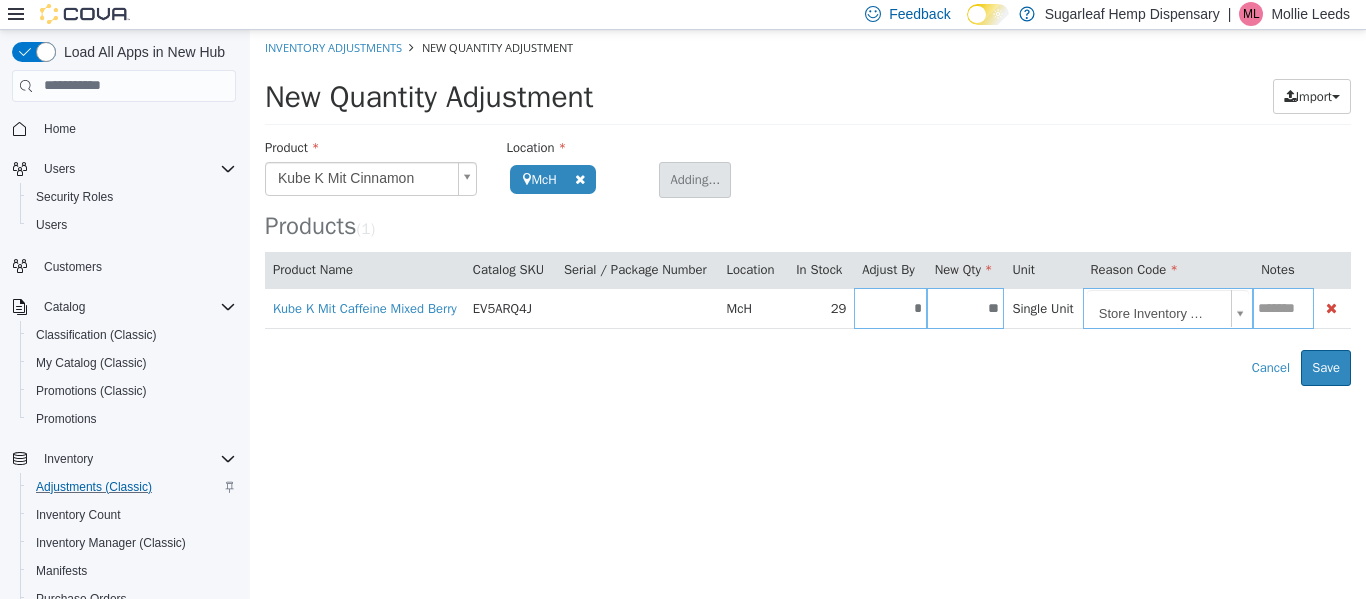type 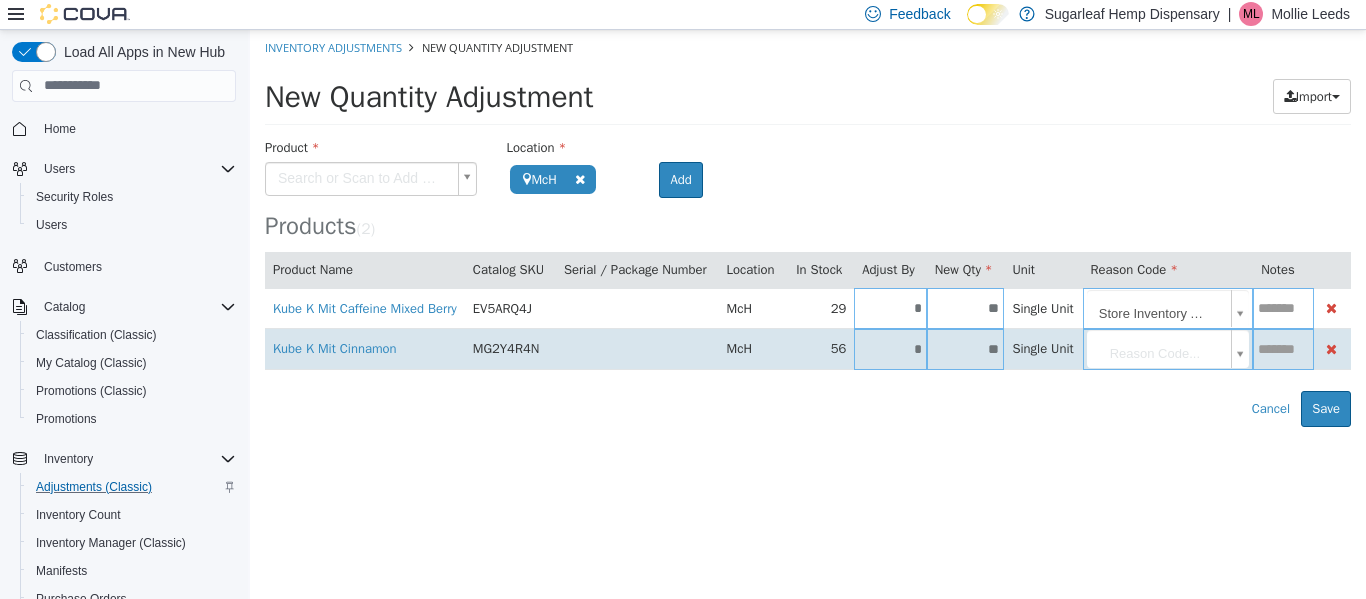 click on "**" at bounding box center [966, 348] 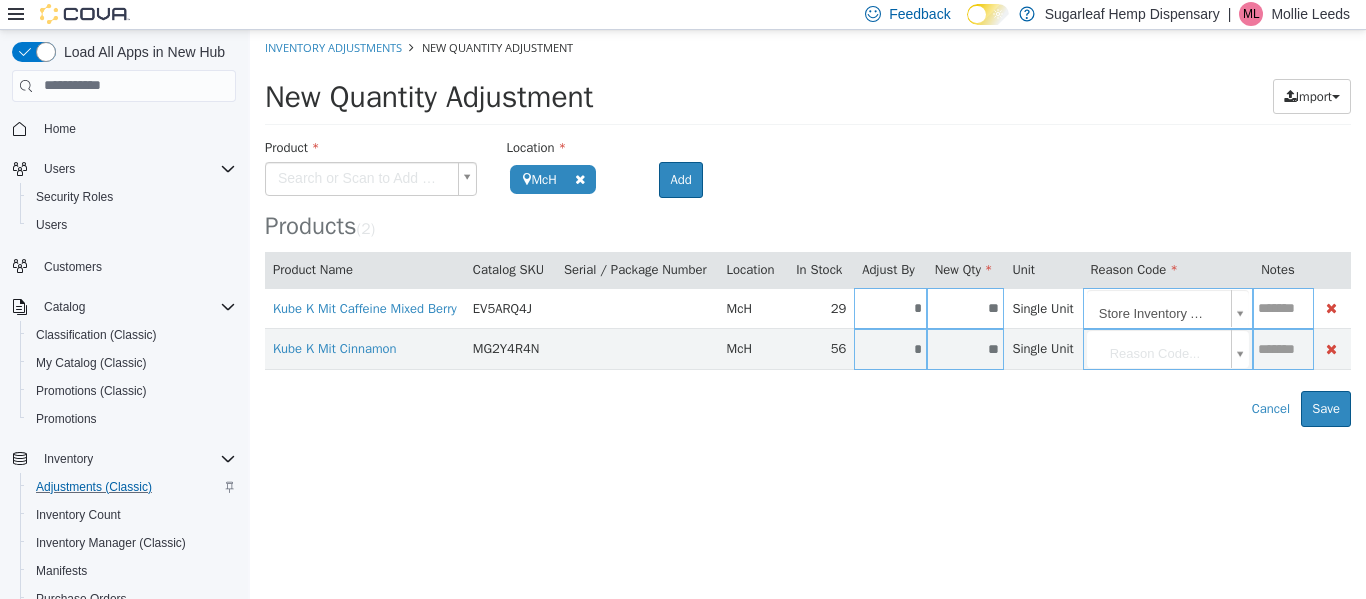 type on "**" 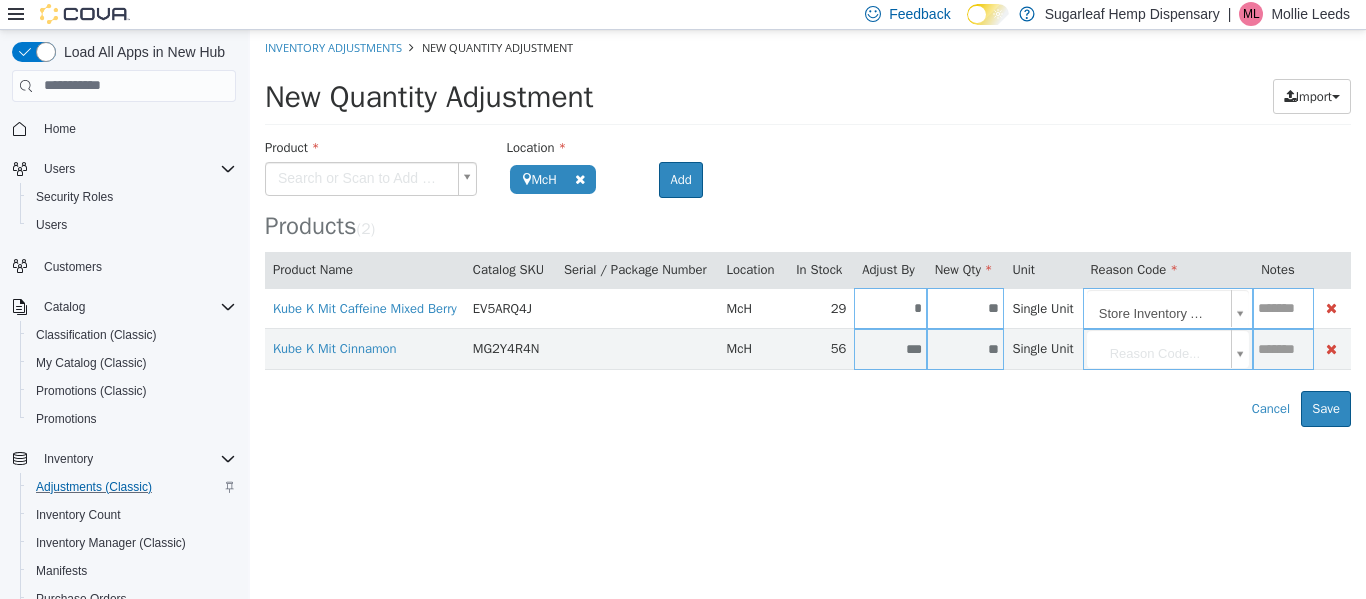 drag, startPoint x: 1200, startPoint y: 357, endPoint x: 1185, endPoint y: 368, distance: 18.601076 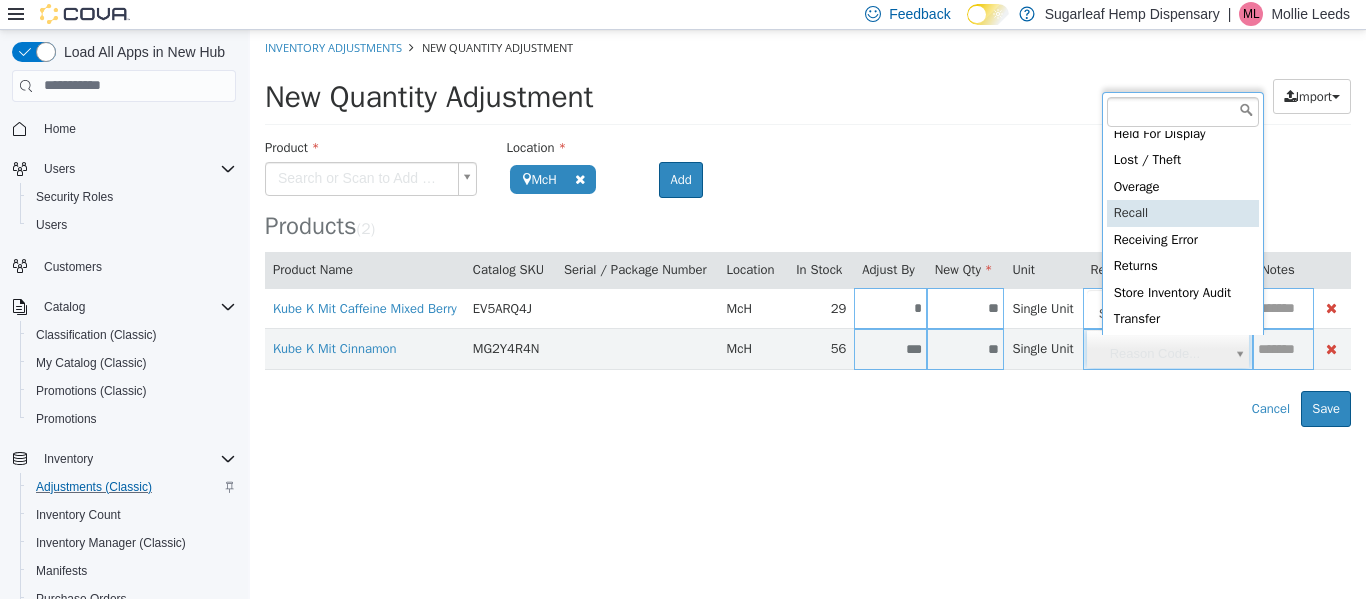 scroll, scrollTop: 91, scrollLeft: 0, axis: vertical 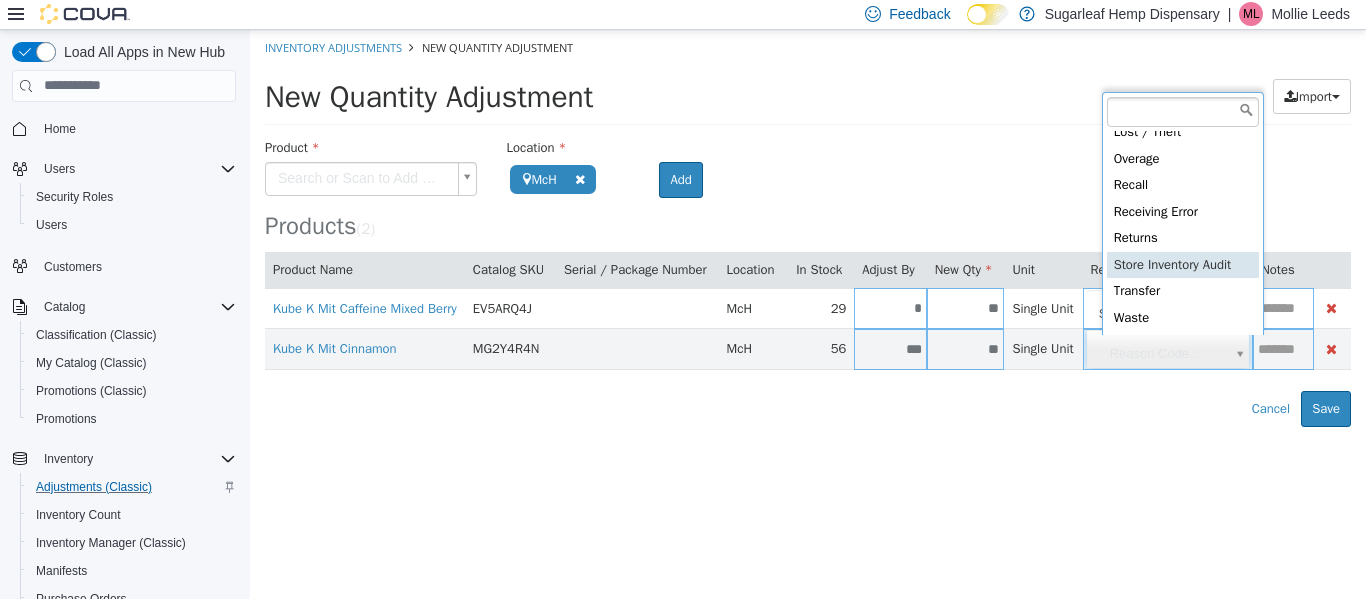 type on "**********" 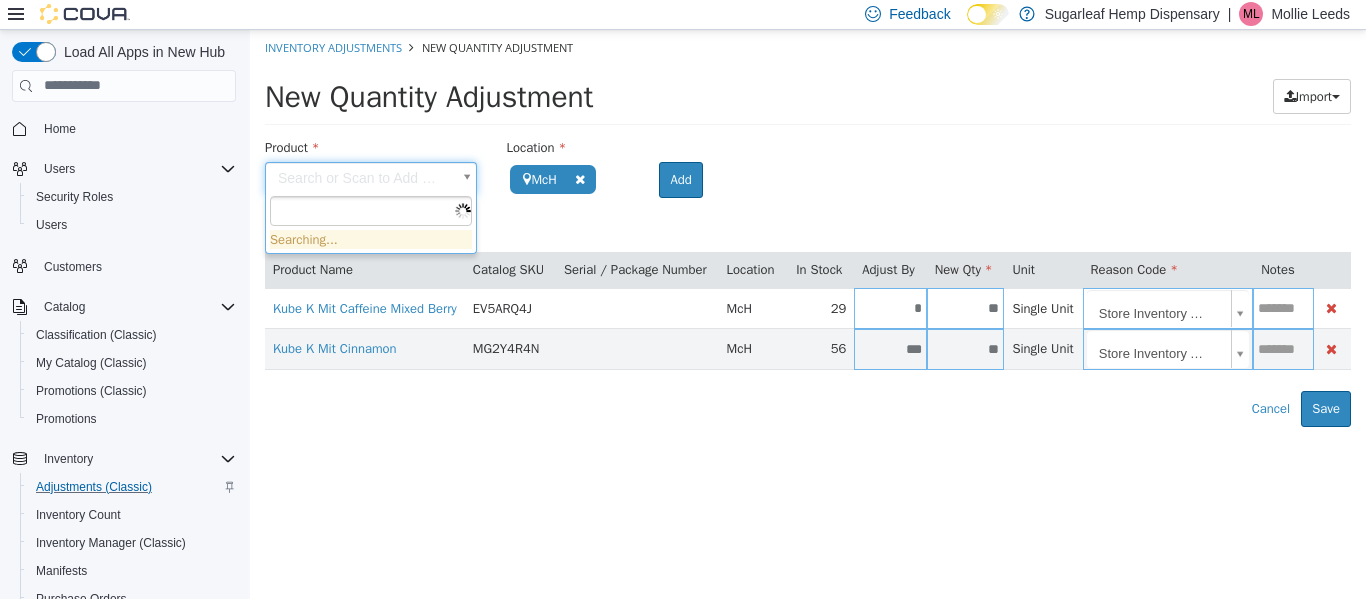 click on "**********" at bounding box center [808, 227] 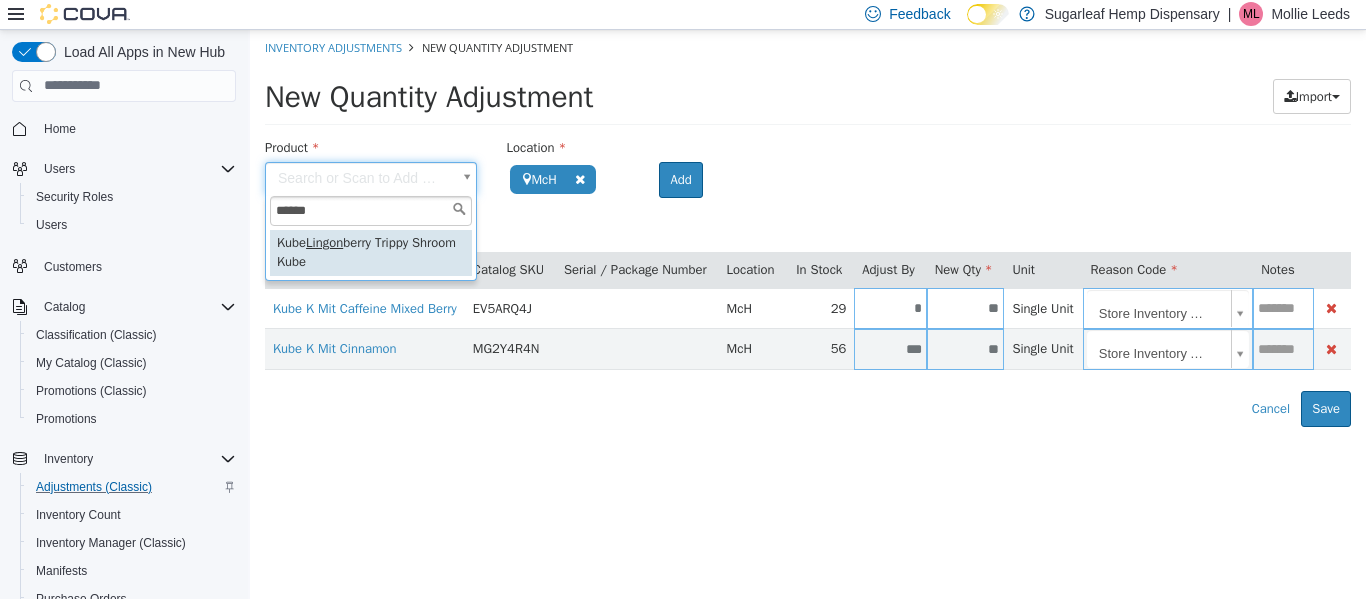 type on "******" 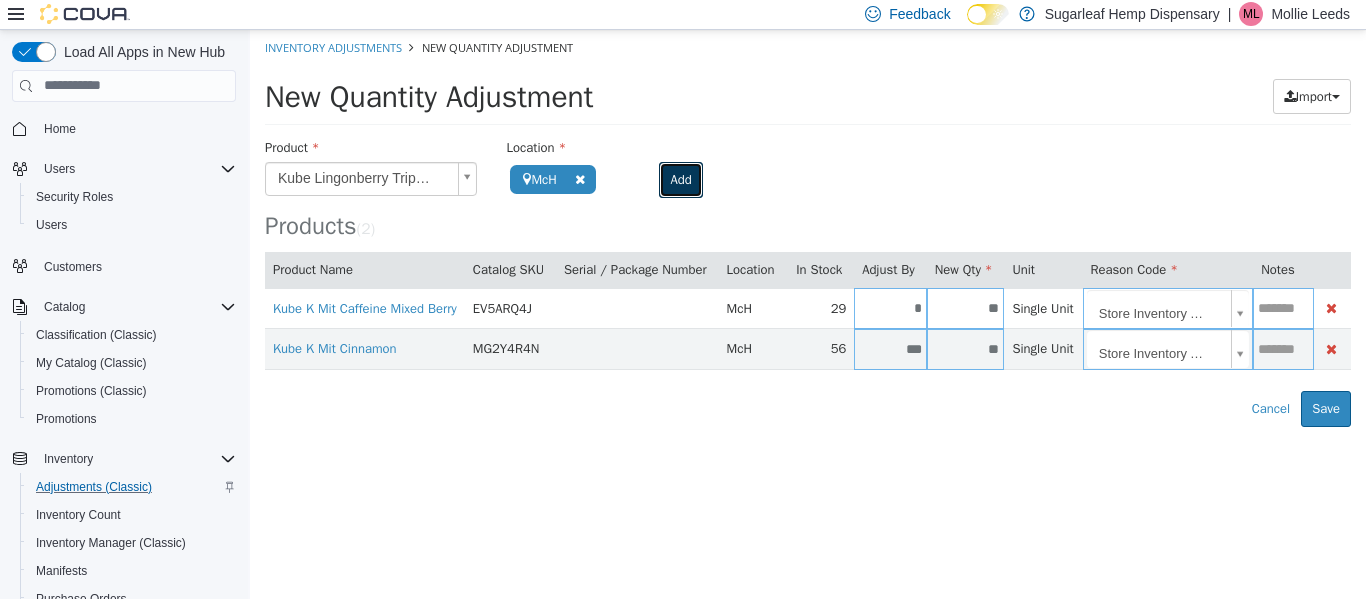 click on "Add" at bounding box center (680, 179) 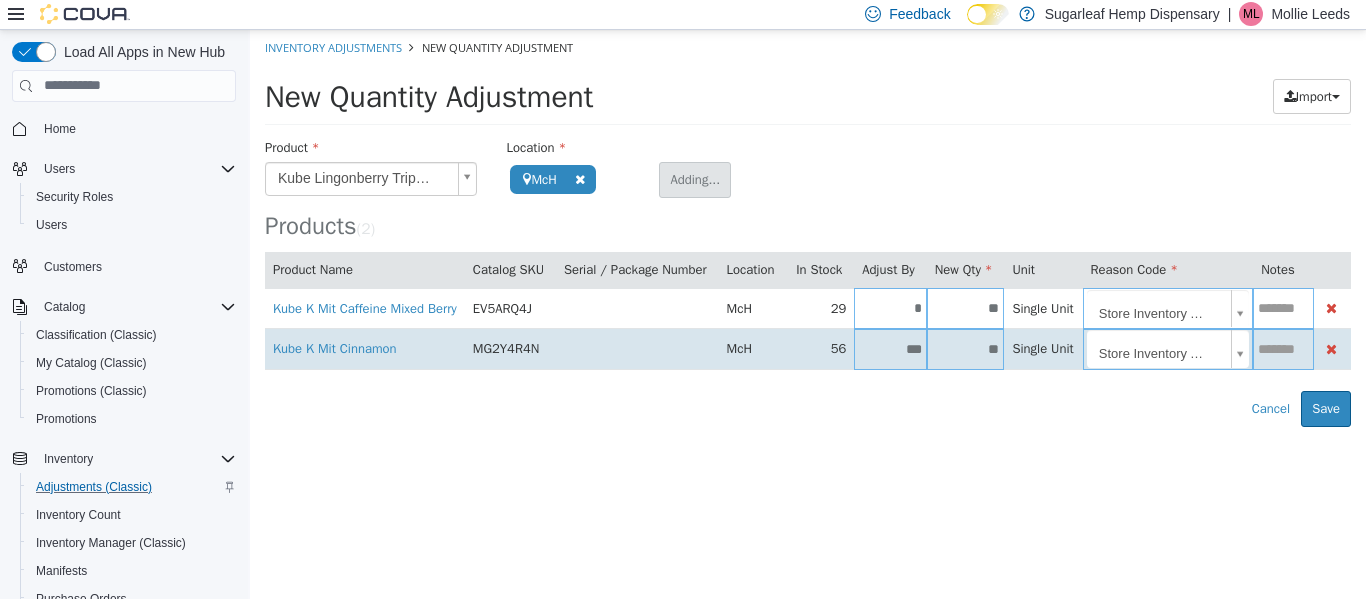type 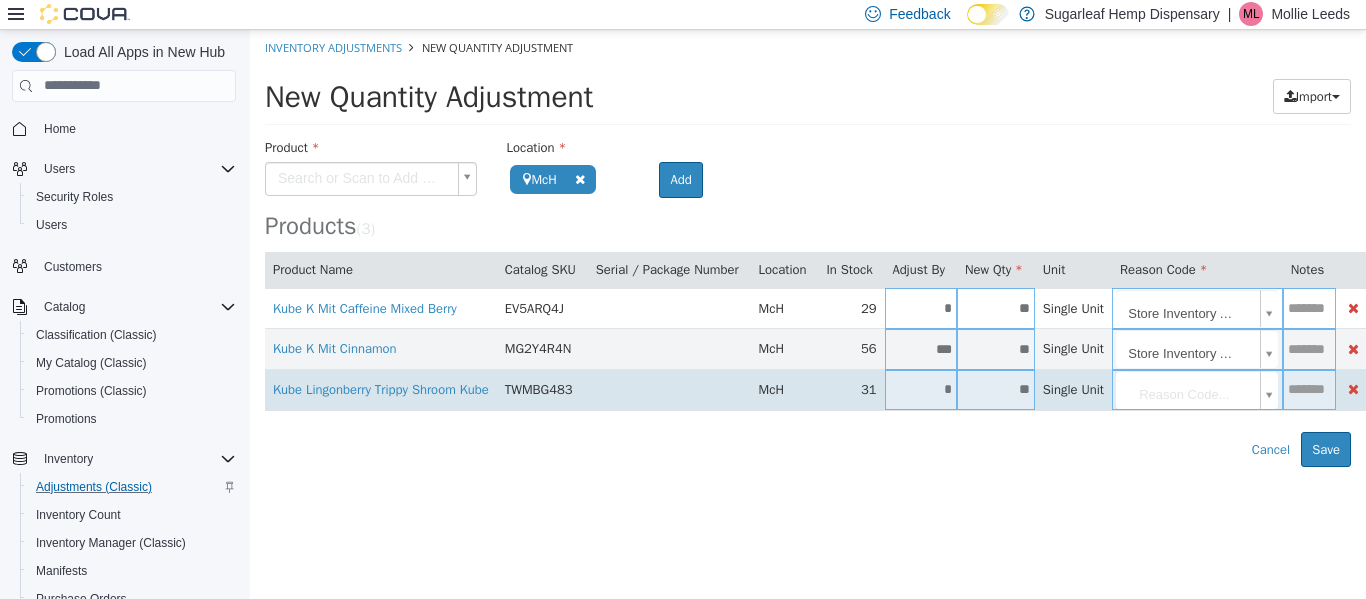 click on "**" at bounding box center (996, 388) 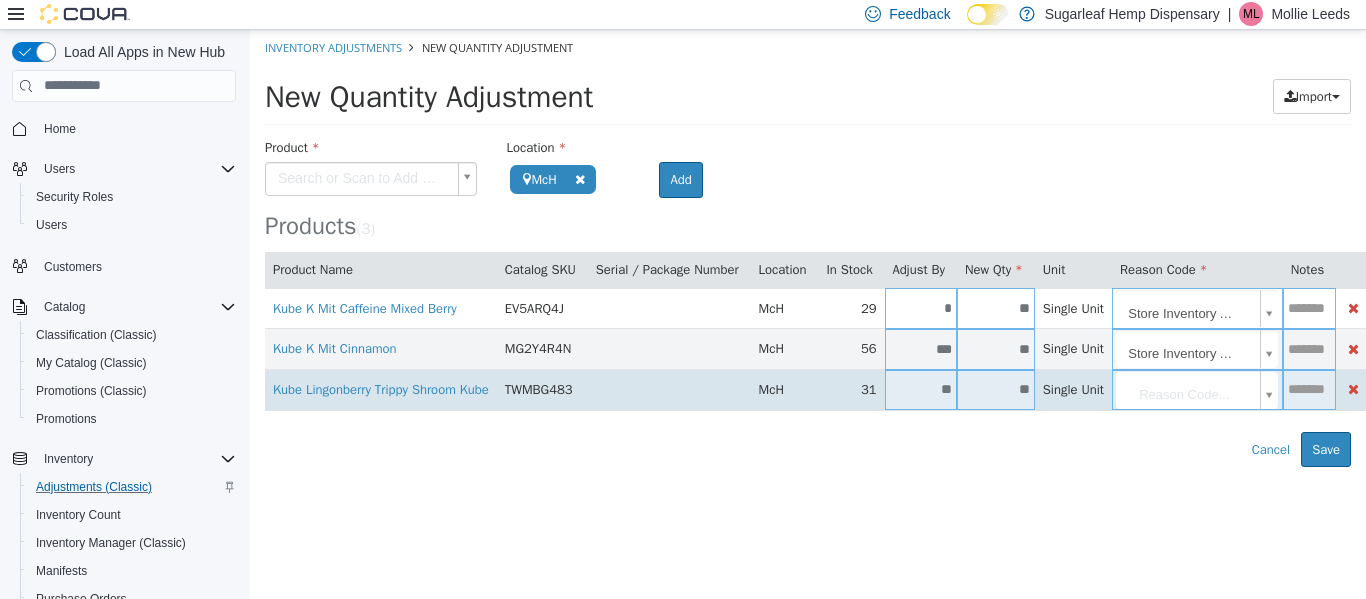click on "**********" at bounding box center [808, 247] 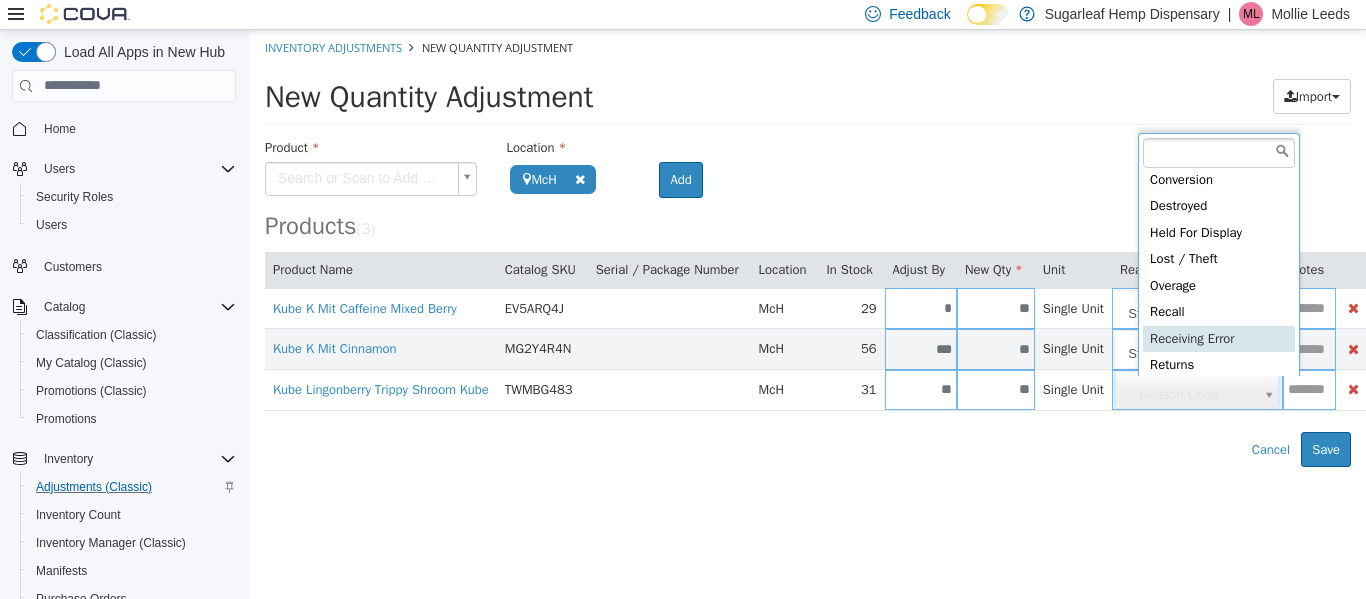 scroll, scrollTop: 91, scrollLeft: 0, axis: vertical 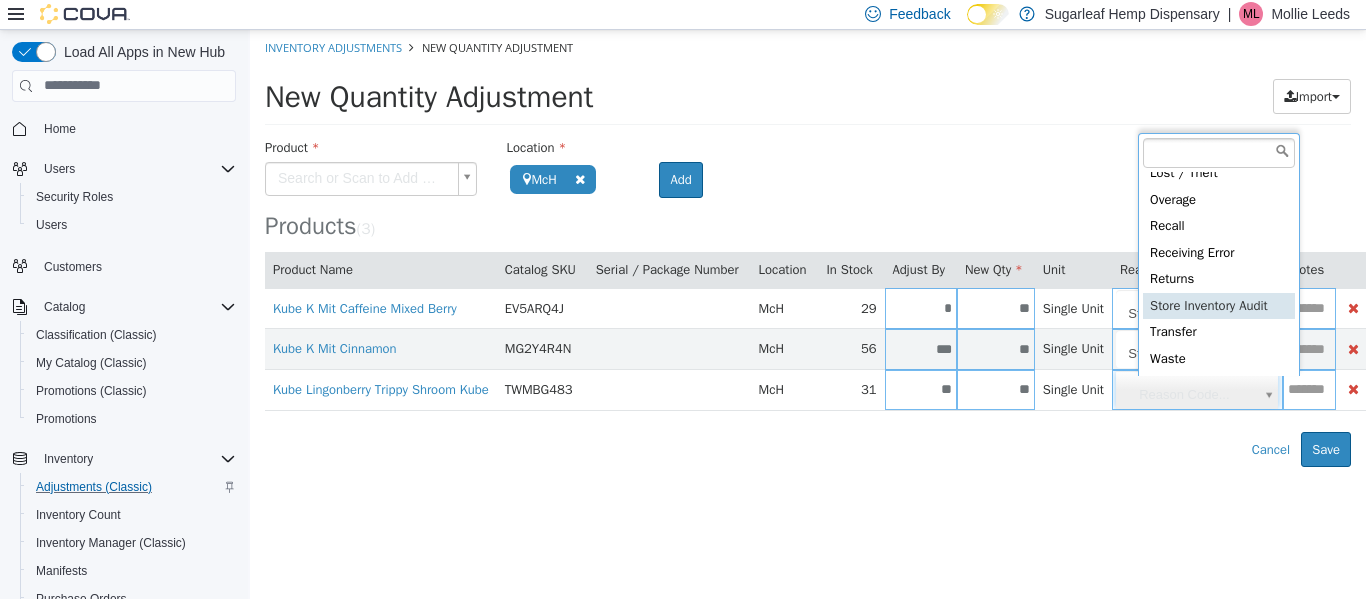 type on "**********" 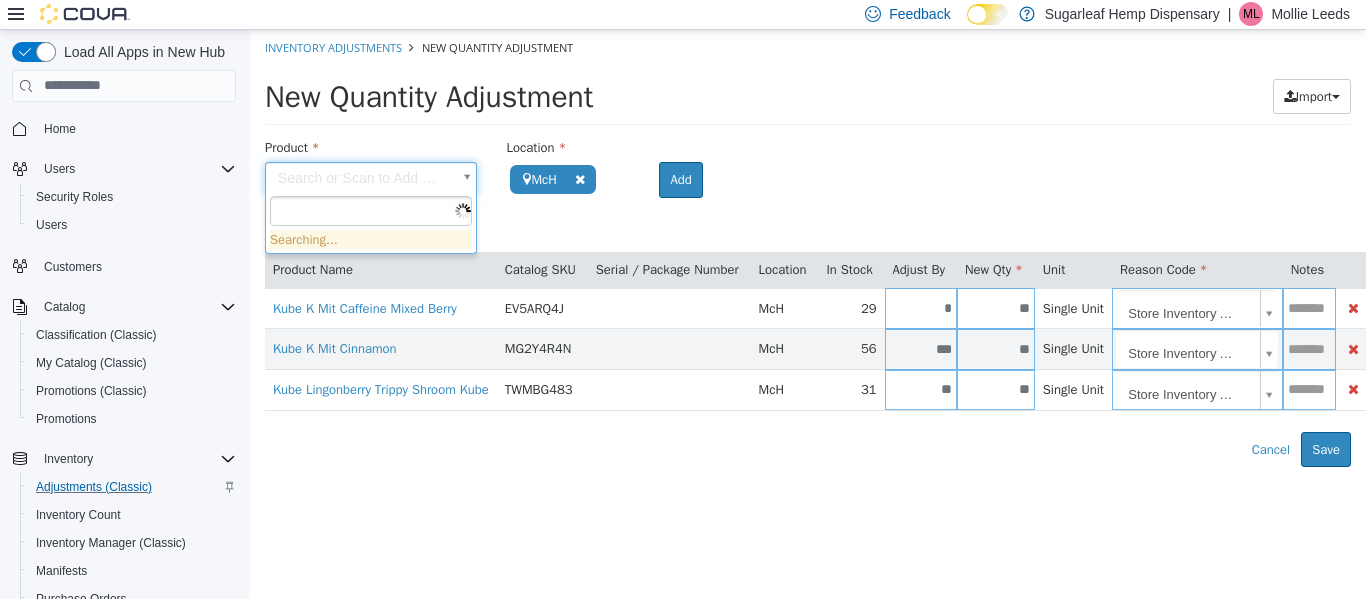 click on "**********" at bounding box center (808, 247) 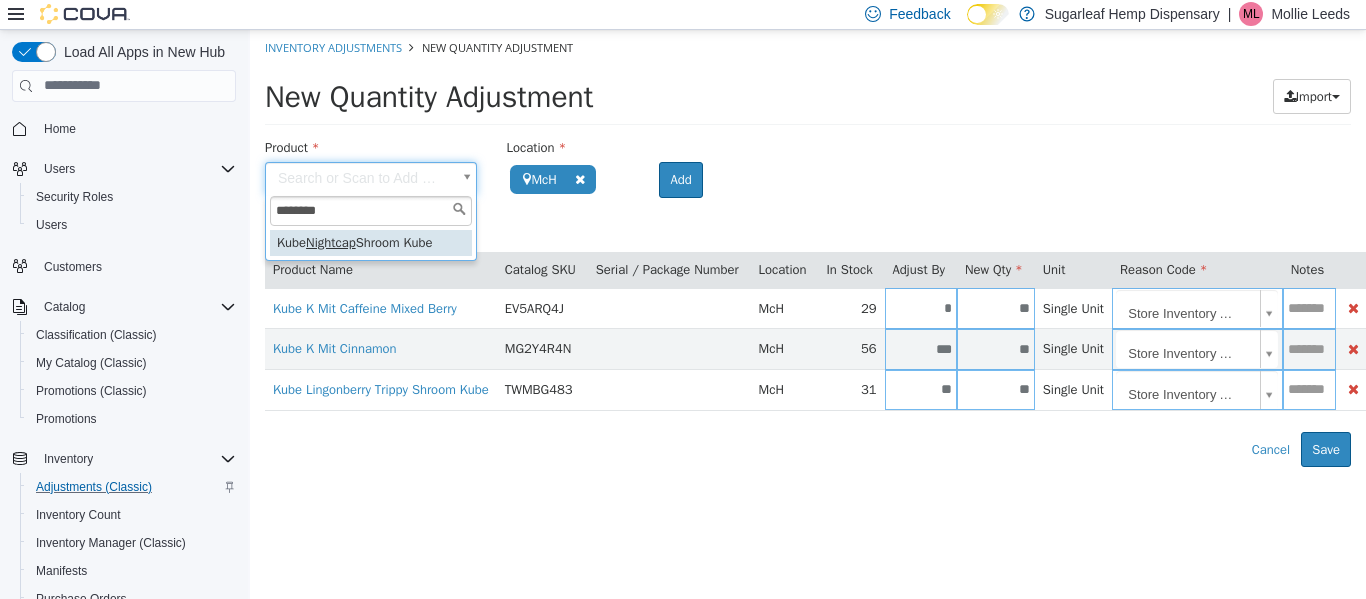 type on "********" 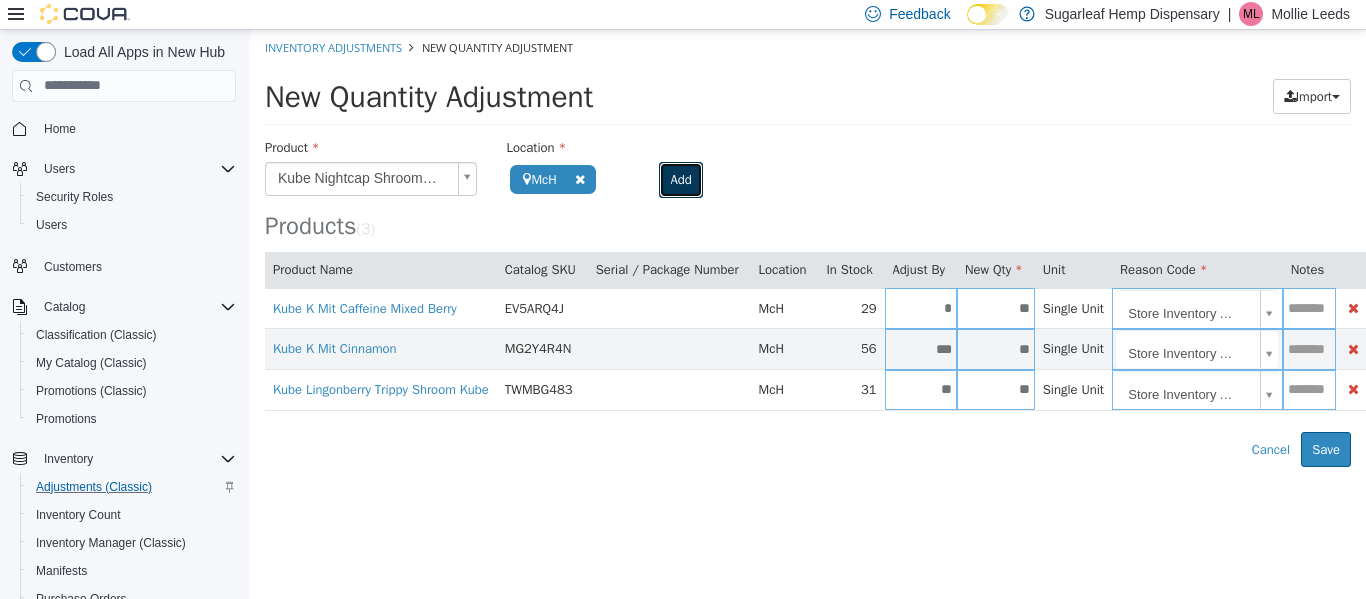 click on "Add" at bounding box center [680, 179] 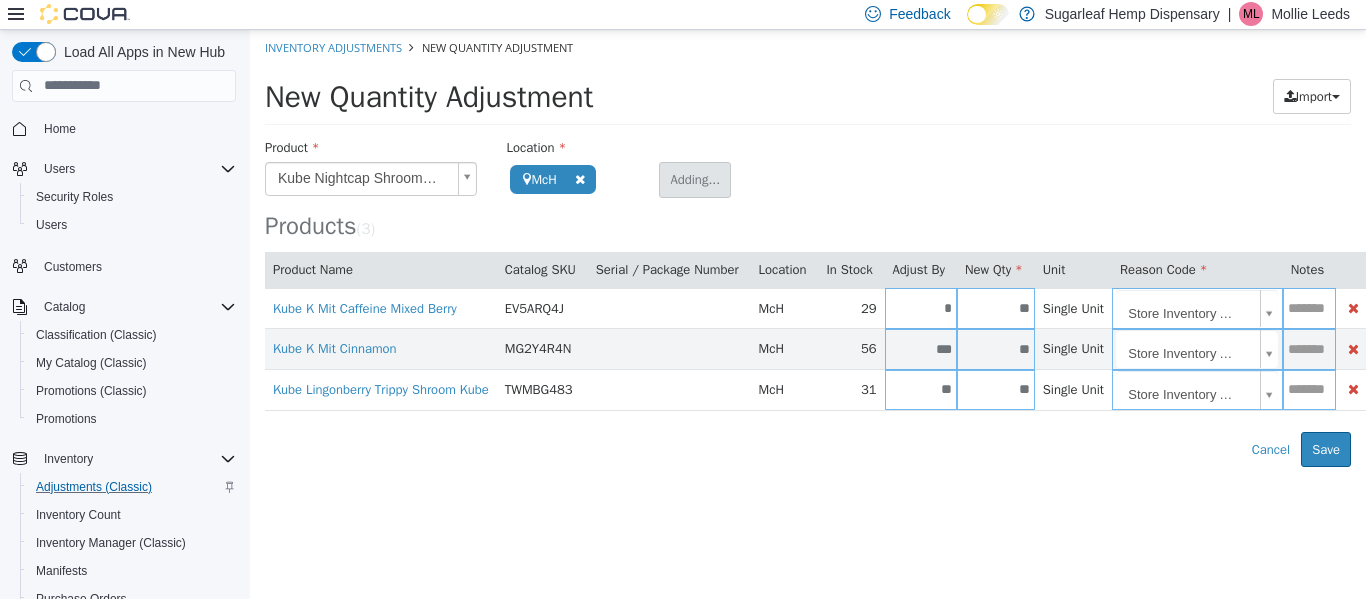 type 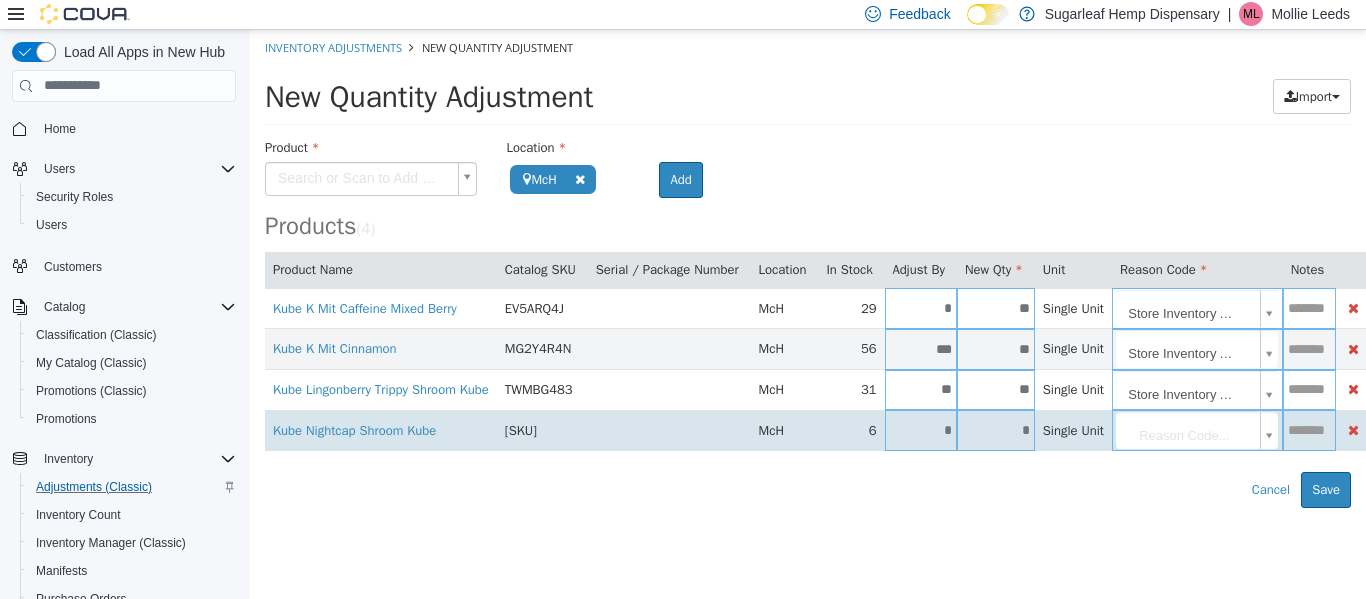 click on "*" at bounding box center [996, 429] 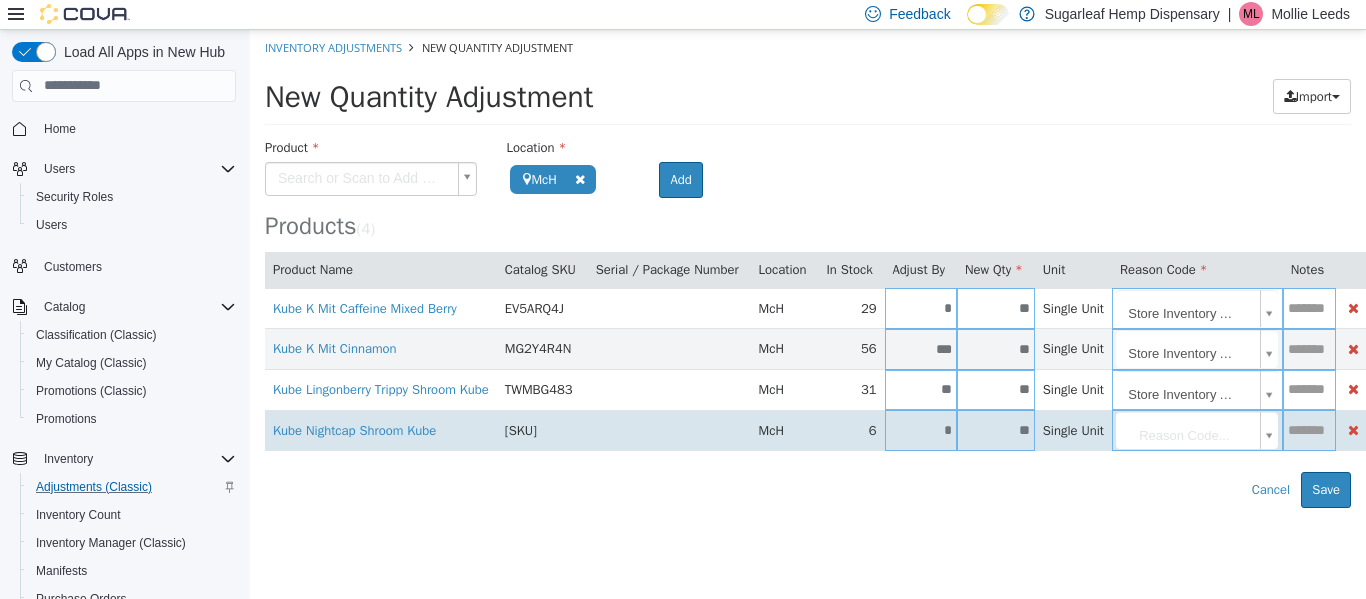type on "**" 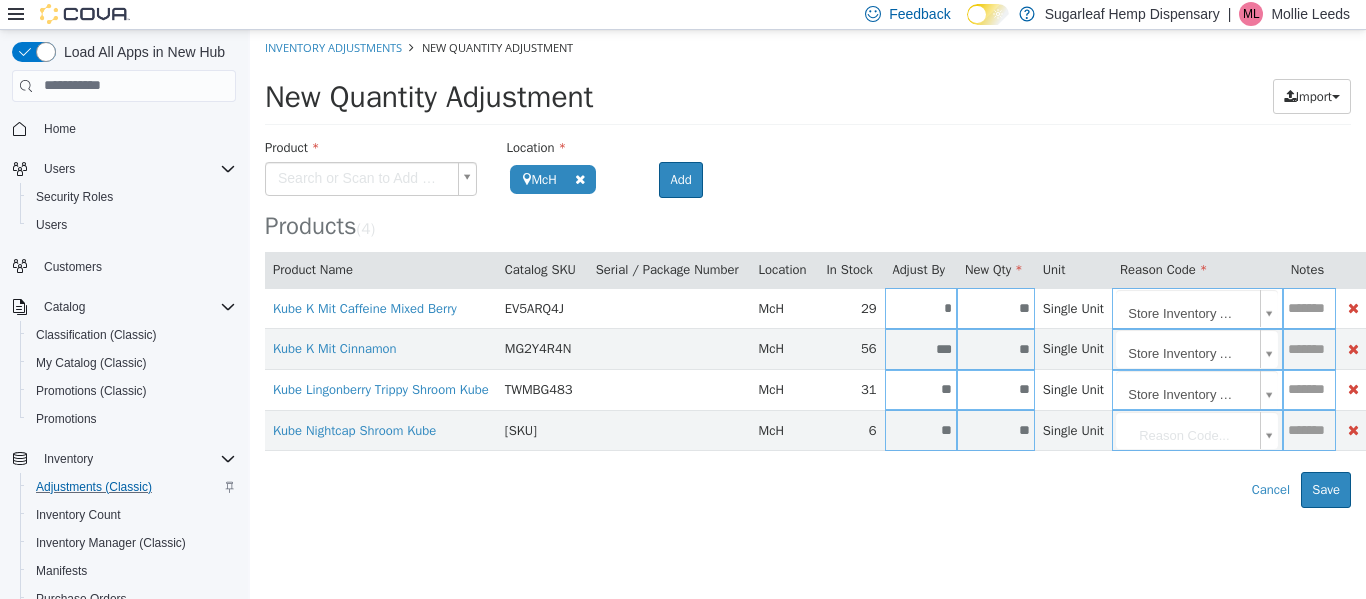 click on "**********" at bounding box center (808, 268) 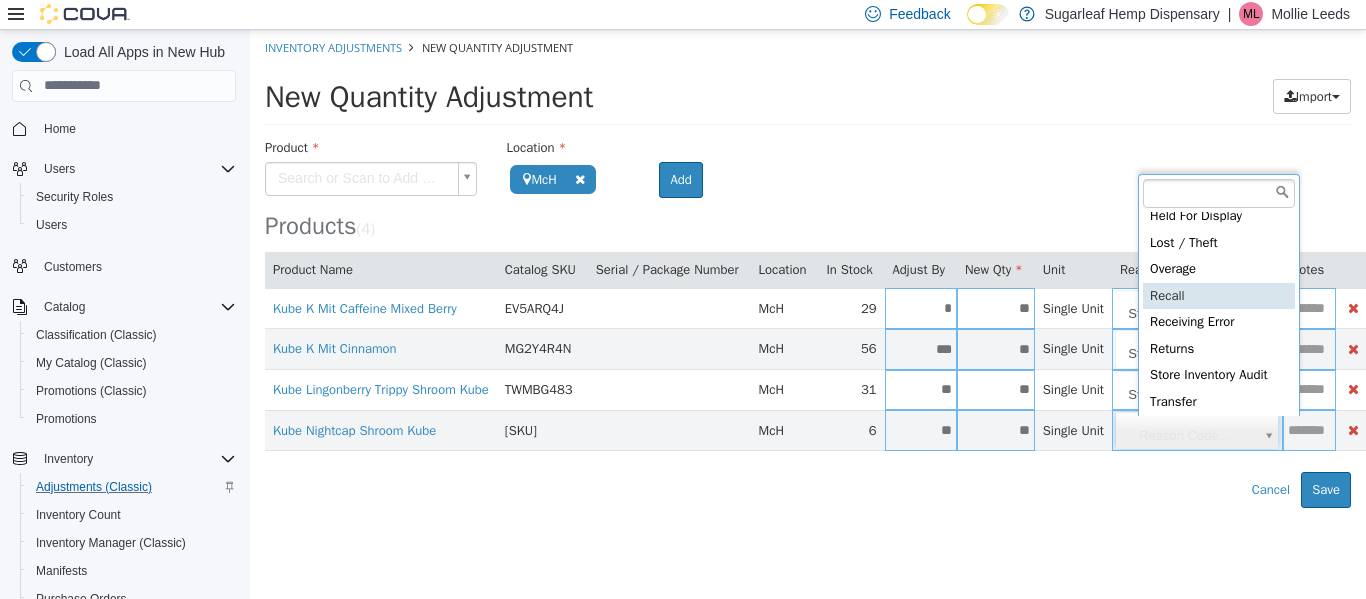 scroll, scrollTop: 92, scrollLeft: 0, axis: vertical 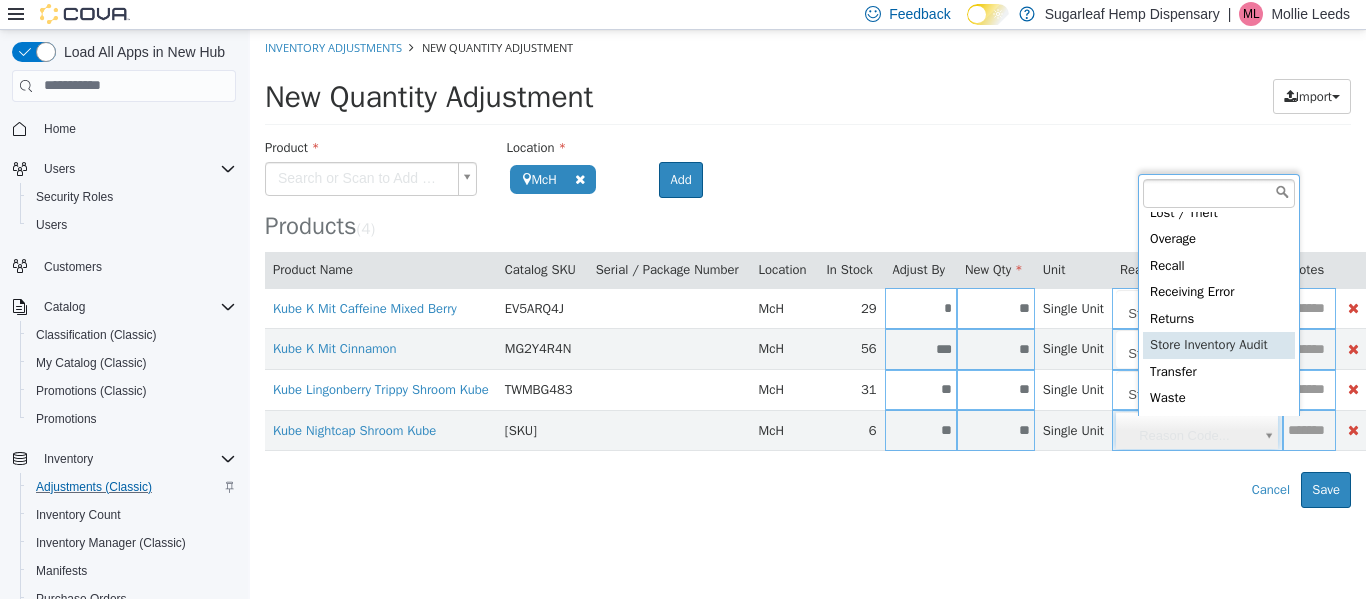 type on "**********" 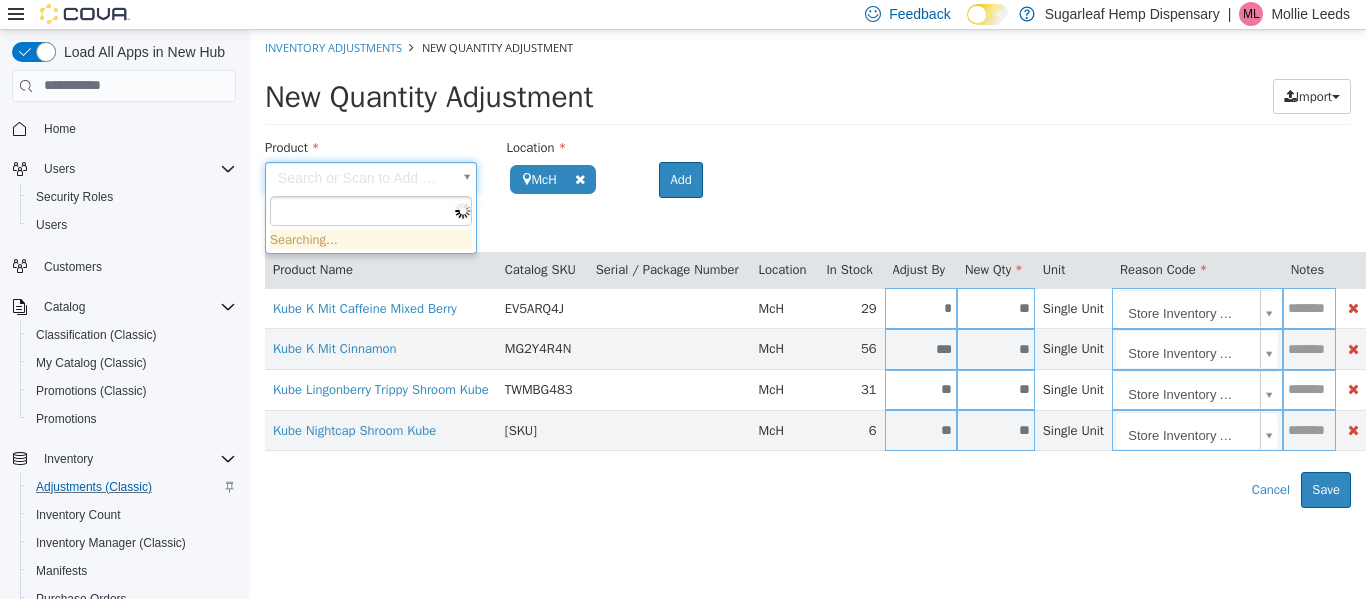 click on "**********" at bounding box center [808, 268] 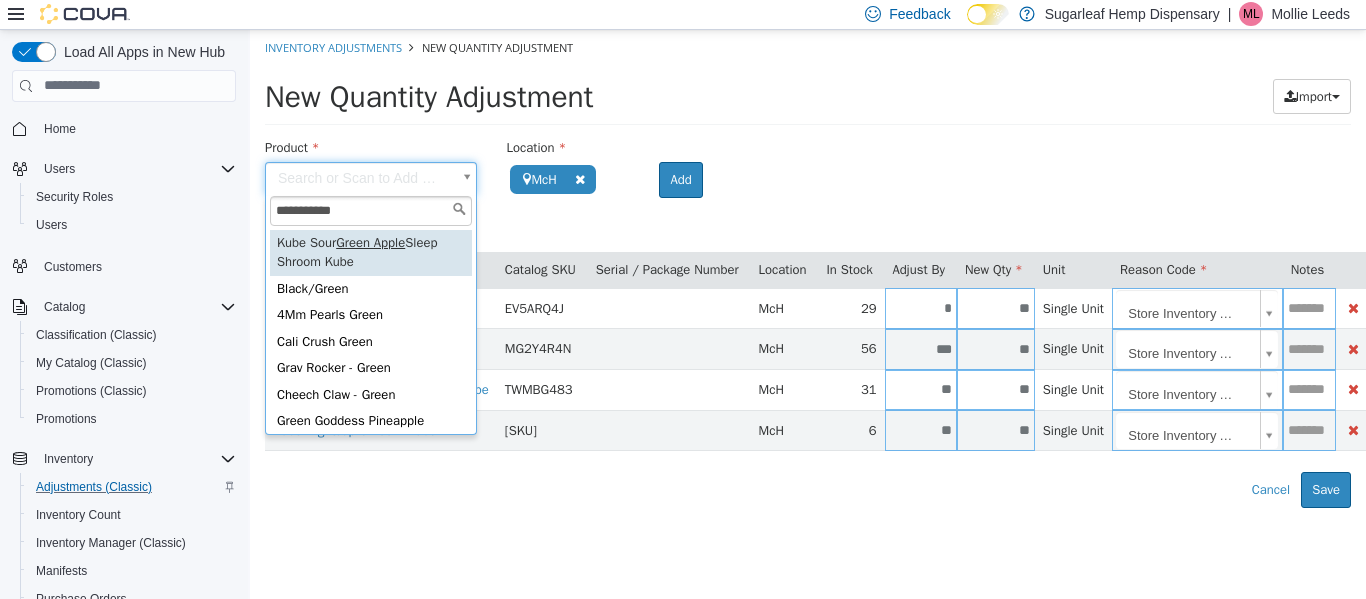type on "**********" 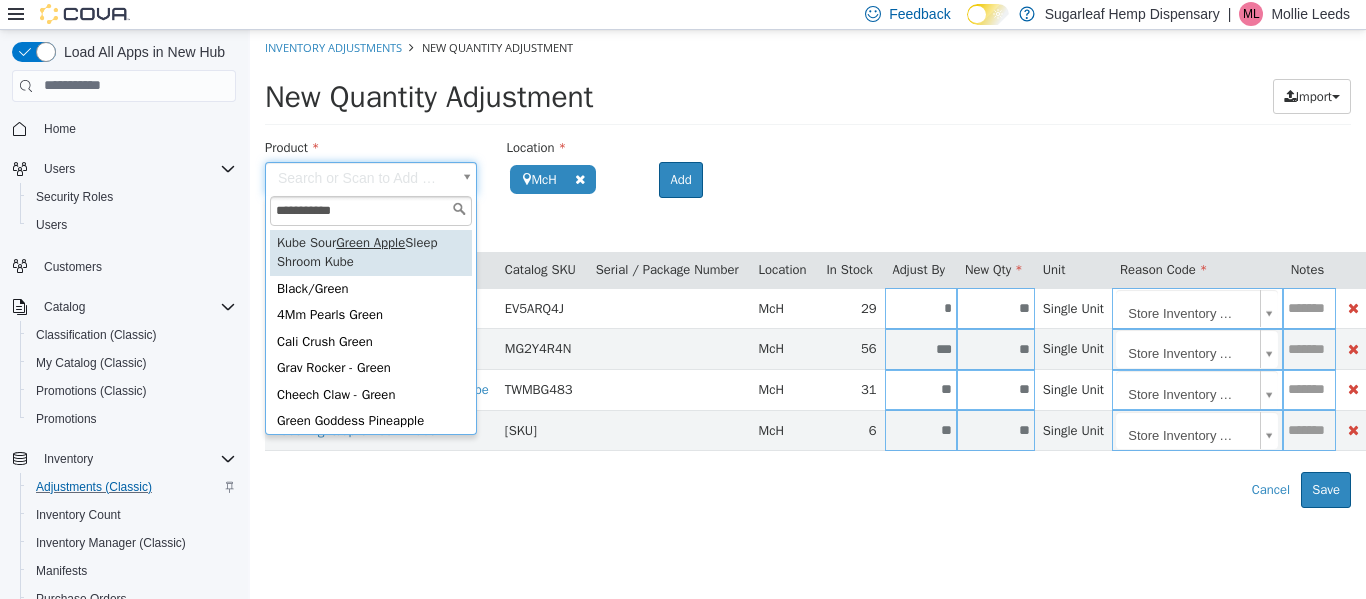 type on "**********" 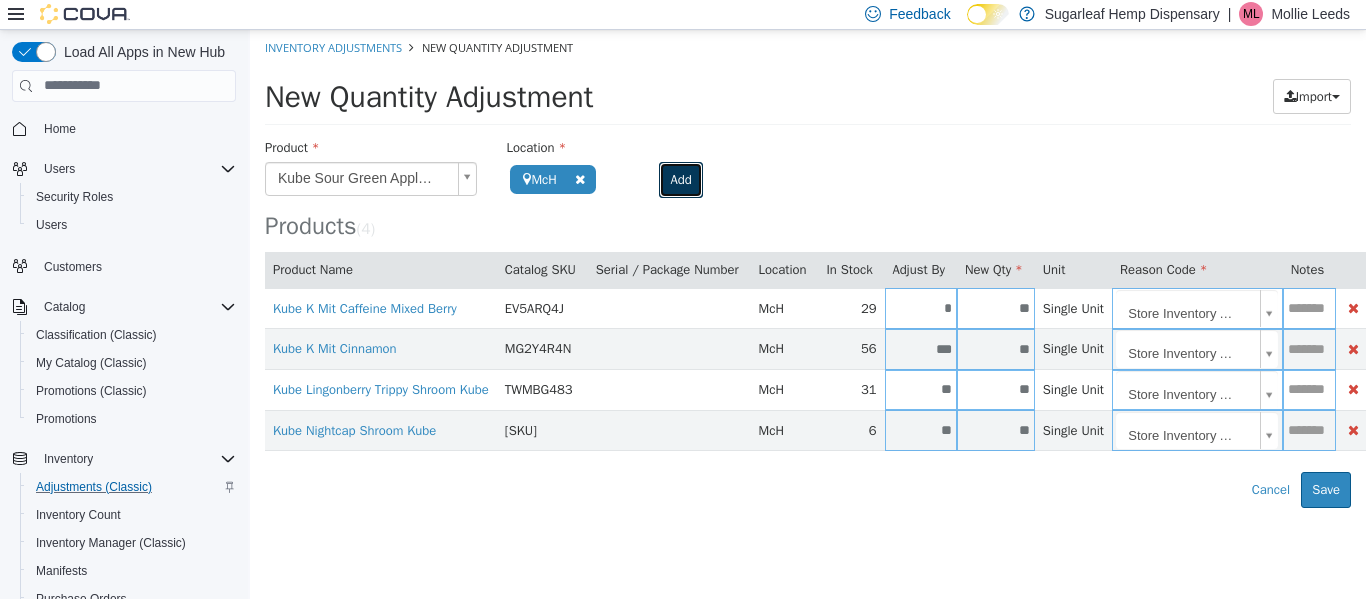 click on "Add" at bounding box center (680, 179) 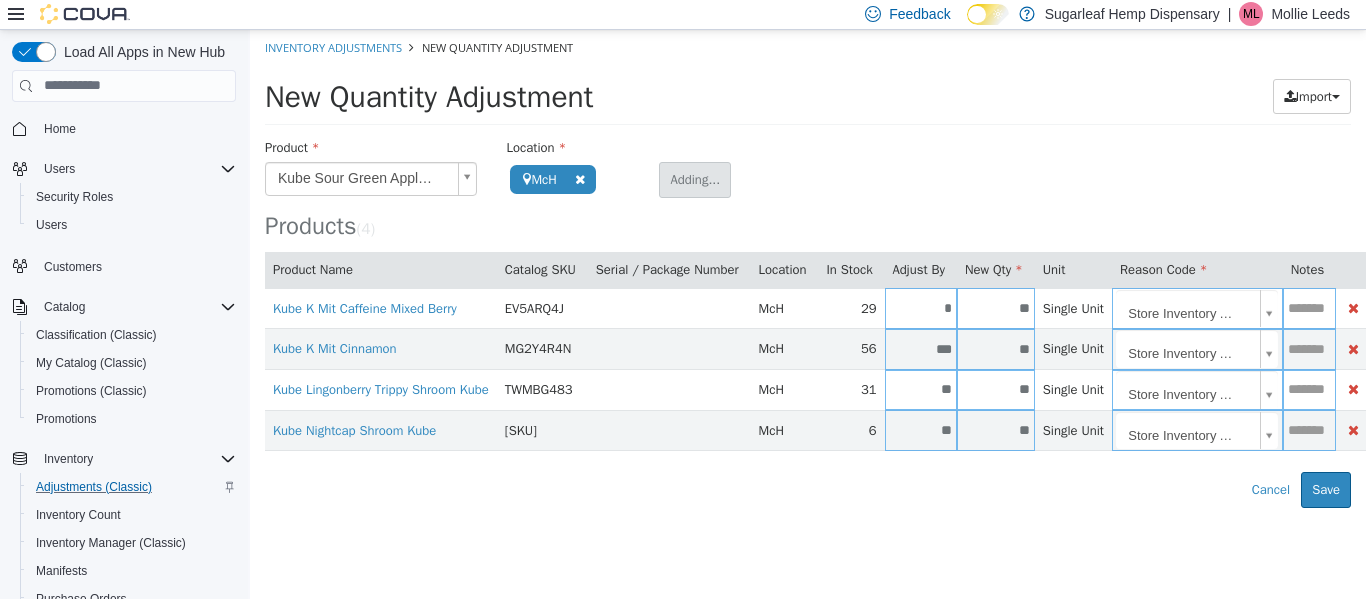 type 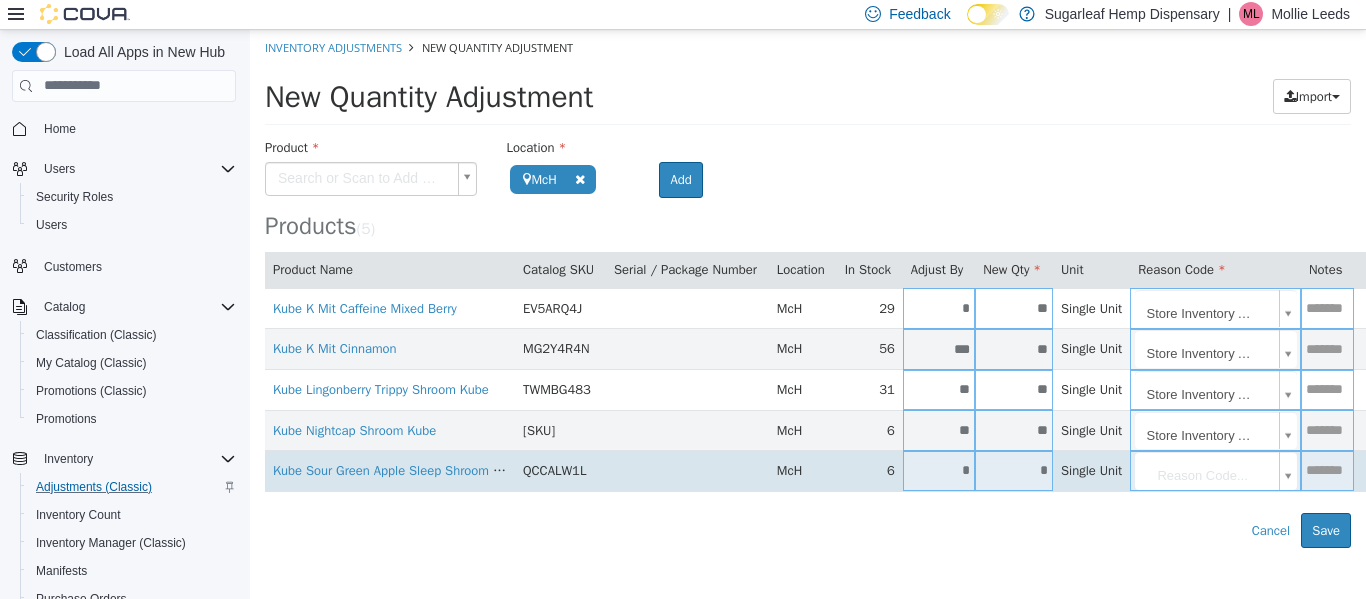 click on "*" at bounding box center (1014, 469) 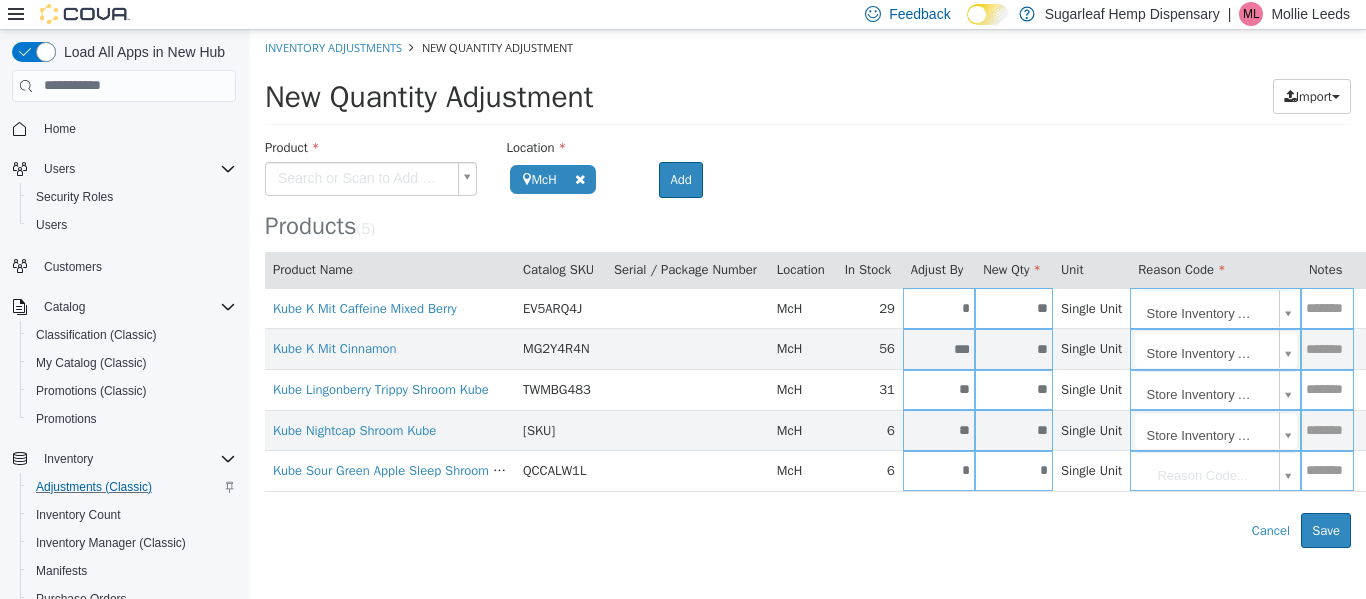 type on "*" 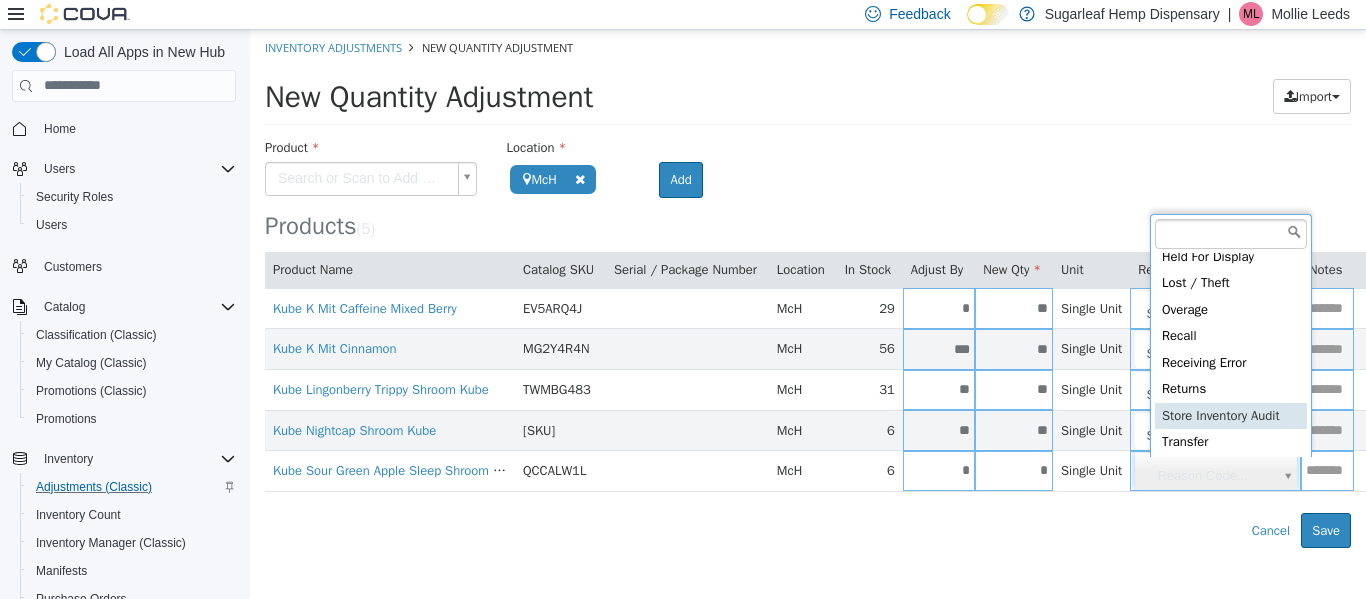 scroll, scrollTop: 91, scrollLeft: 0, axis: vertical 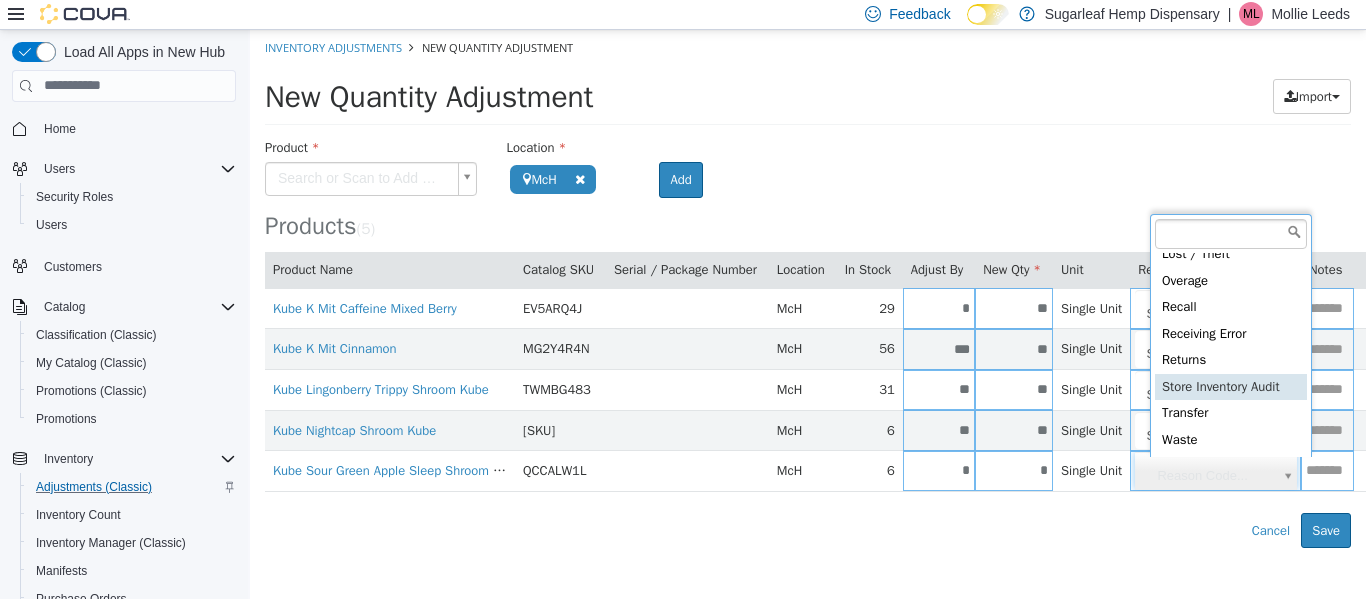 type on "**********" 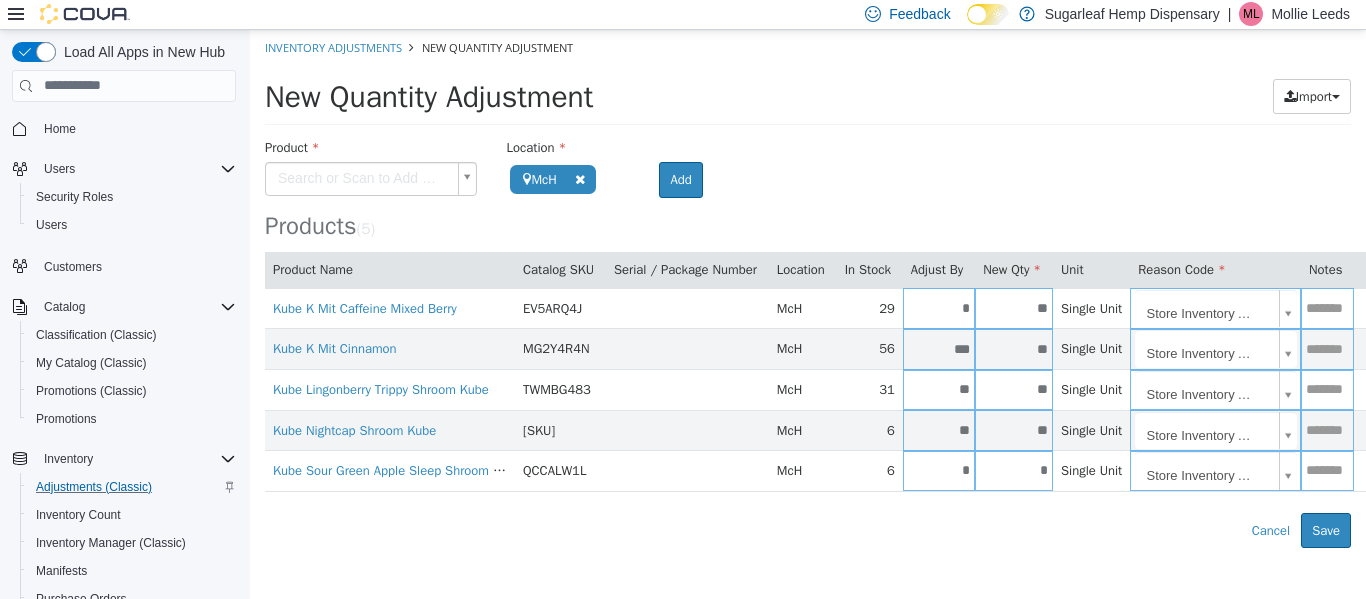 click on "Error saving adjustment please resolve the errors above. Cancel Save" at bounding box center [808, 530] 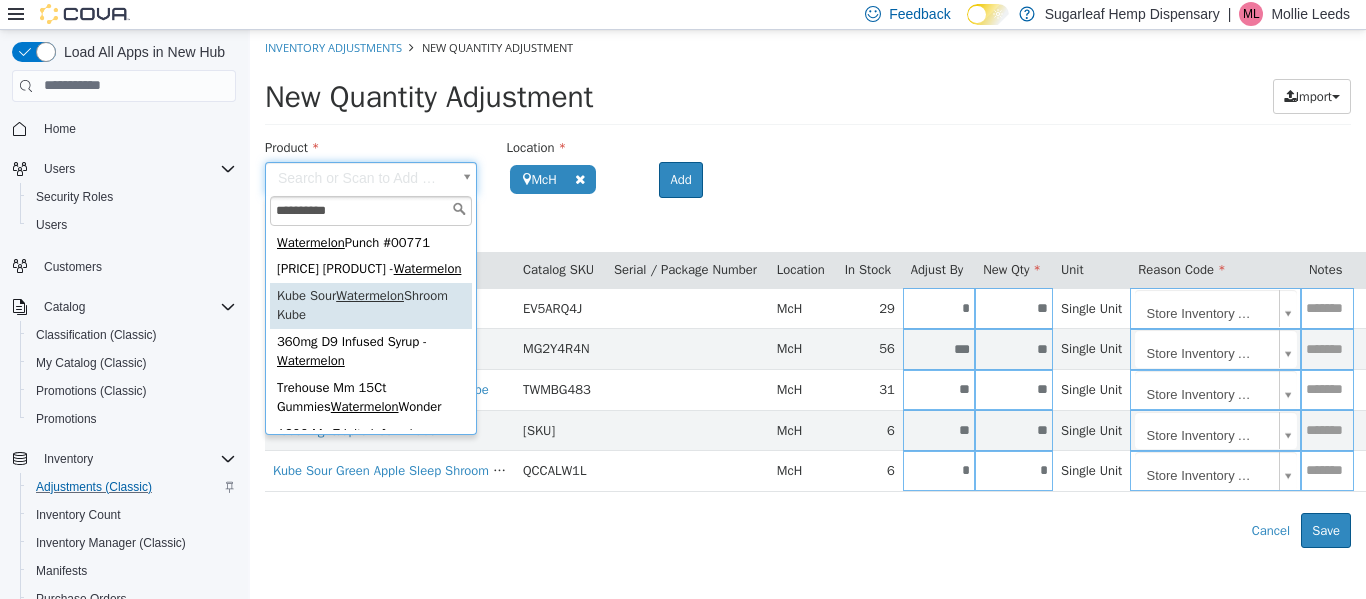 type on "**********" 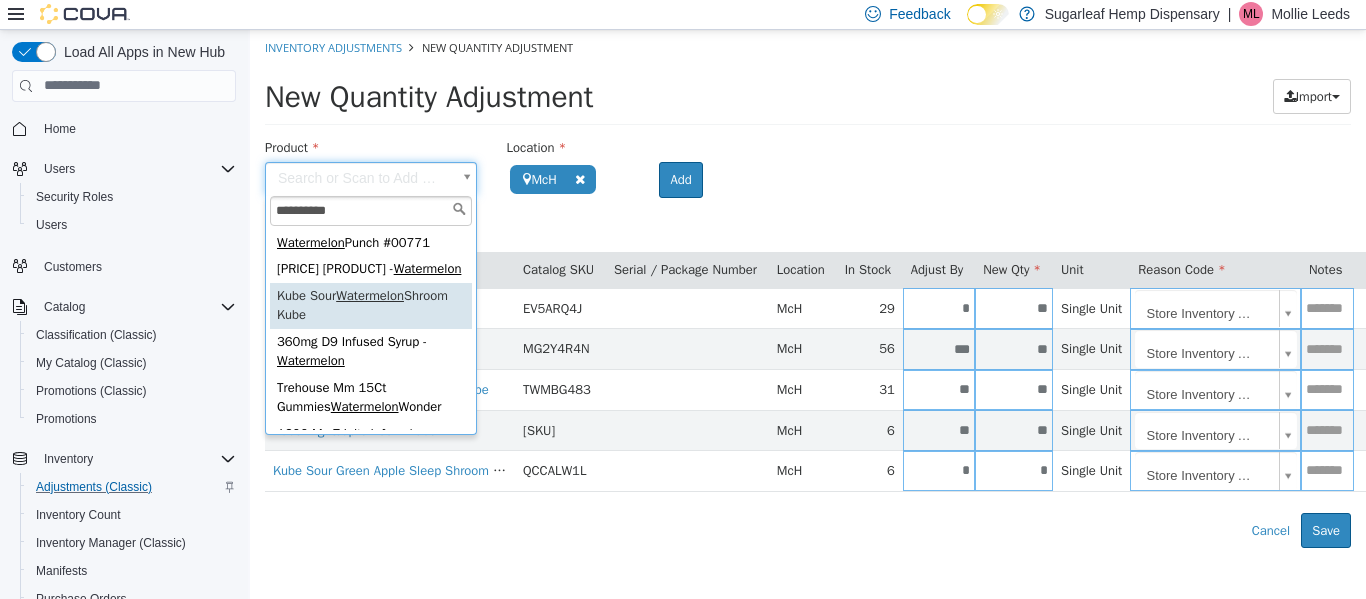 type on "**********" 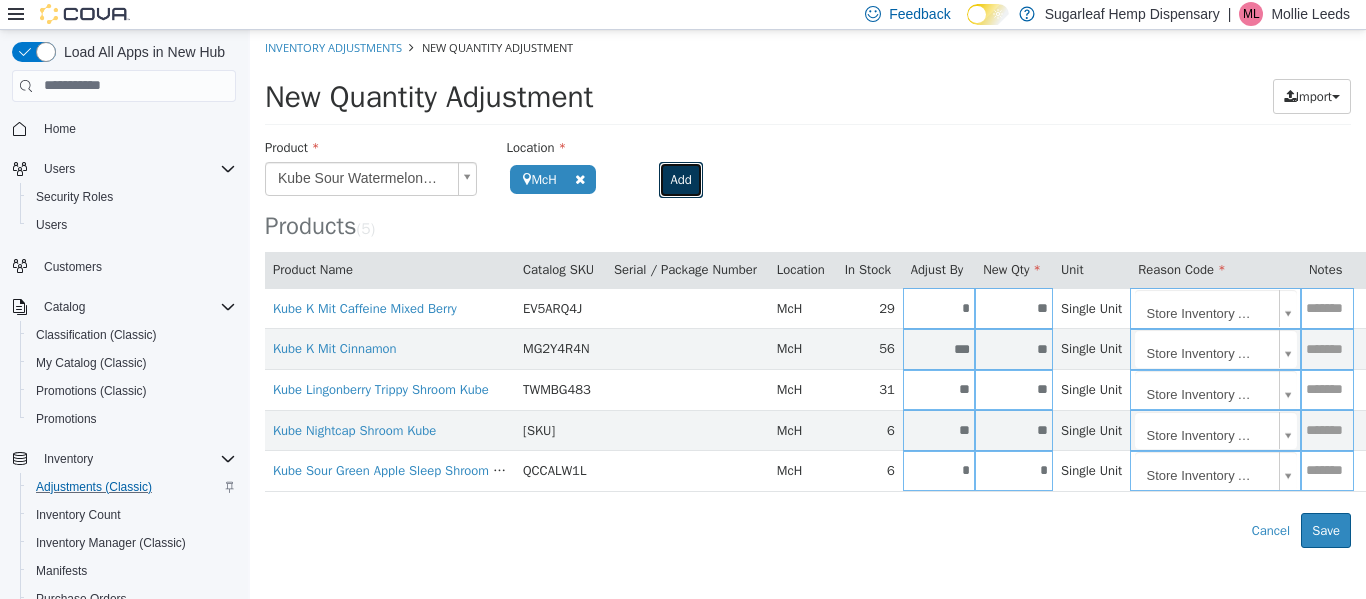 click on "Add" at bounding box center (680, 179) 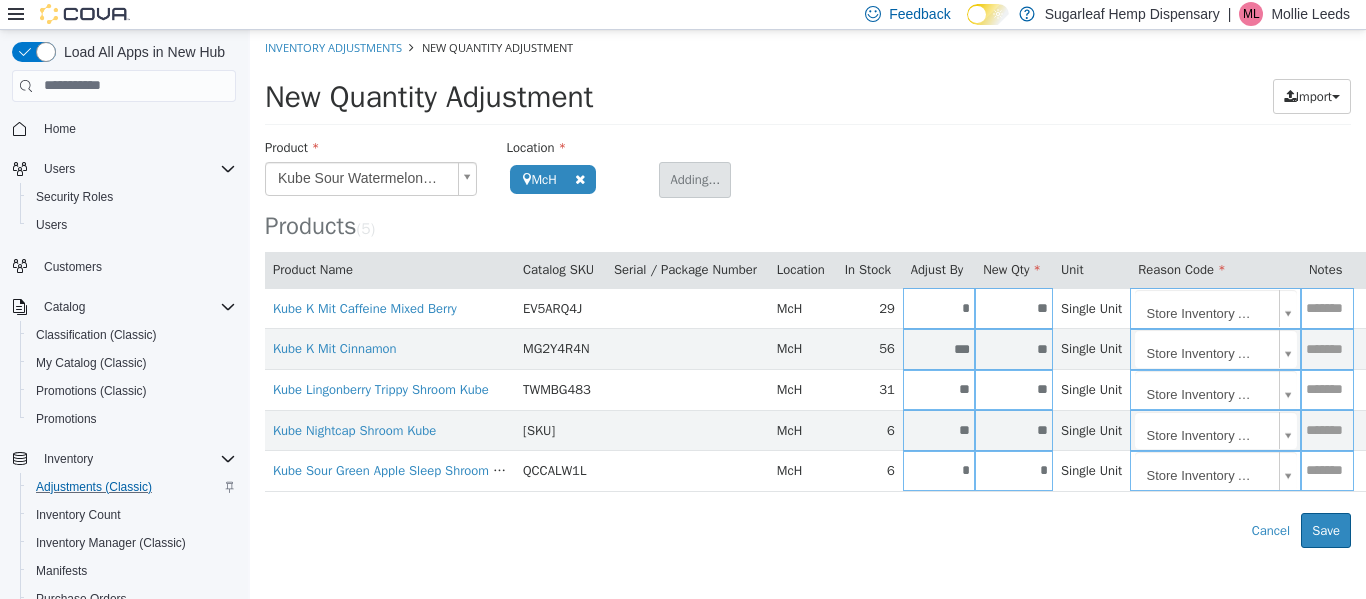 type 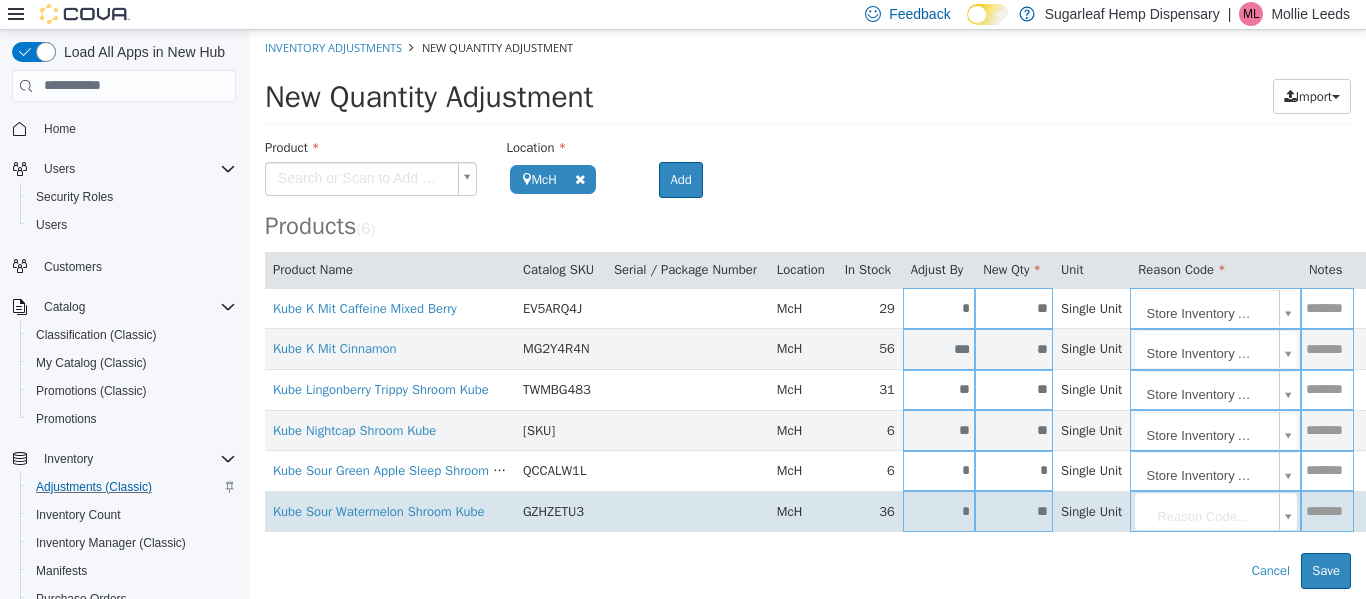 click on "*" at bounding box center (939, 510) 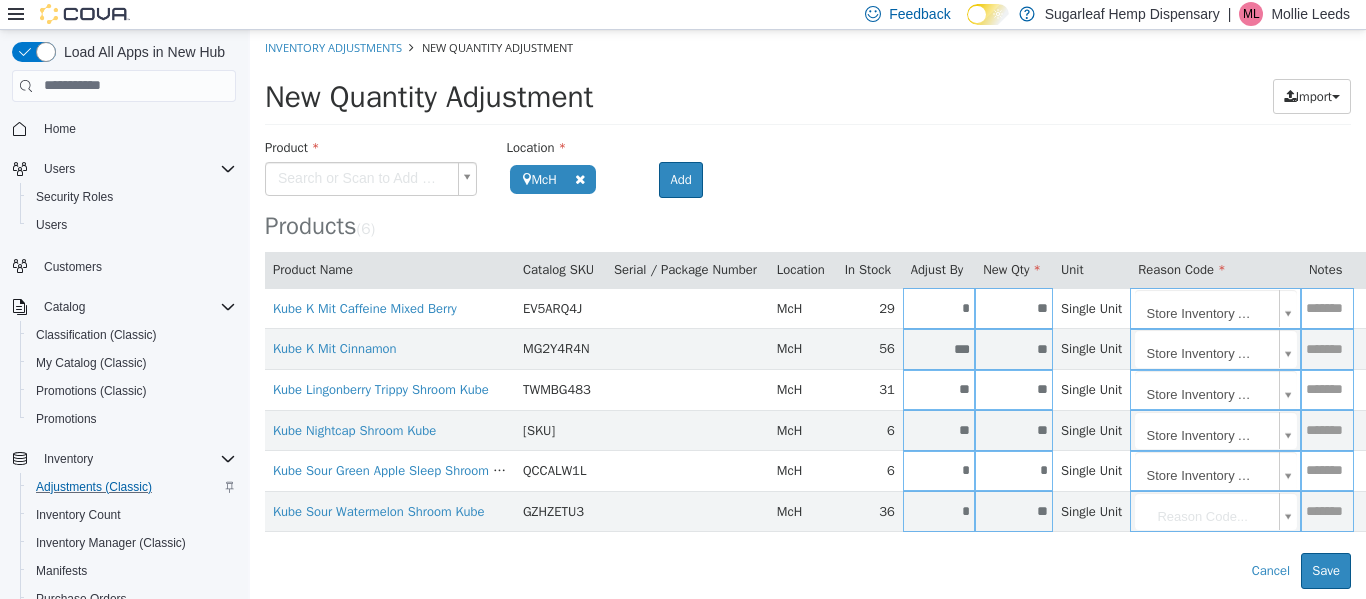click on "**********" at bounding box center (808, 362) 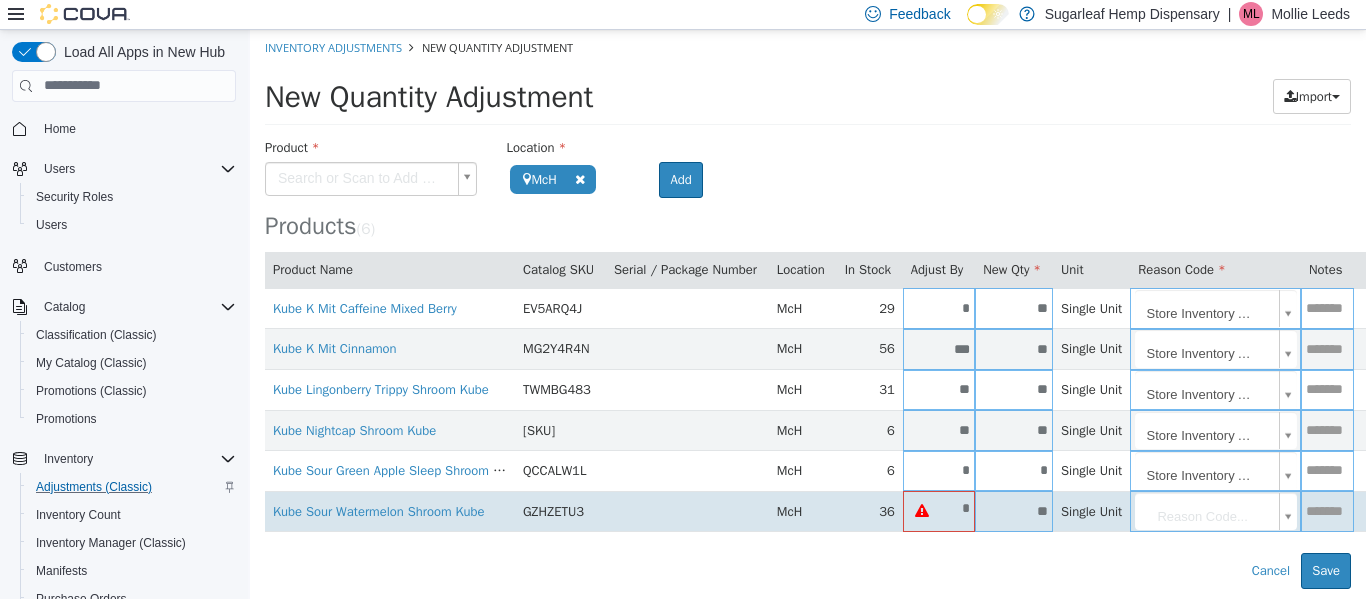click on "**" at bounding box center (1014, 510) 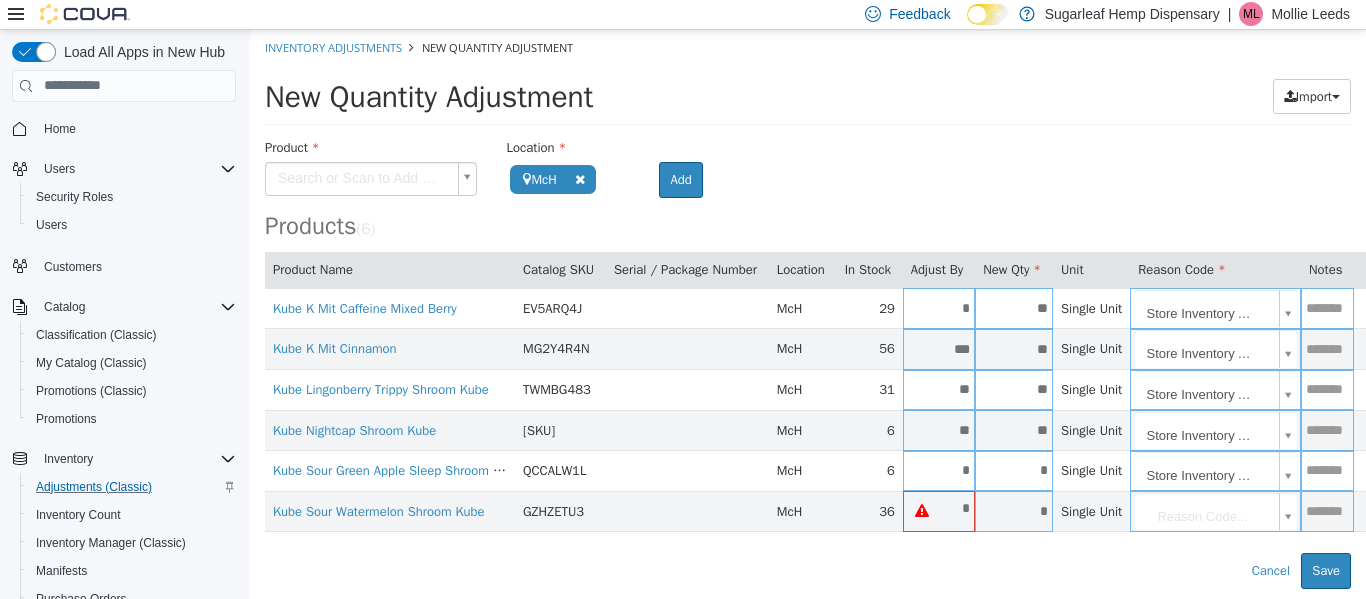 type on "*" 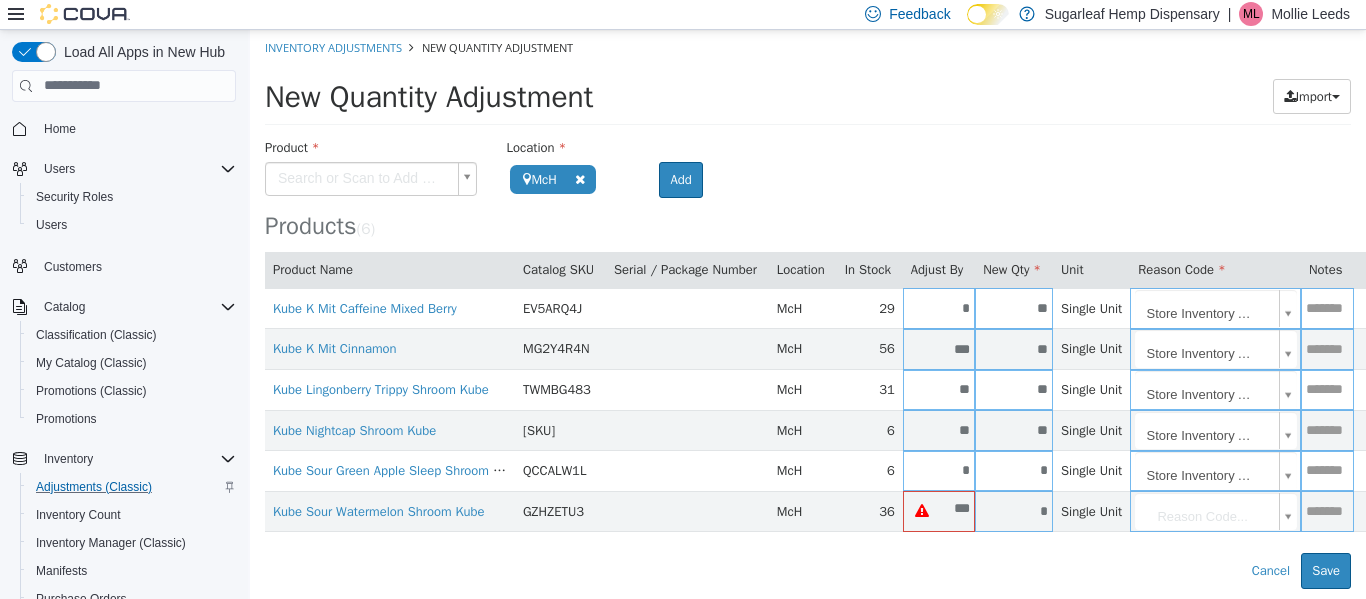 click on "**********" at bounding box center (808, 308) 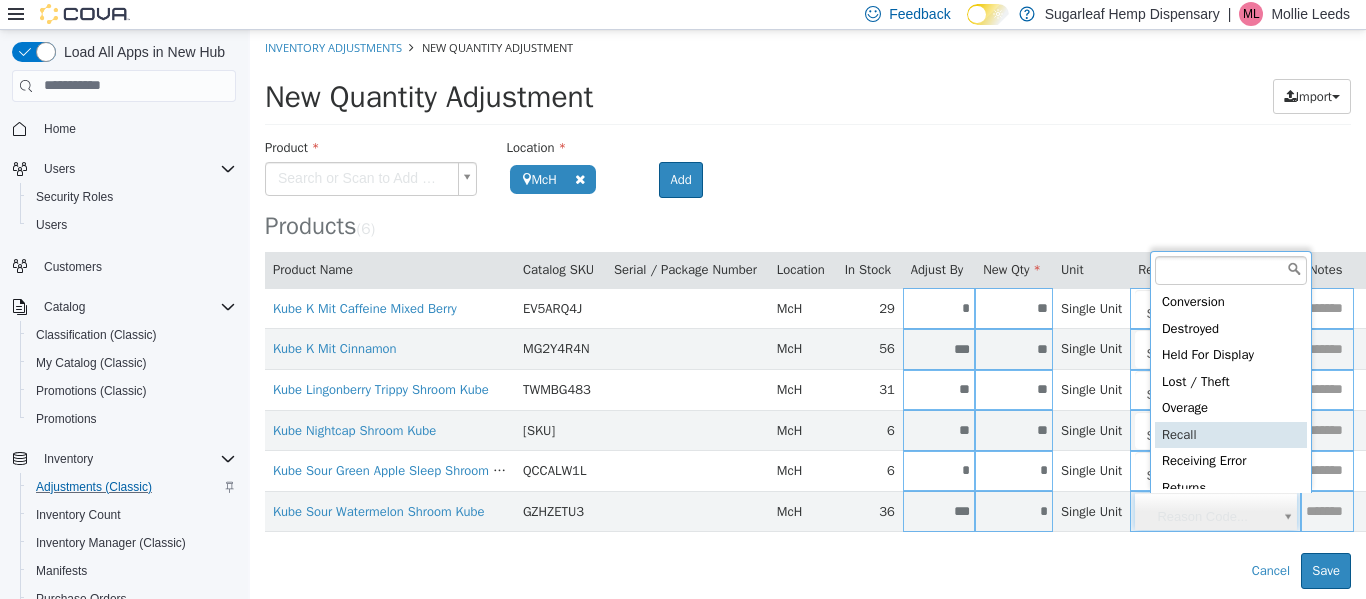 scroll, scrollTop: 92, scrollLeft: 0, axis: vertical 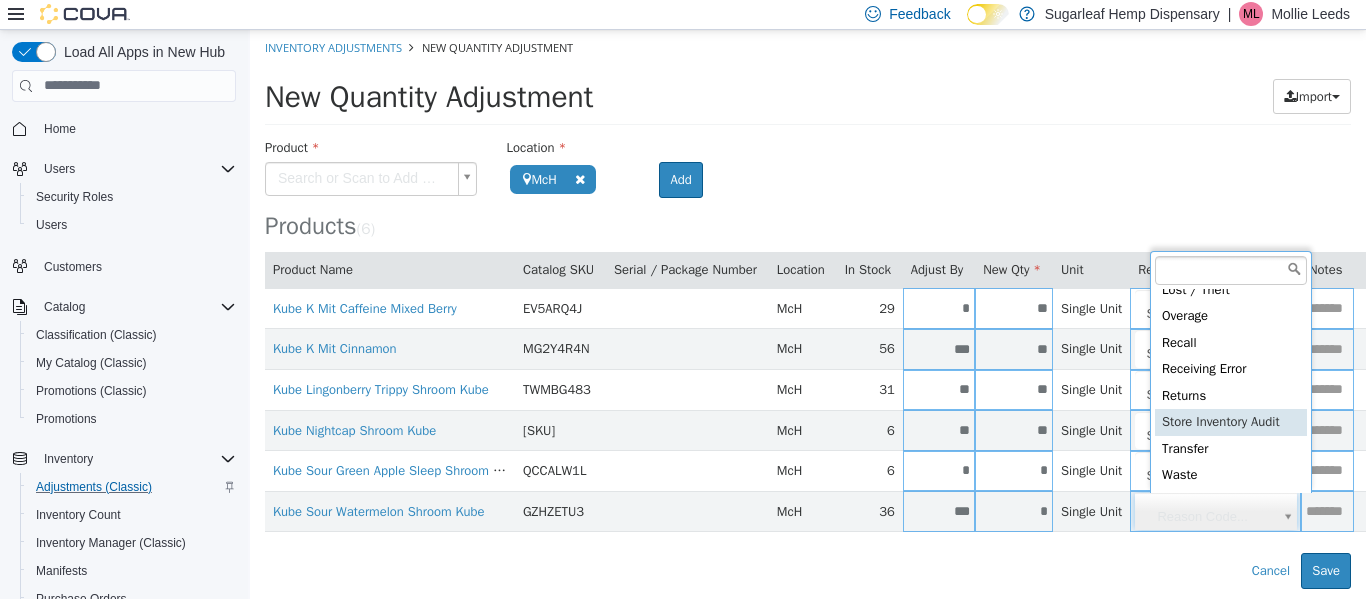 type on "**********" 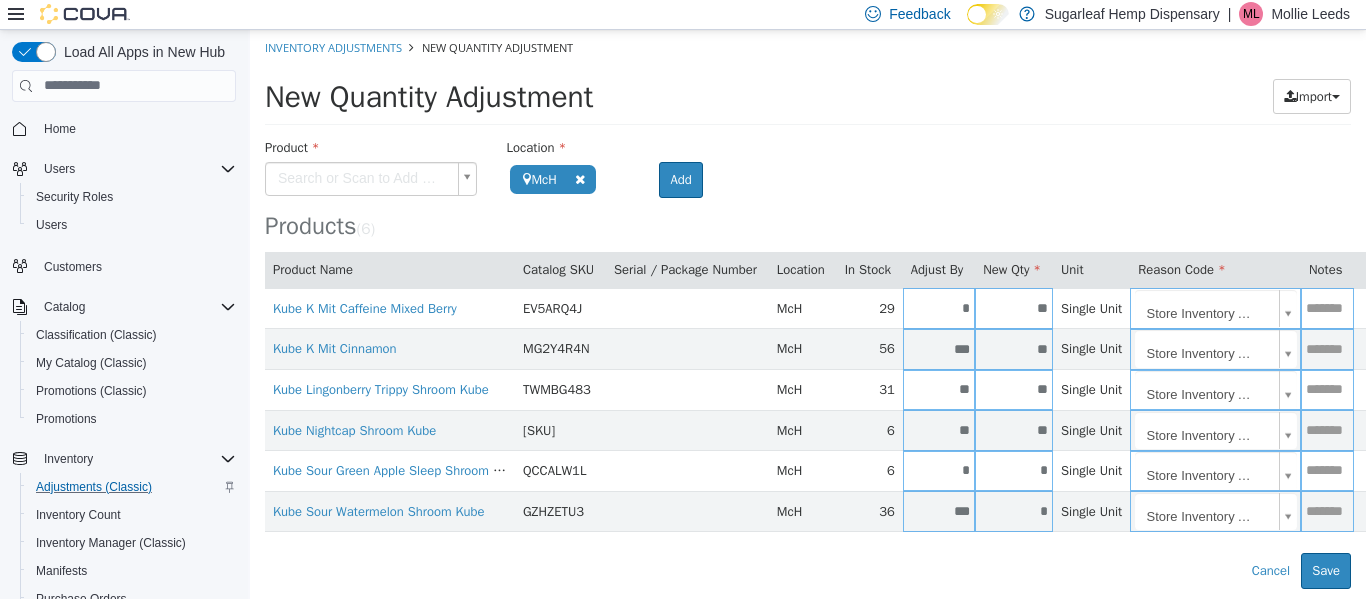 click on "**********" at bounding box center [808, 308] 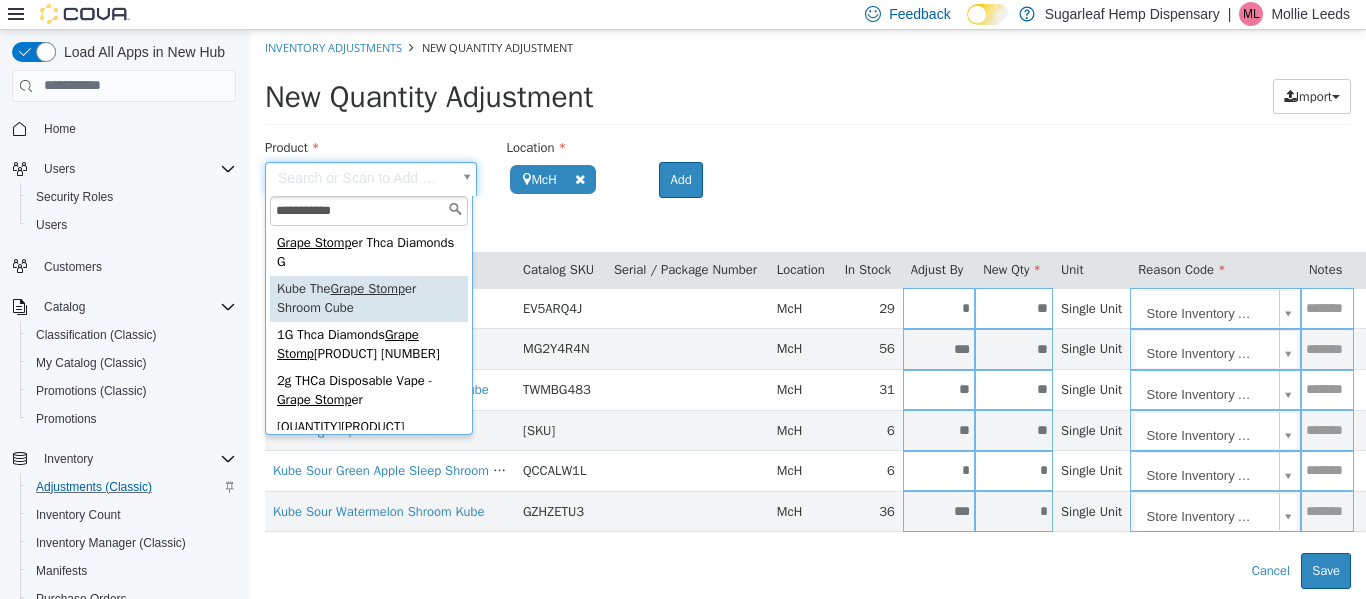 type on "**********" 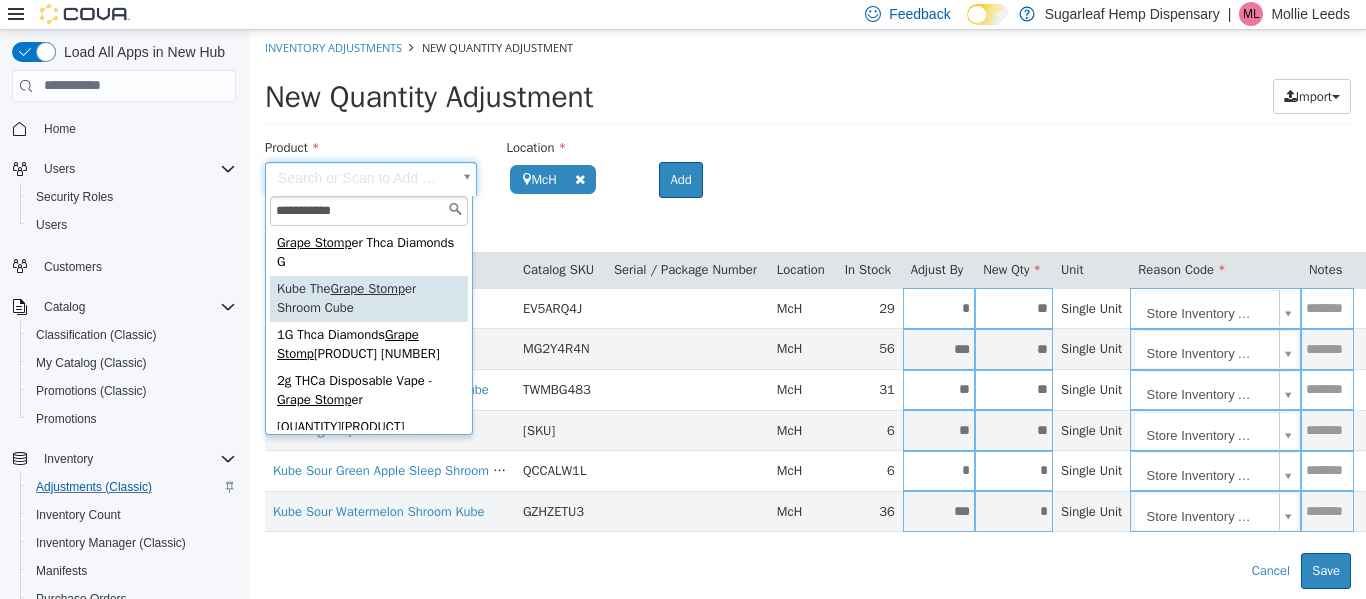 type on "**********" 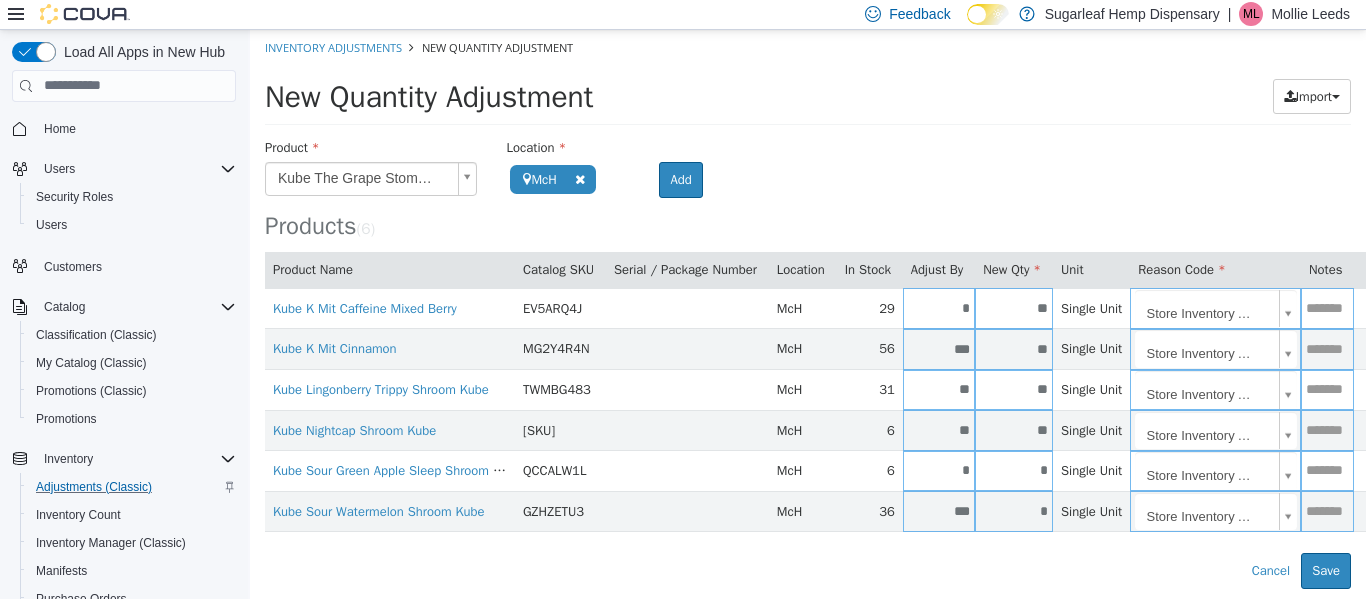 click on "Add" at bounding box center (674, 179) 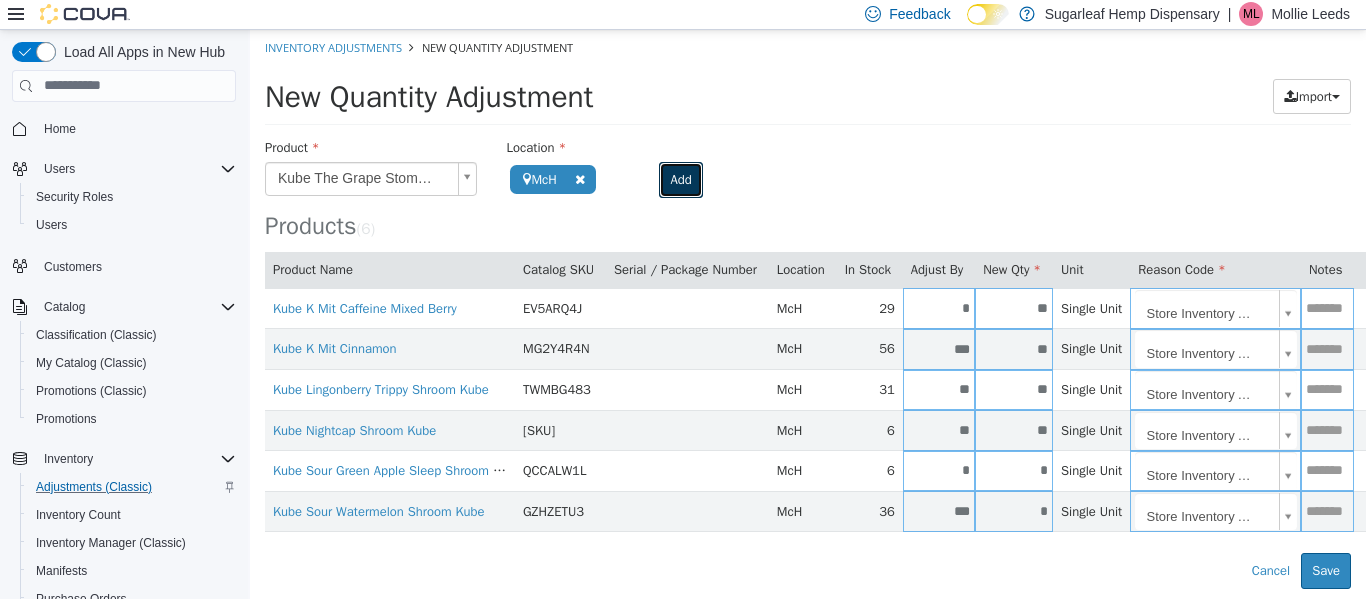 click on "Add" at bounding box center [680, 179] 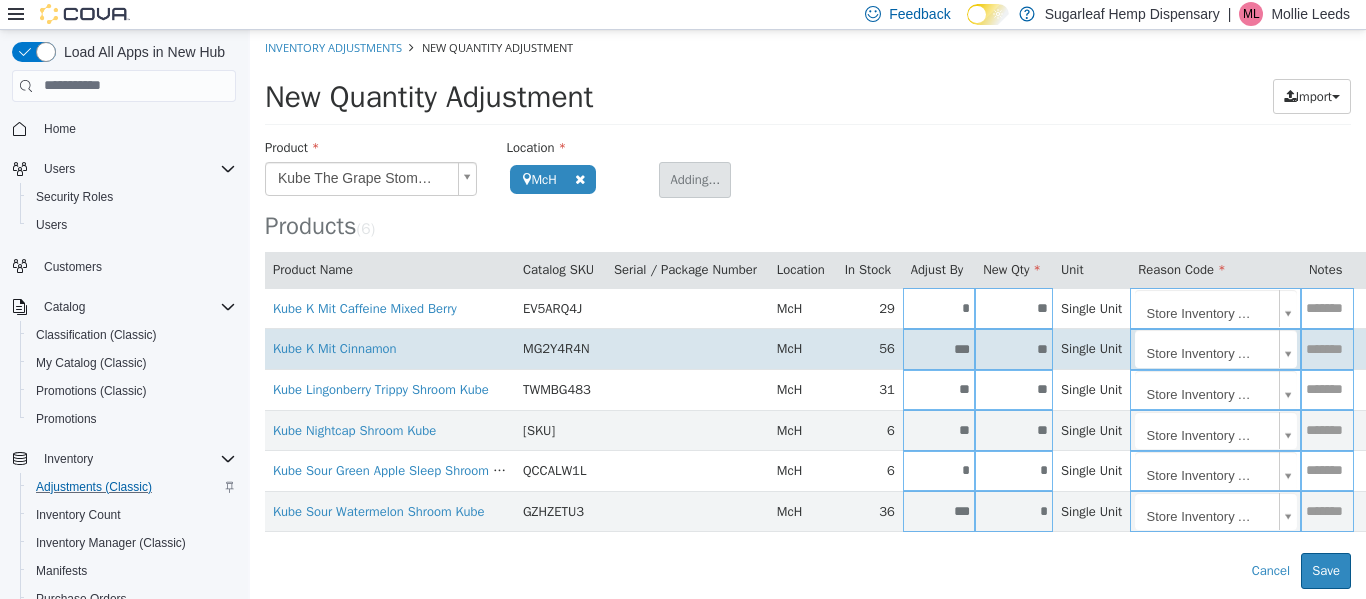 type 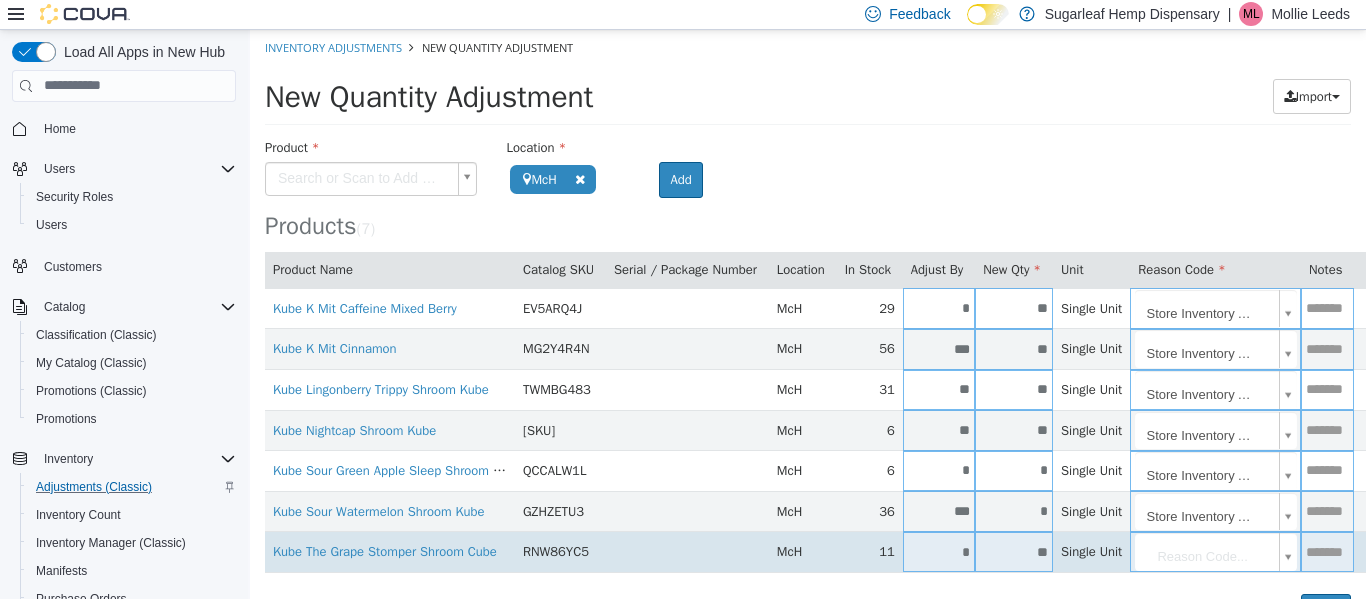 click on "**" at bounding box center (1014, 551) 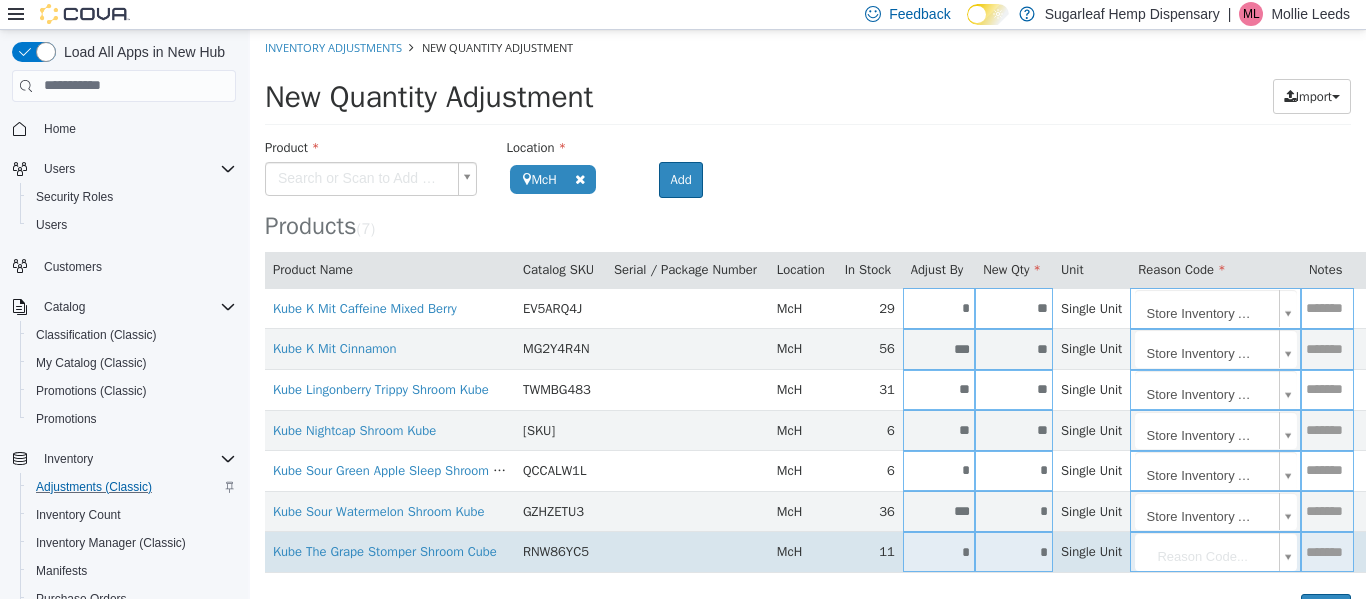 type on "*" 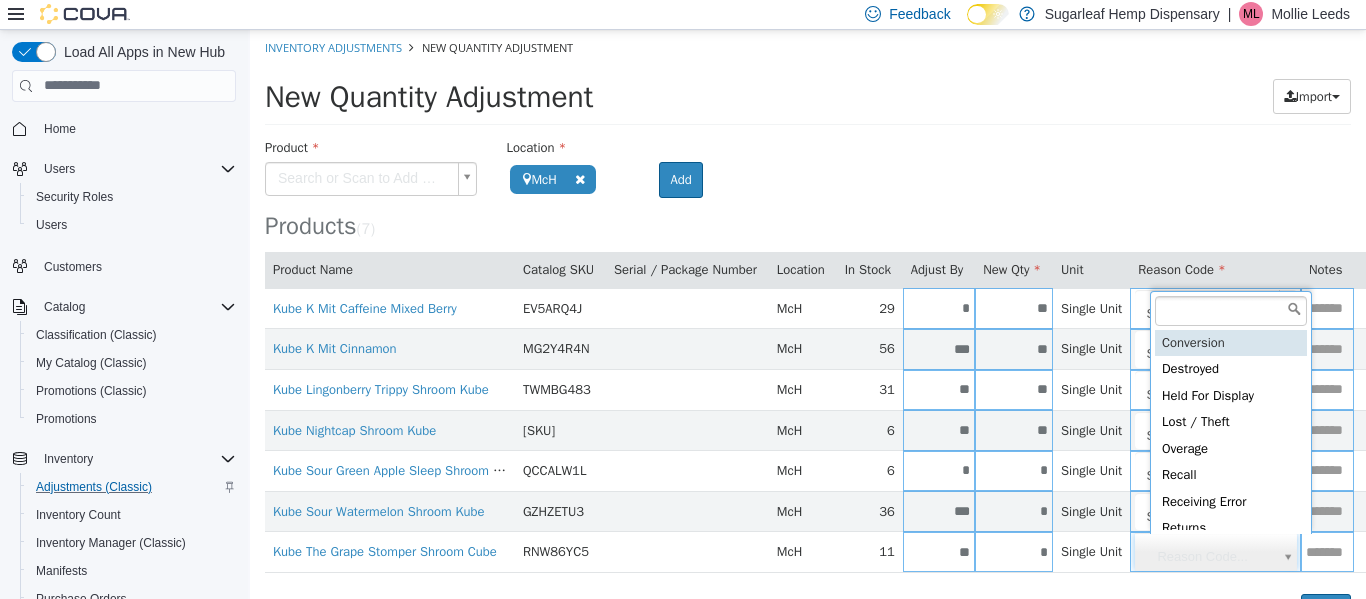 drag, startPoint x: 1195, startPoint y: 564, endPoint x: 1201, endPoint y: 401, distance: 163.1104 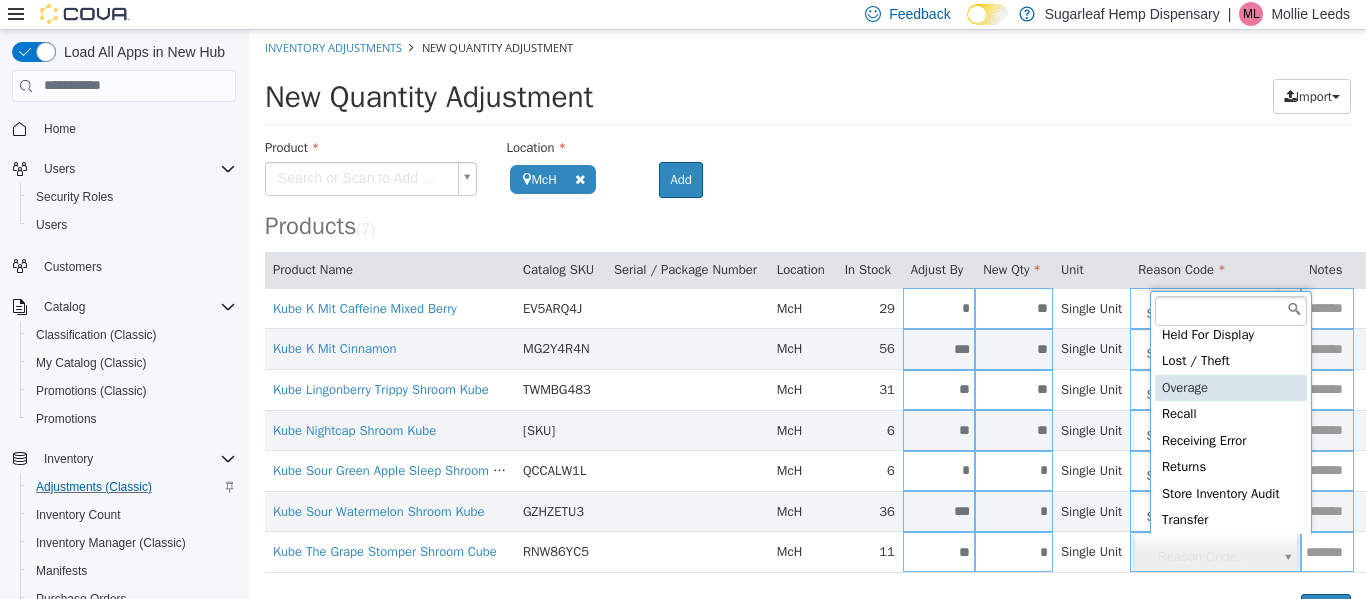 scroll, scrollTop: 91, scrollLeft: 0, axis: vertical 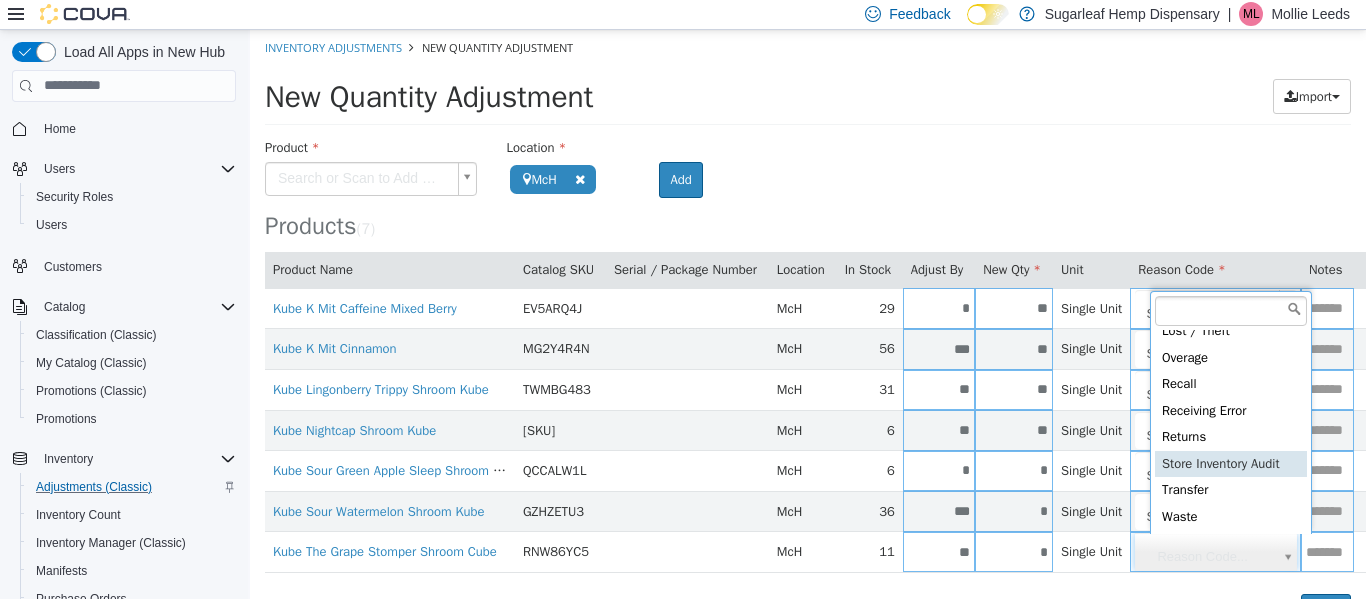 type on "**********" 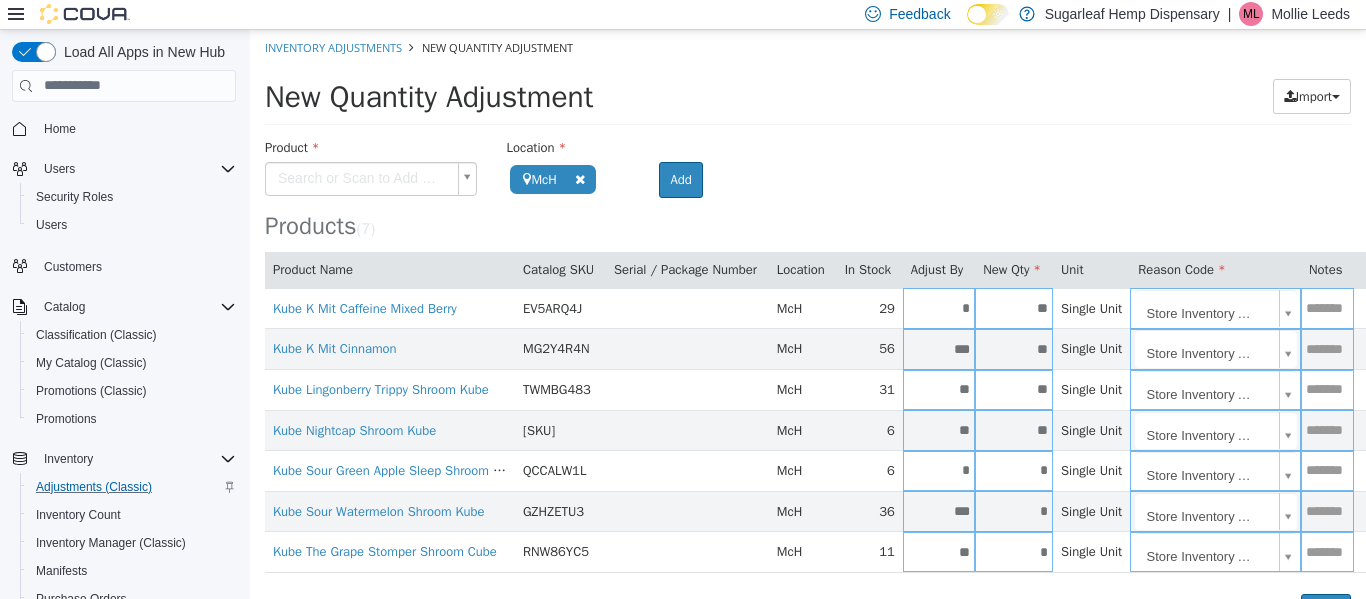 scroll, scrollTop: 45, scrollLeft: 0, axis: vertical 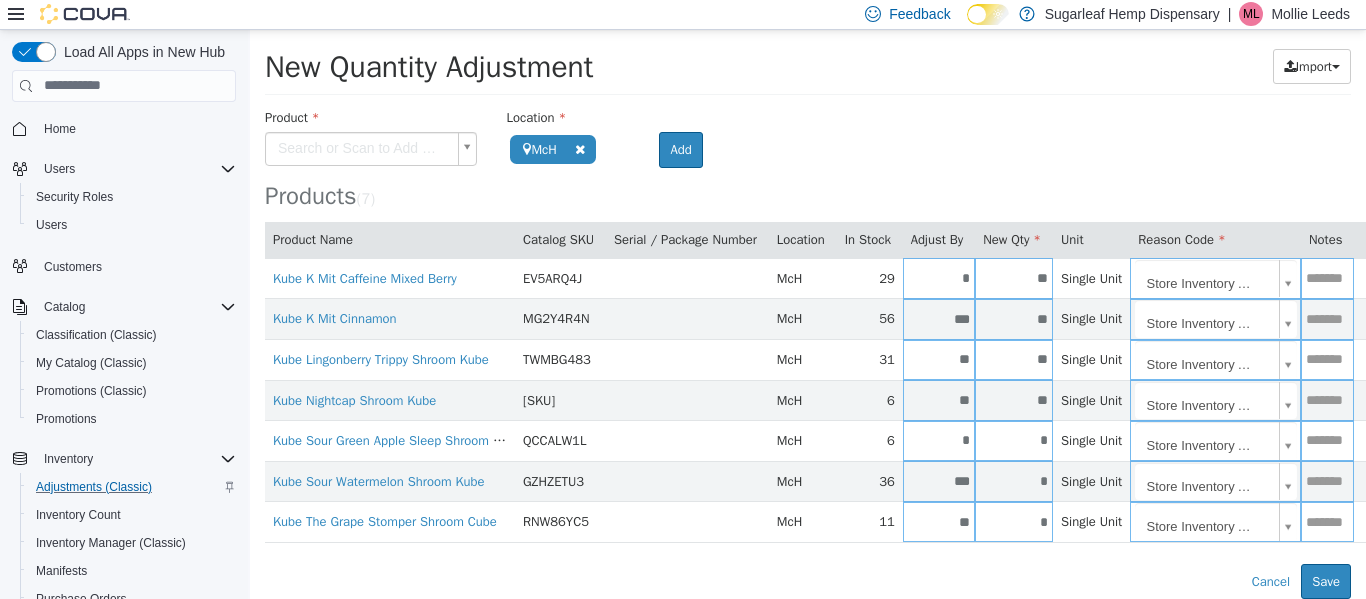 click on "**********" at bounding box center [808, 298] 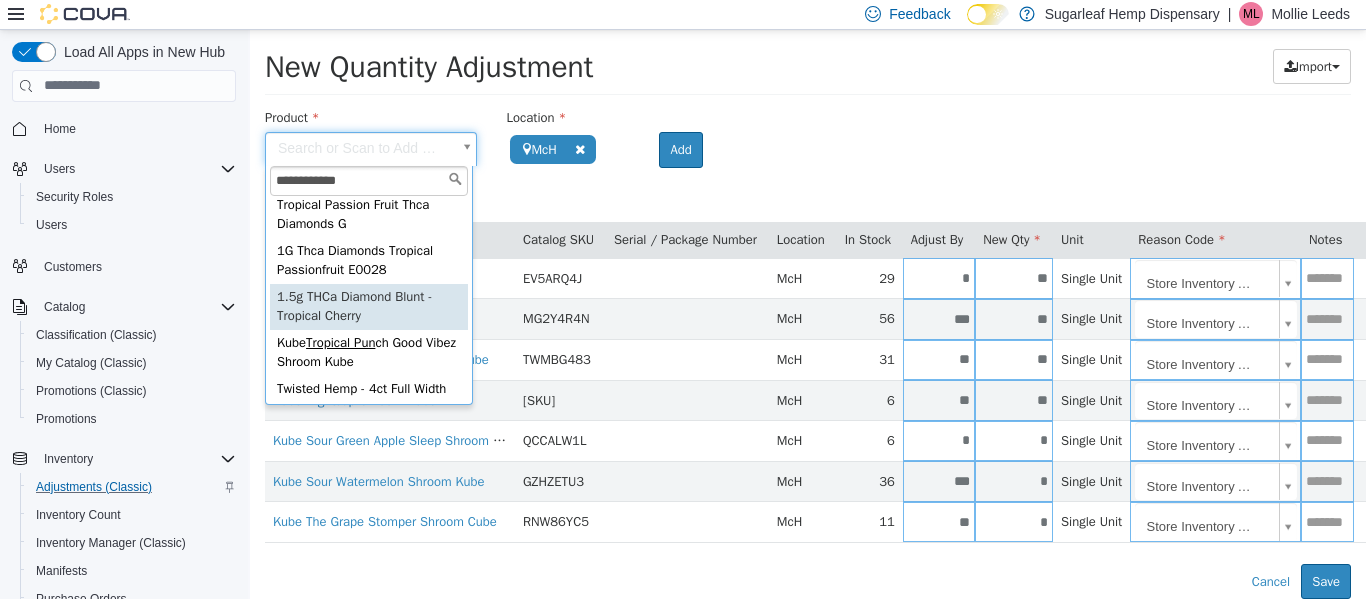 scroll, scrollTop: 92, scrollLeft: 0, axis: vertical 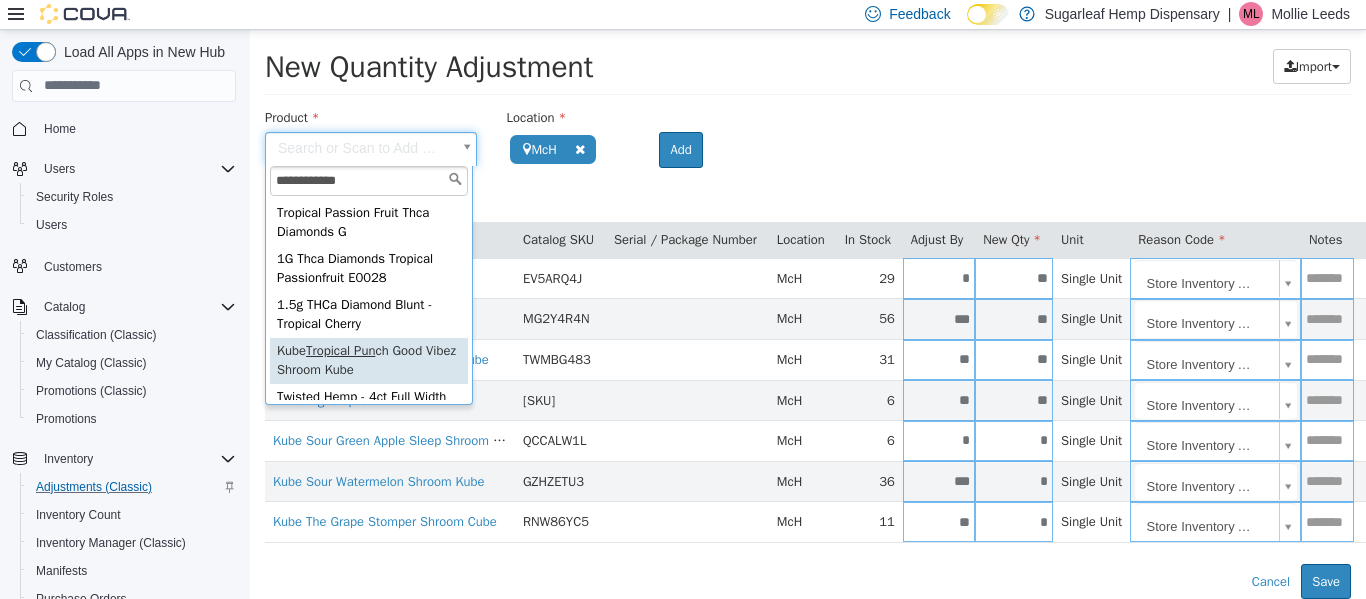 type on "**********" 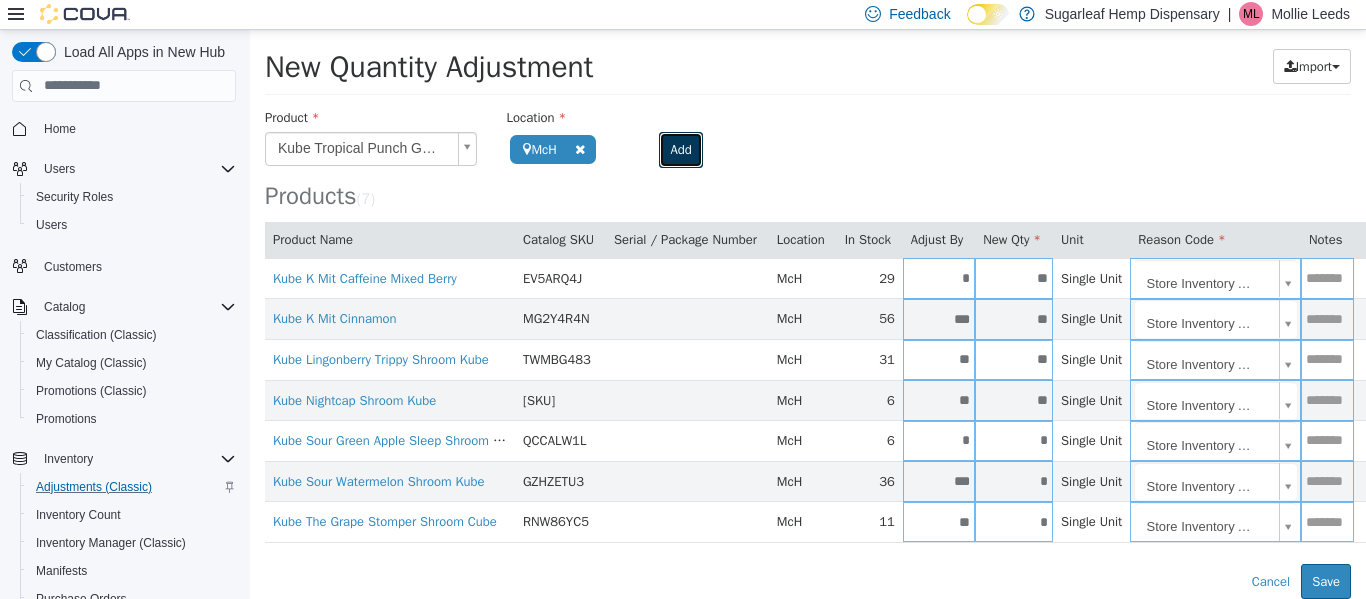 click on "Add" at bounding box center (680, 149) 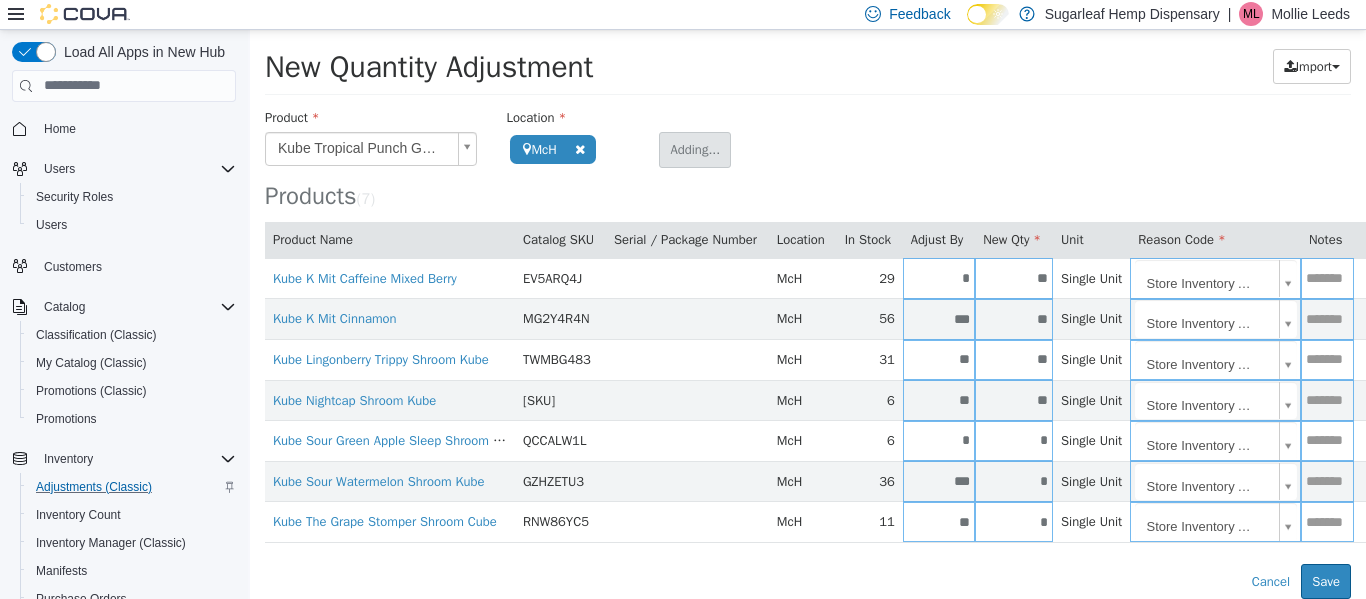 type 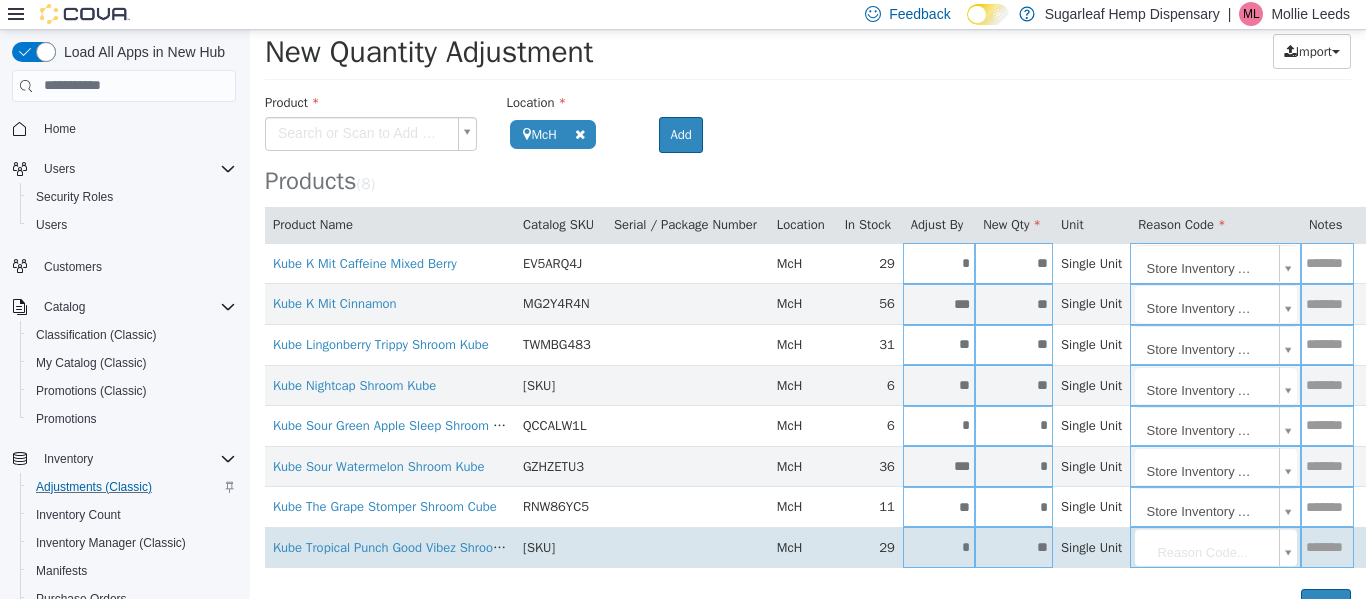 click on "**" at bounding box center [1014, 546] 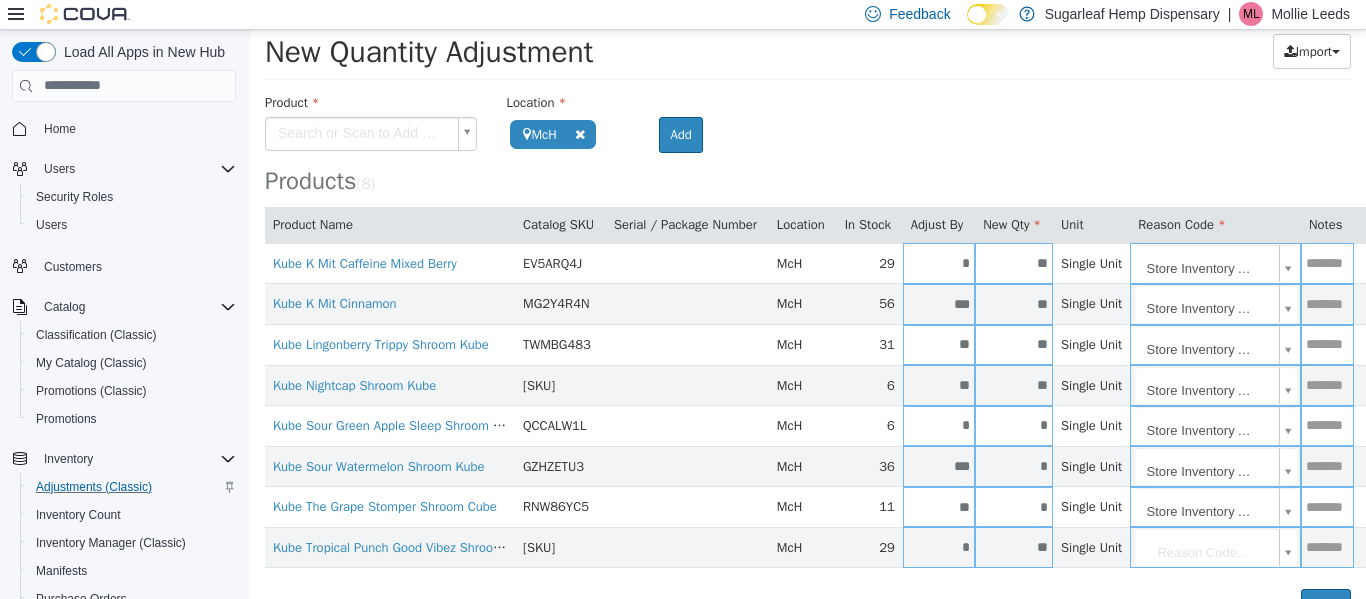 type on "**" 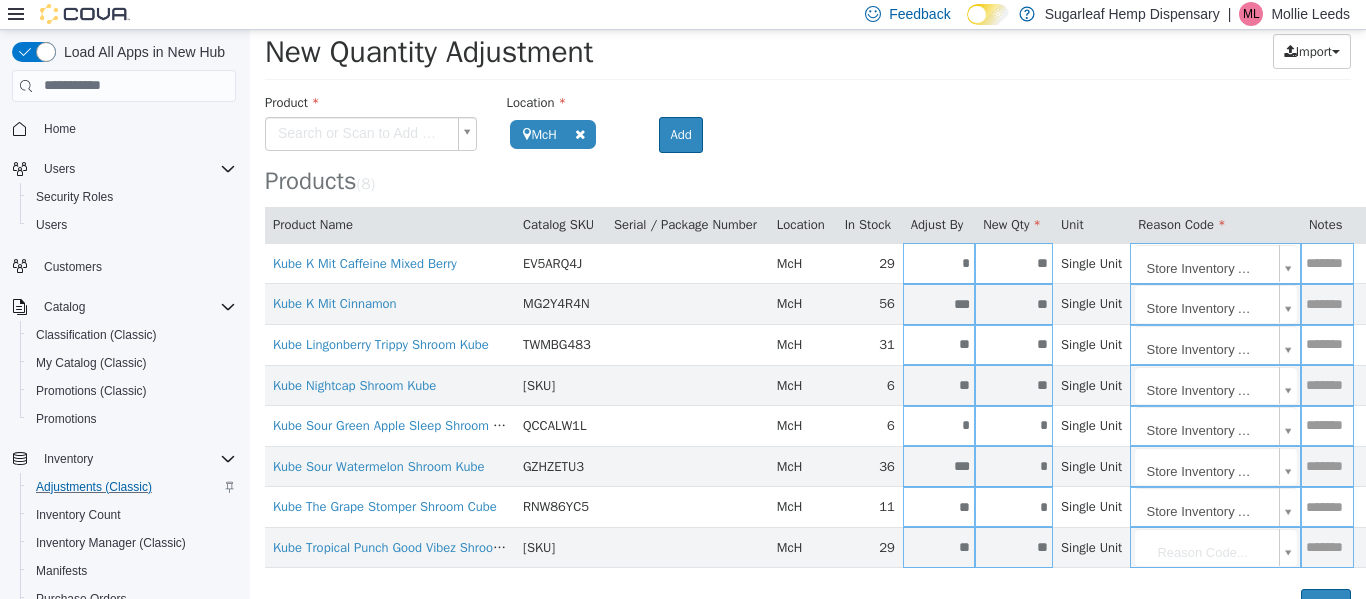 click on "**********" at bounding box center [808, 304] 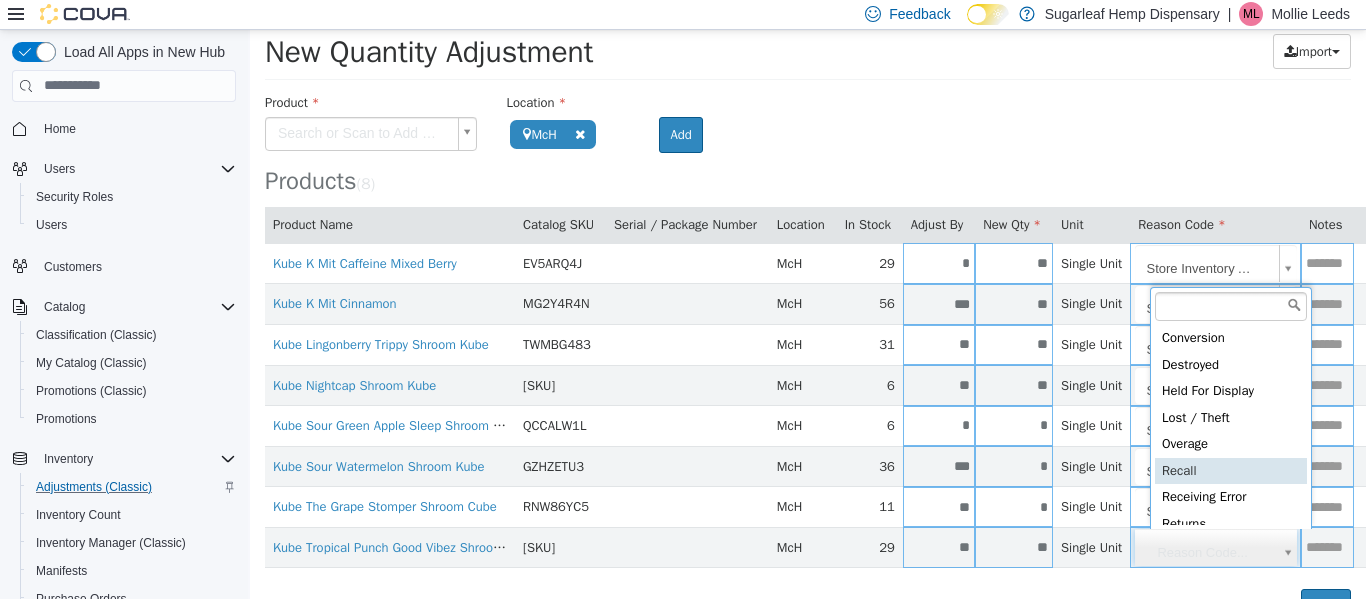 scroll, scrollTop: 92, scrollLeft: 0, axis: vertical 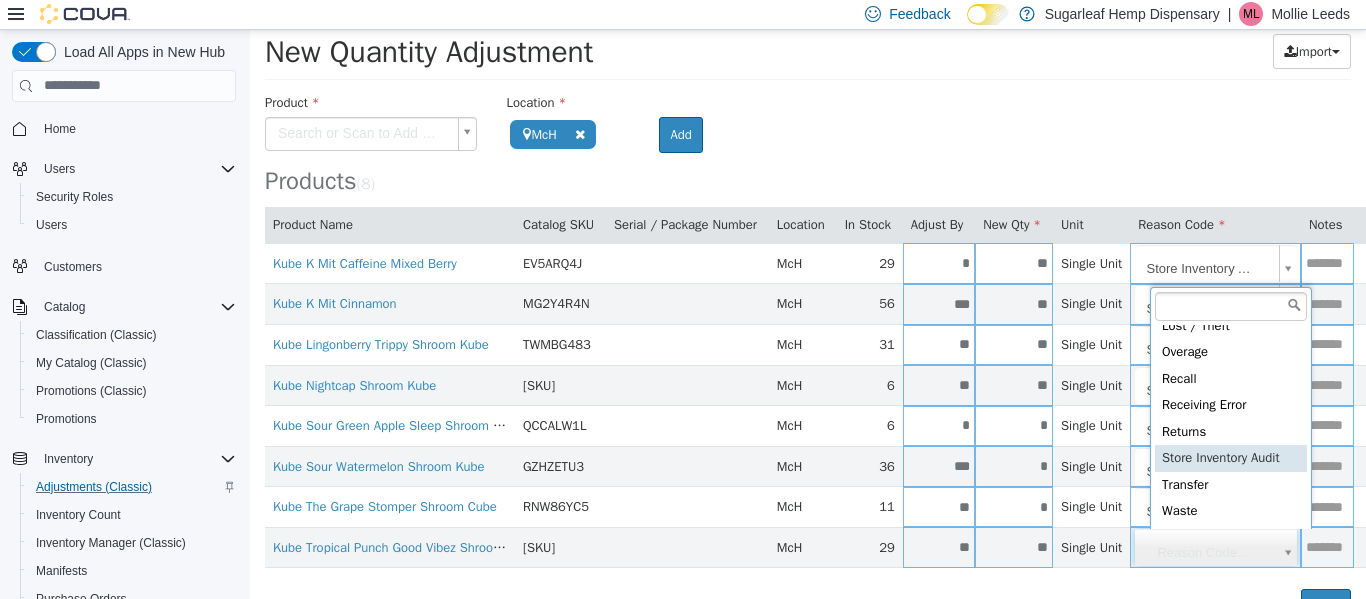 type on "**********" 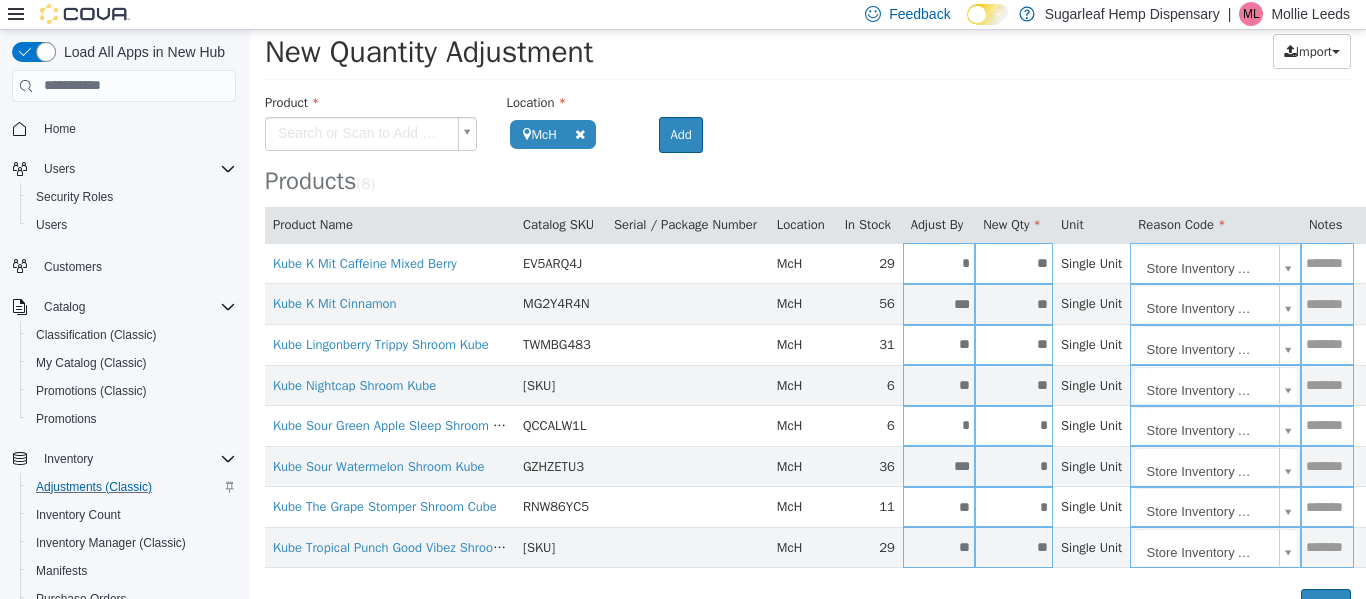 click on "Products  ( 8 )" at bounding box center [808, 143] 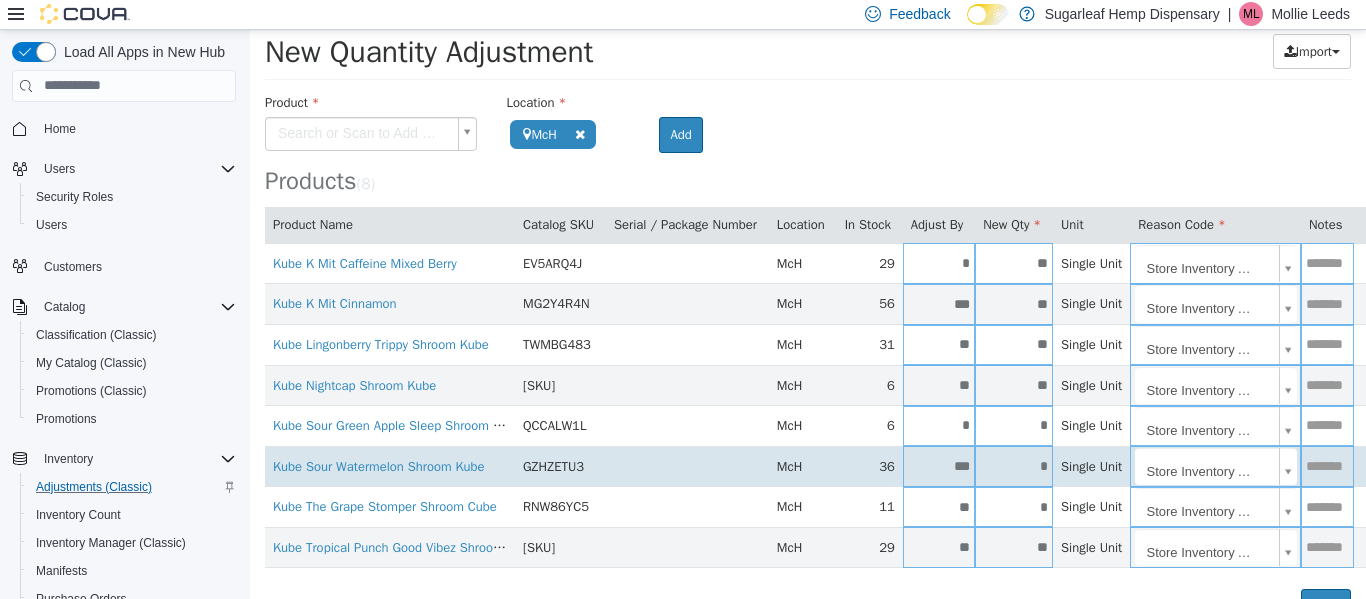scroll, scrollTop: 86, scrollLeft: 0, axis: vertical 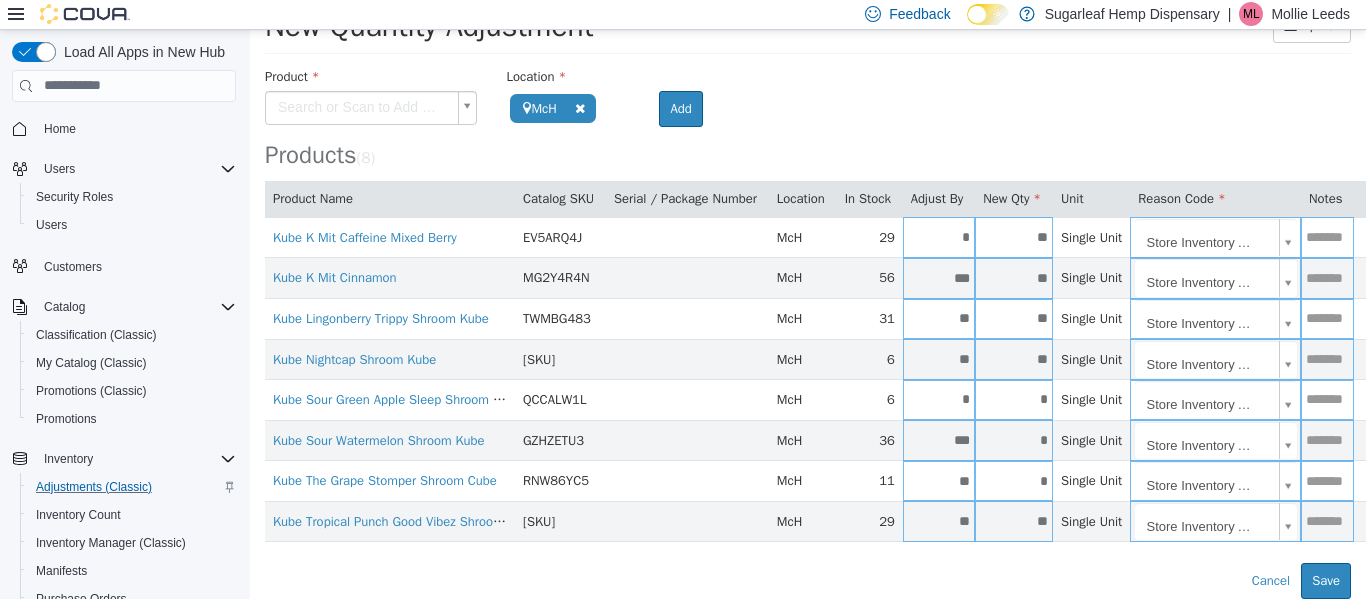 click at bounding box center [371, 125] 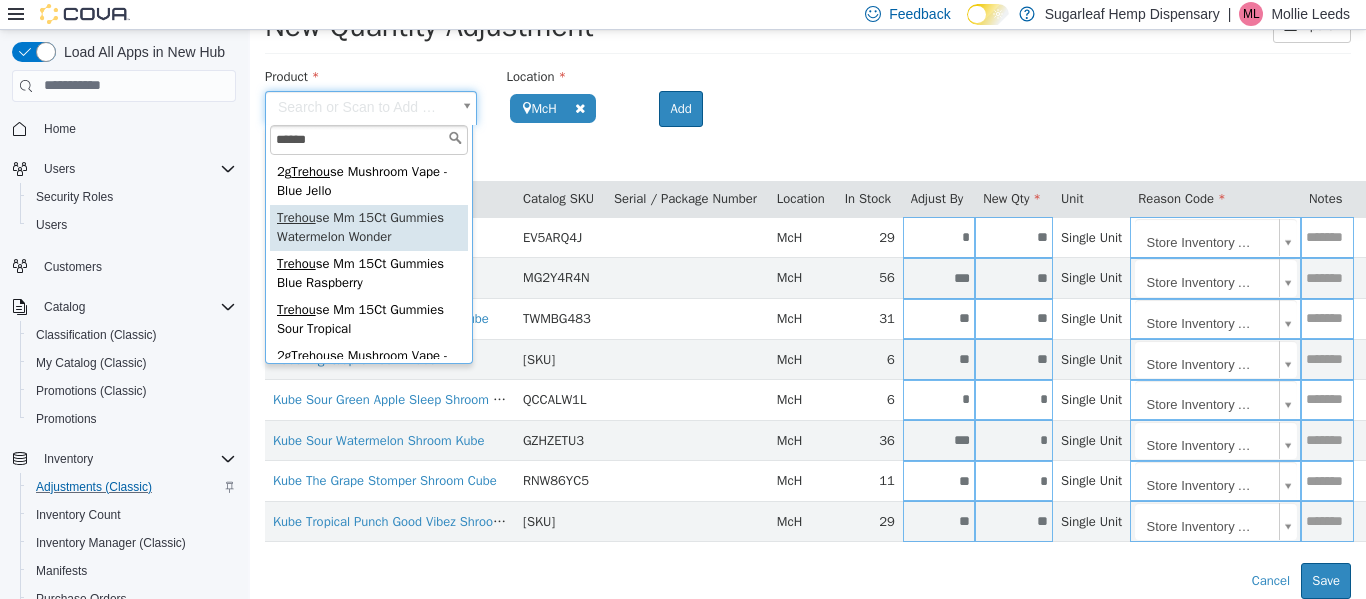 type on "******" 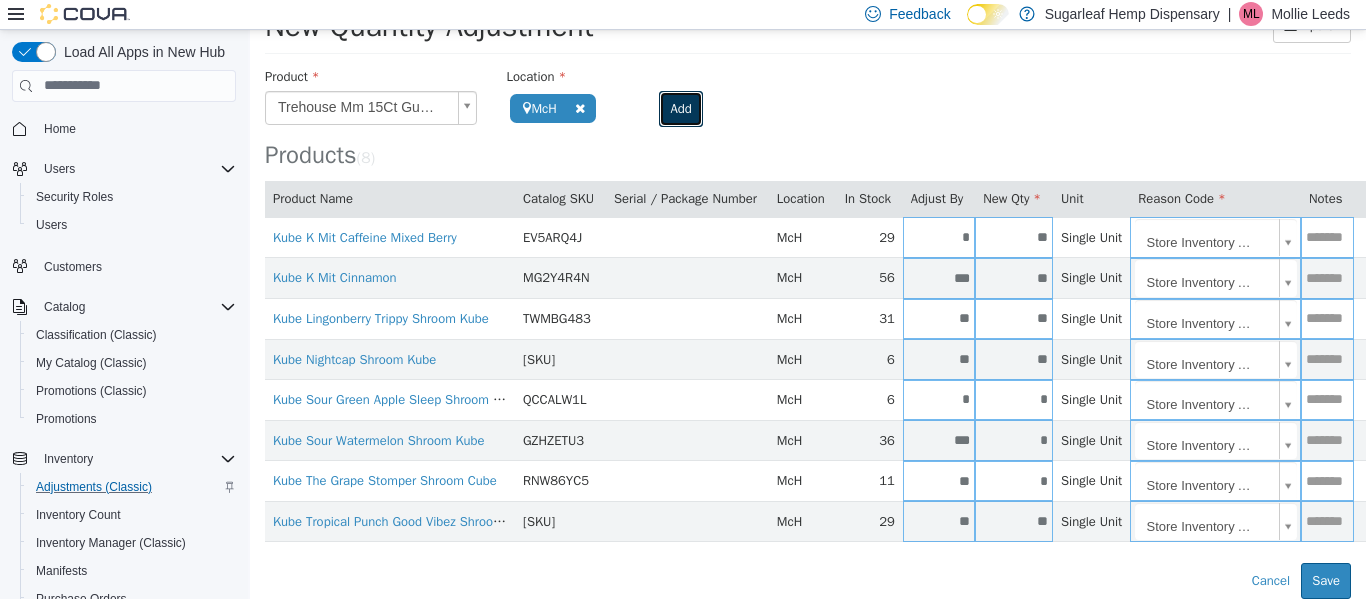 click on "Add" at bounding box center (680, 108) 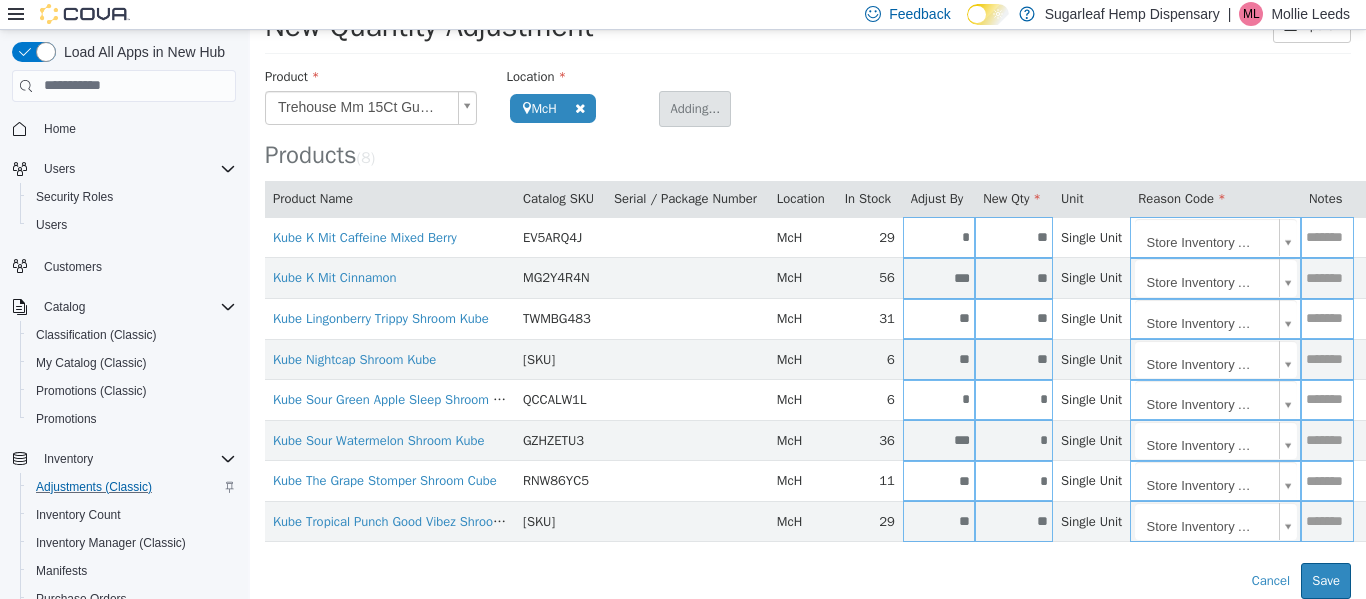 type 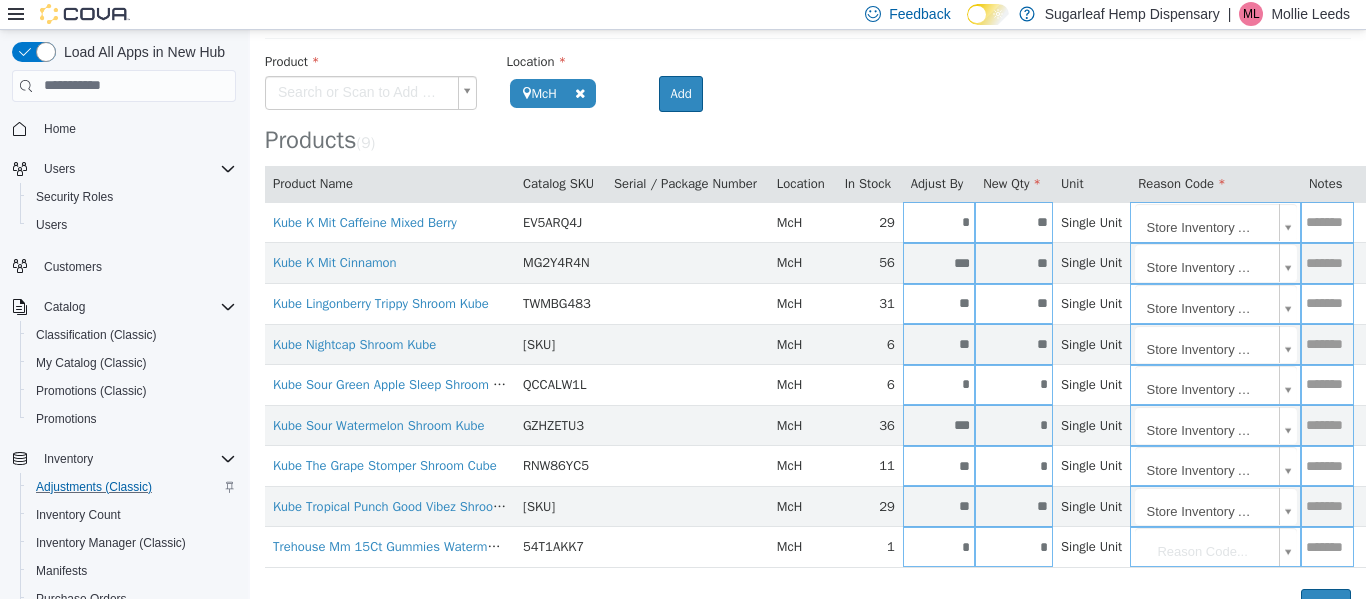 click on "*" at bounding box center (1014, 546) 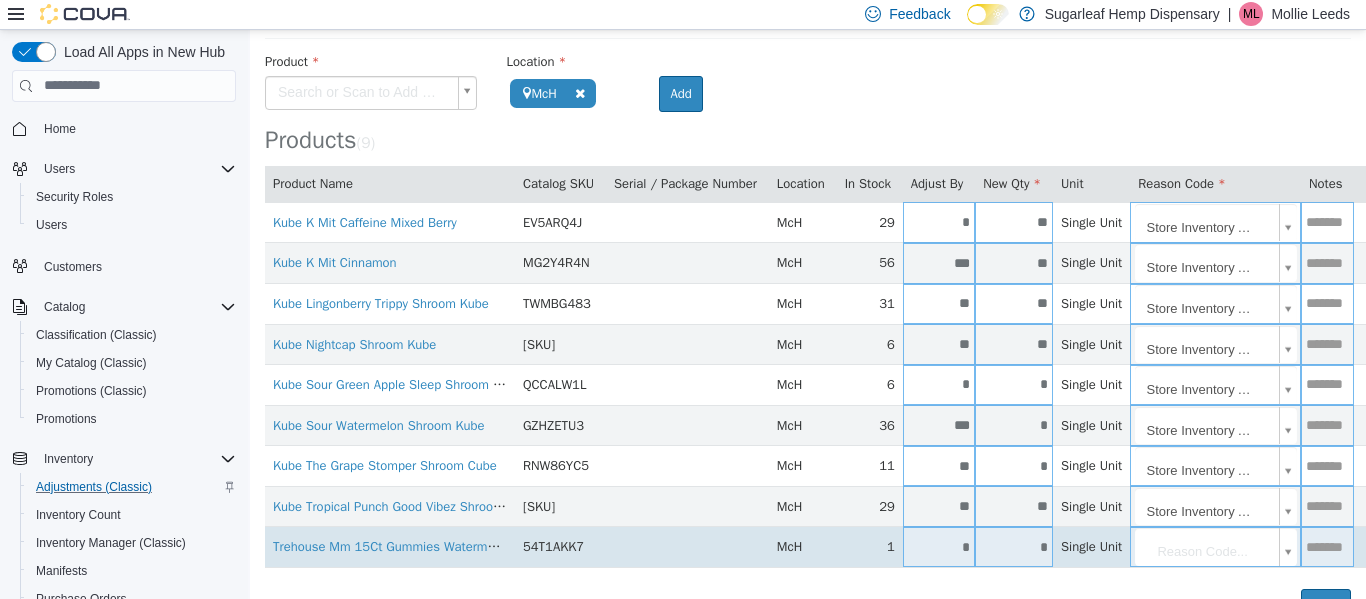 type on "*" 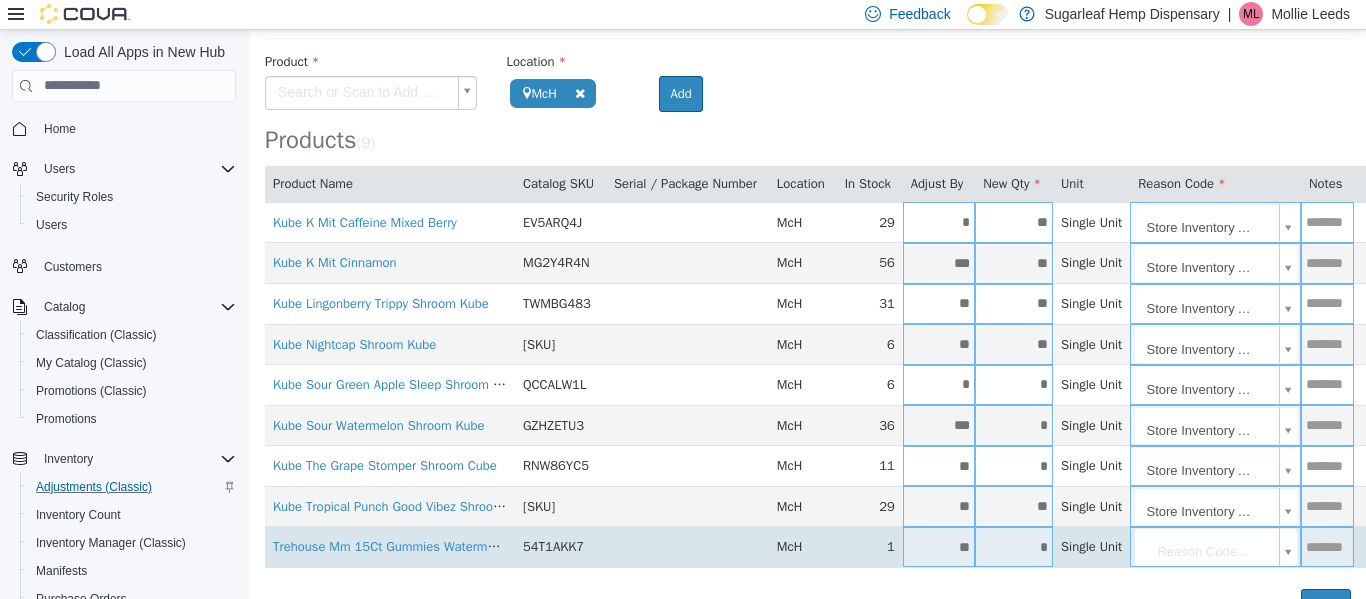 click on "**********" at bounding box center [808, 283] 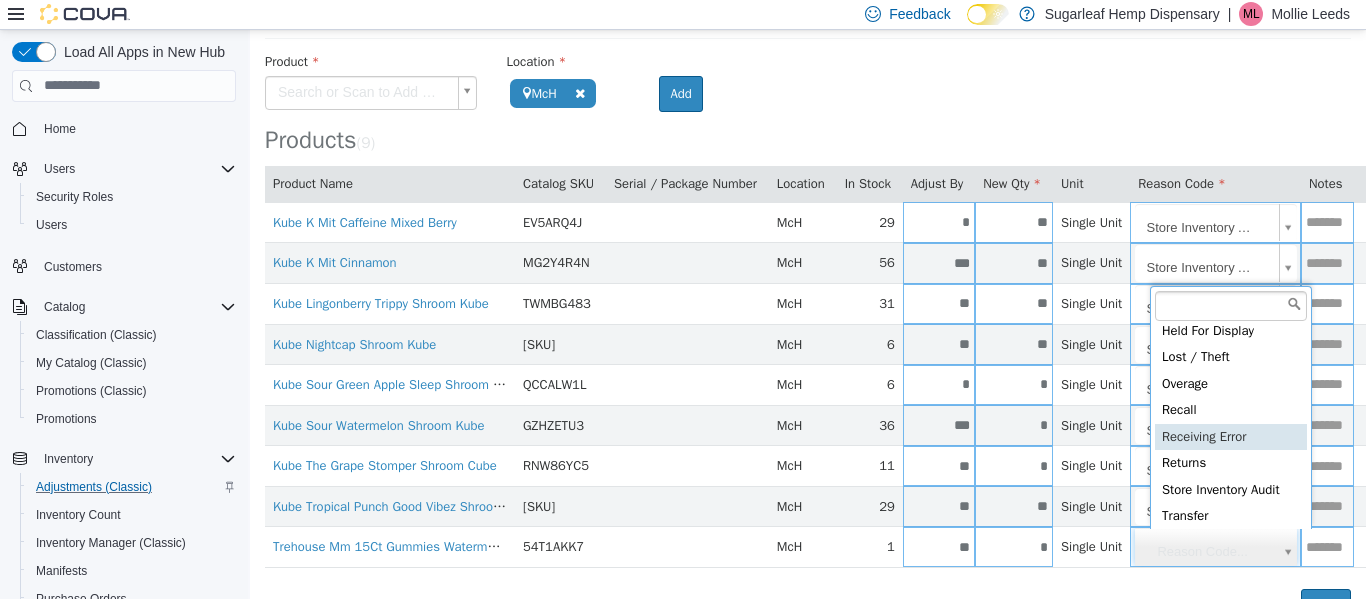 scroll, scrollTop: 91, scrollLeft: 0, axis: vertical 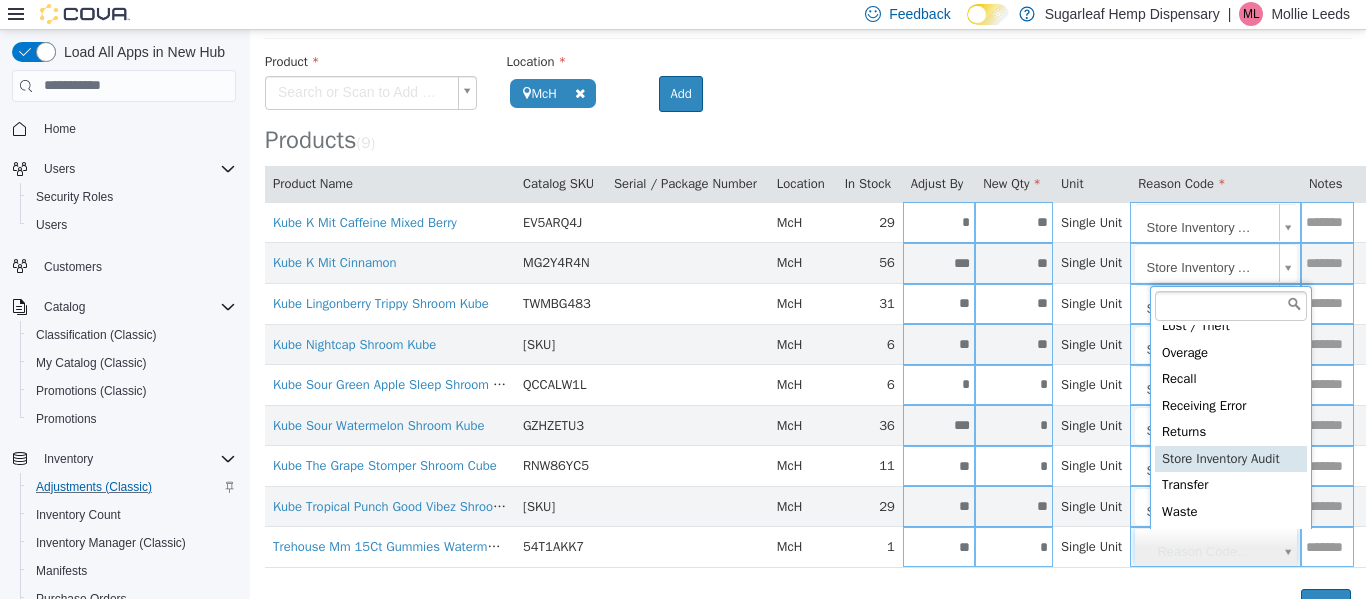 type on "**********" 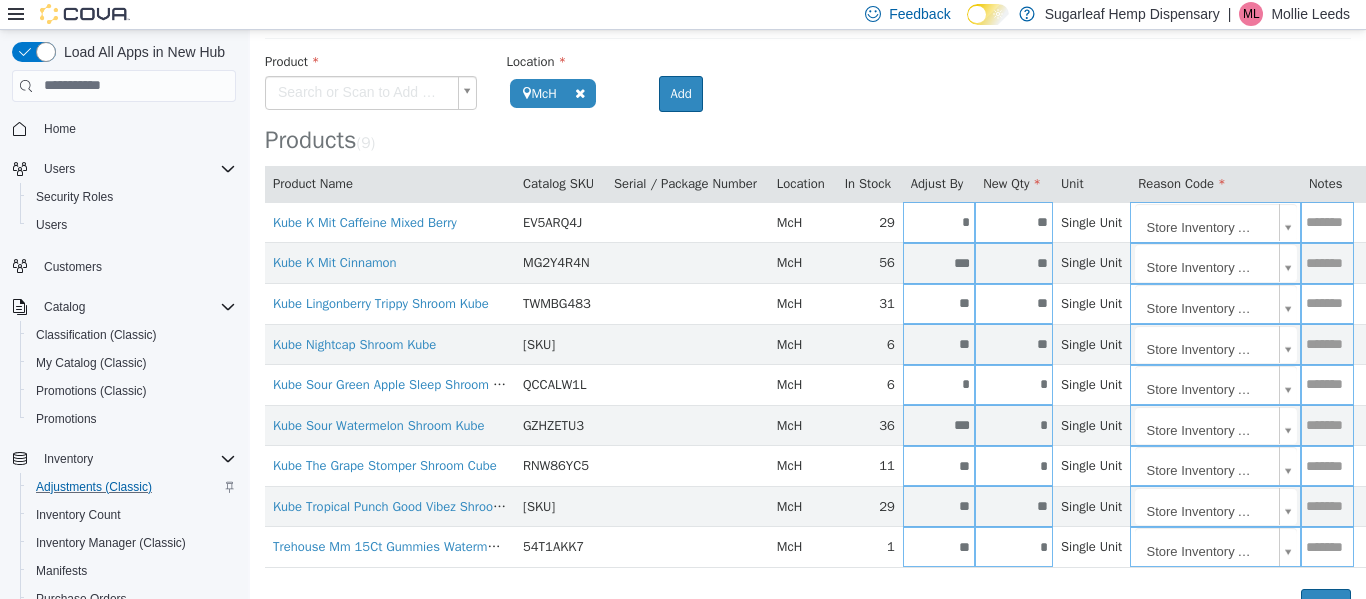 click on "**********" at bounding box center [808, 283] 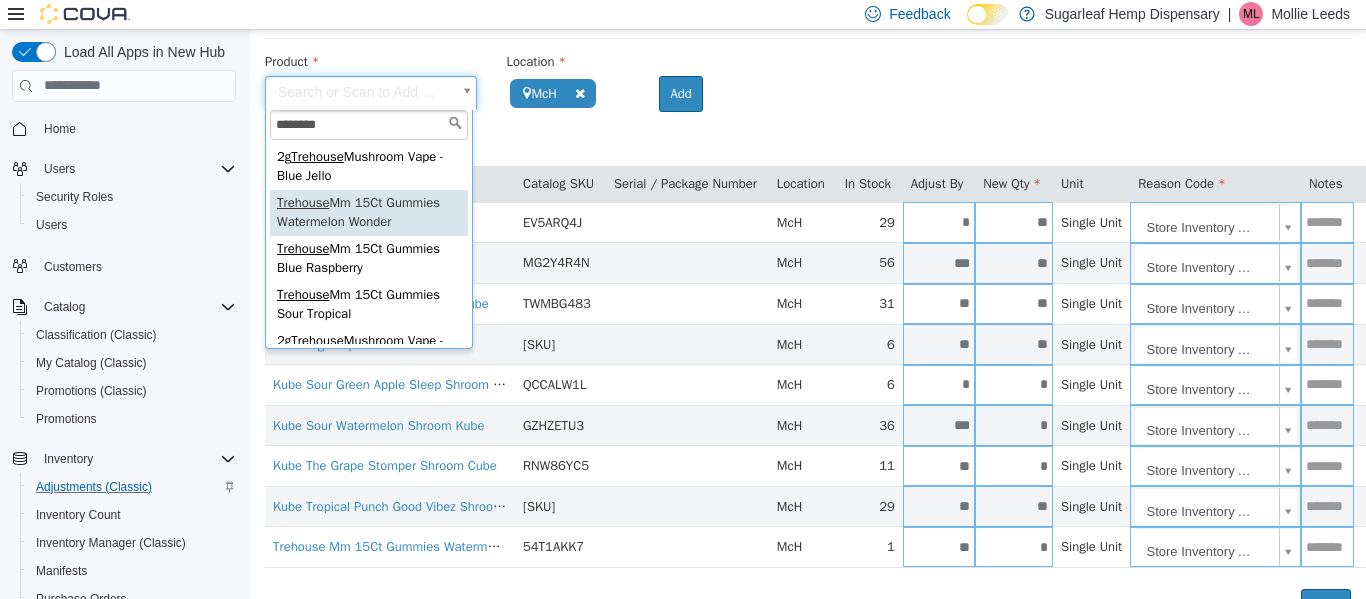 type on "********" 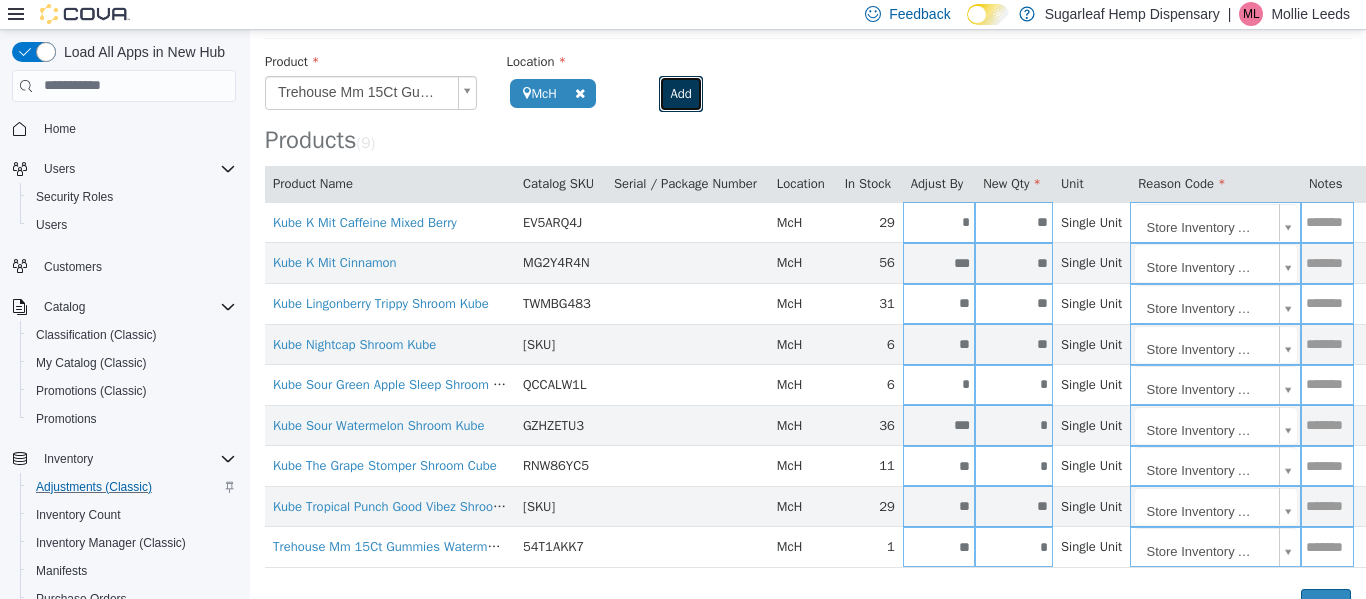 click on "Add" at bounding box center (680, 93) 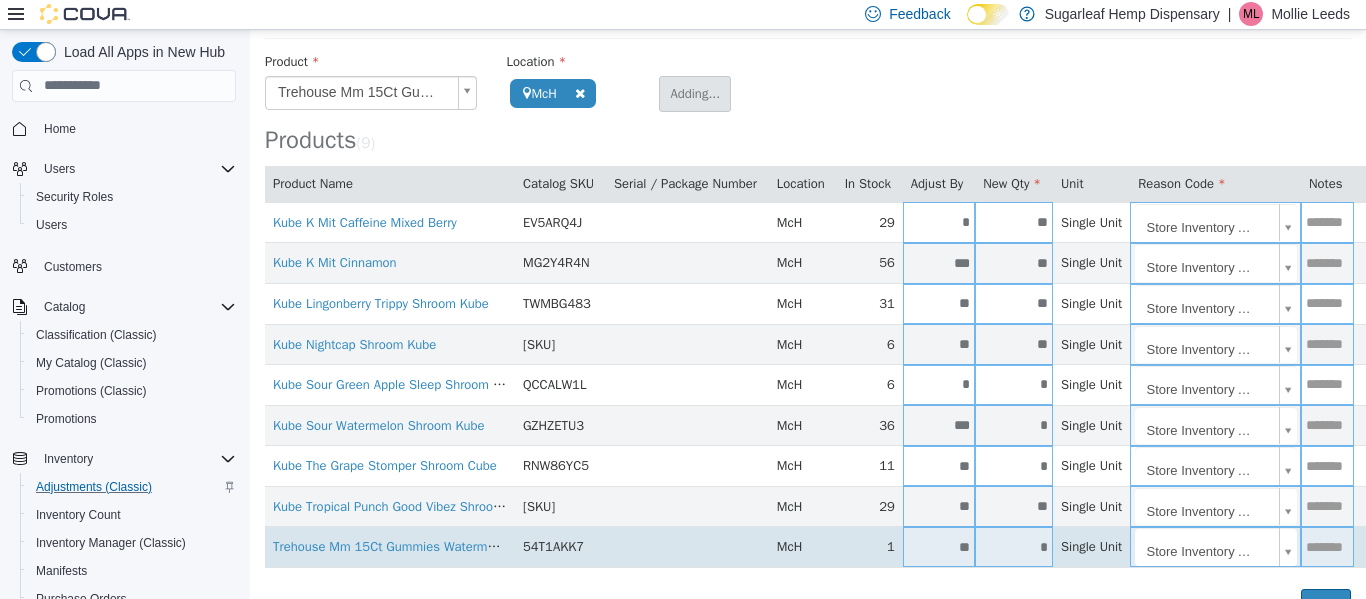 type 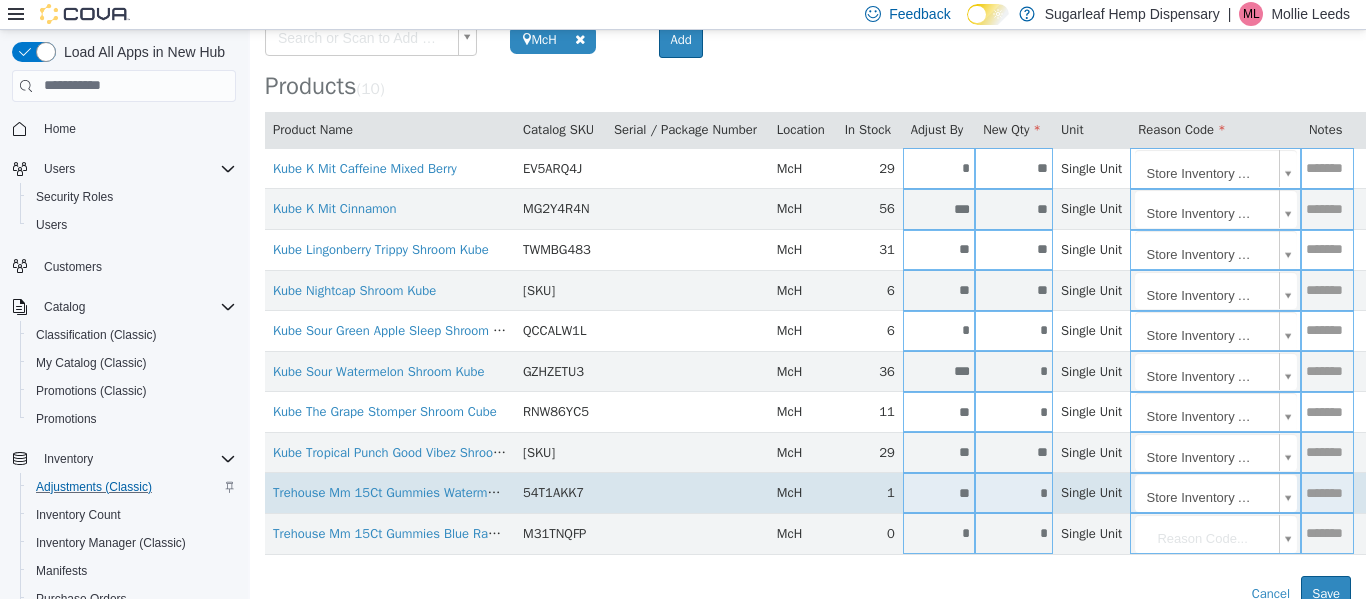 scroll, scrollTop: 167, scrollLeft: 0, axis: vertical 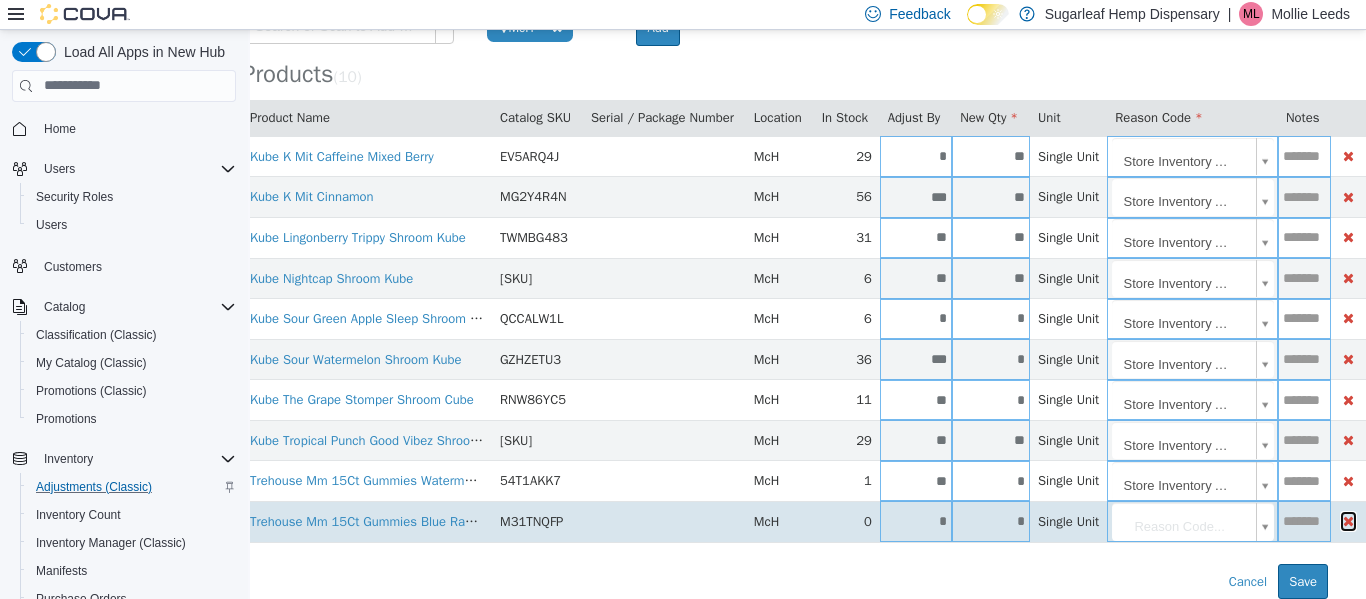 click at bounding box center [1348, 520] 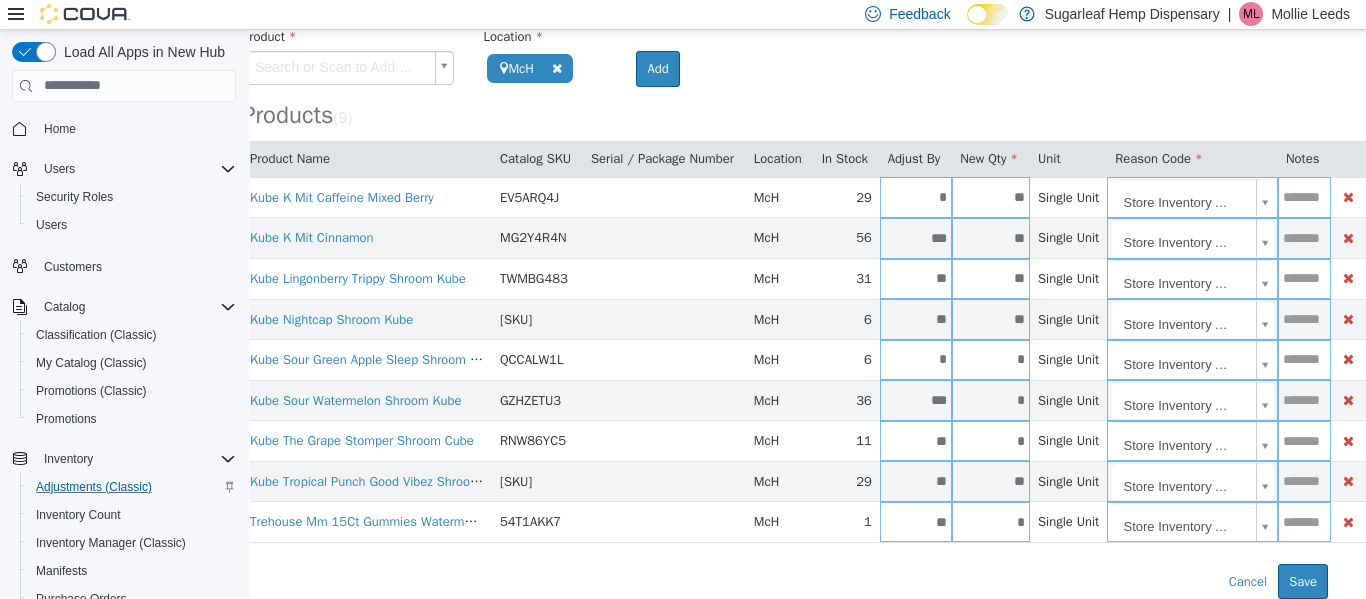 scroll, scrollTop: 126, scrollLeft: 55, axis: both 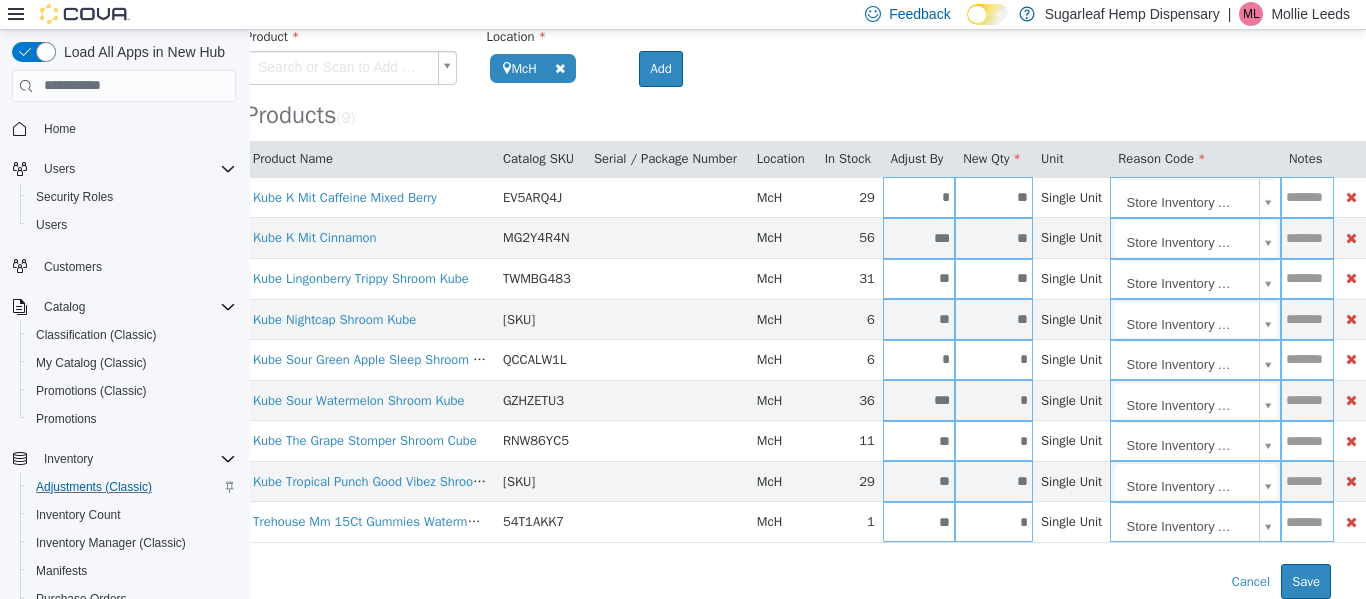 click on "**********" at bounding box center [788, 258] 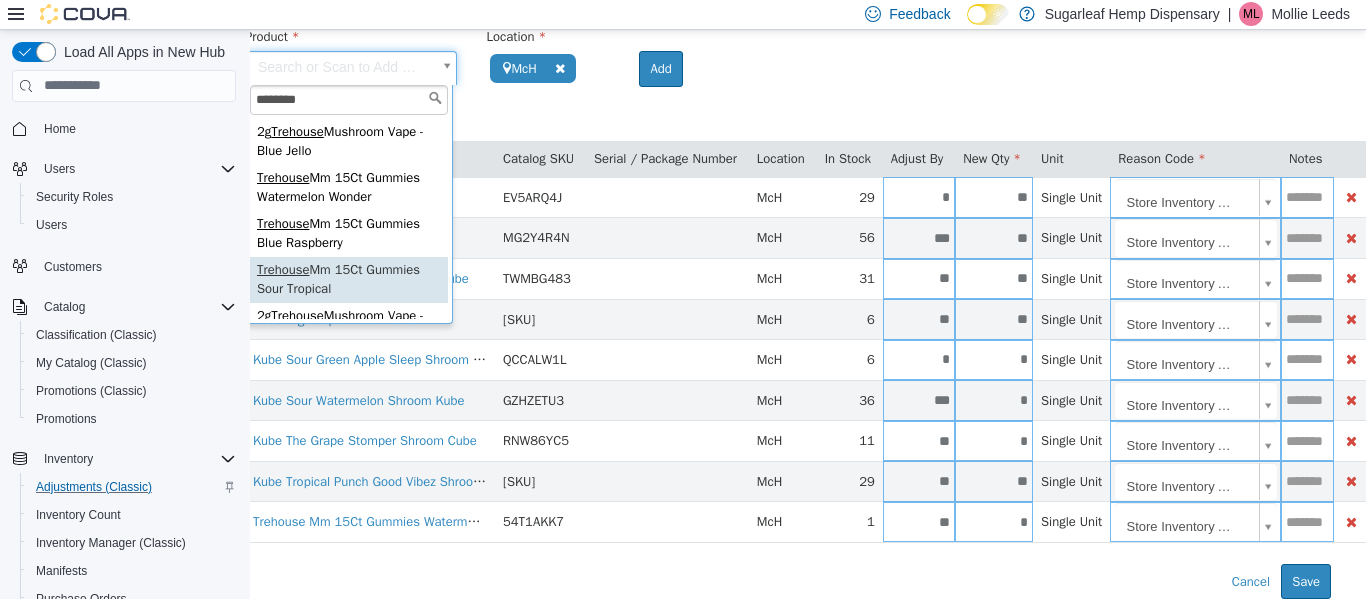 type on "********" 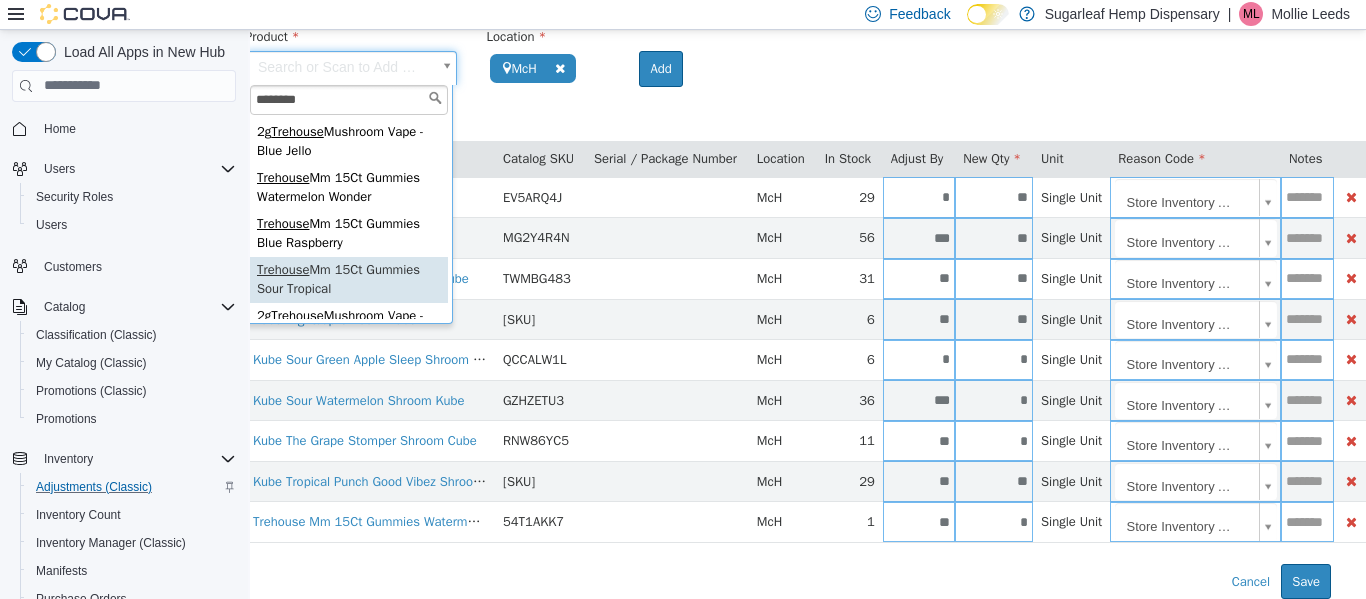 type on "**********" 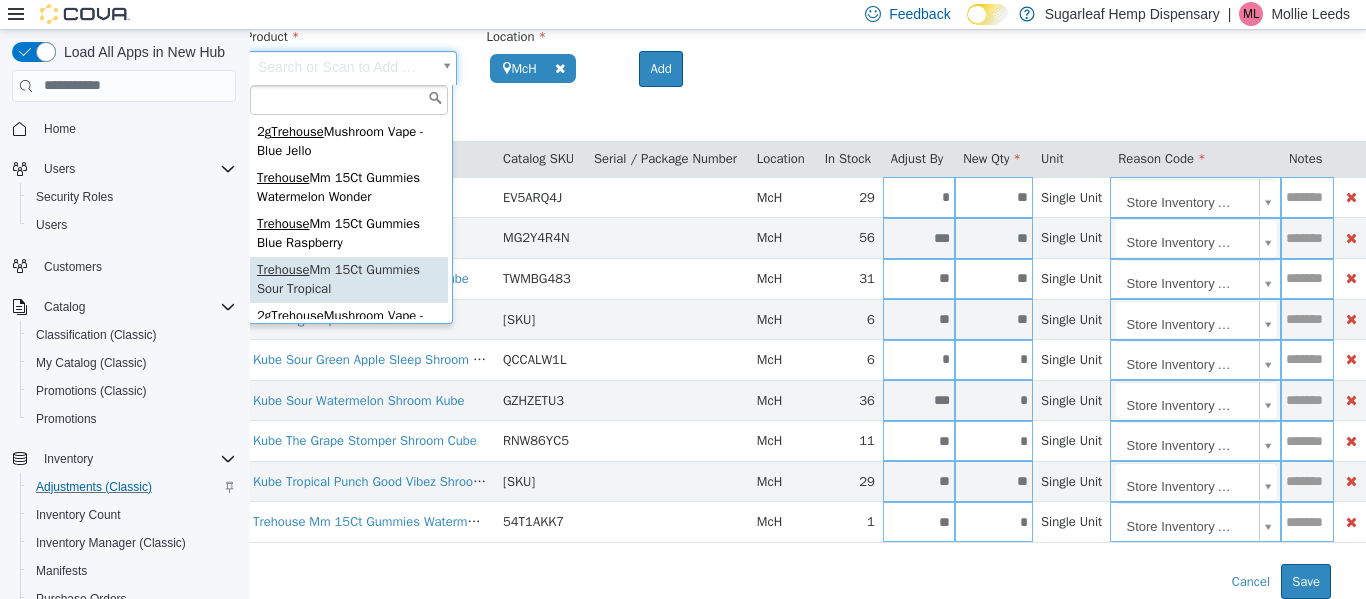 scroll, scrollTop: 126, scrollLeft: 0, axis: vertical 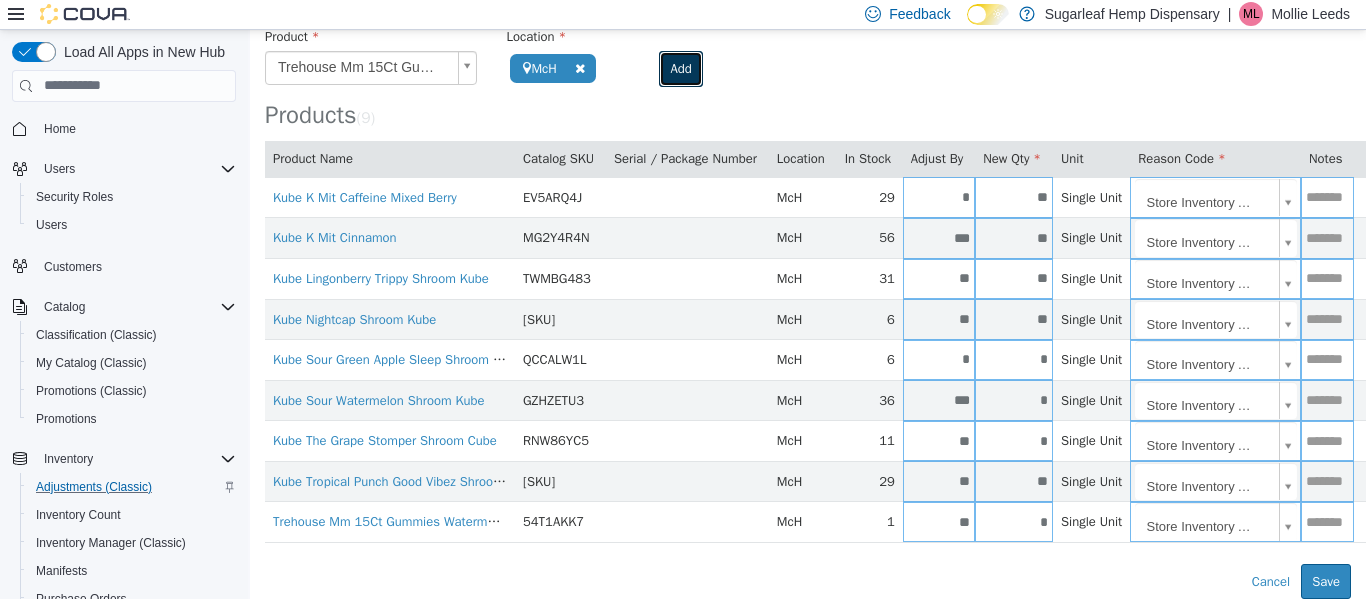 click on "Add" at bounding box center (680, 68) 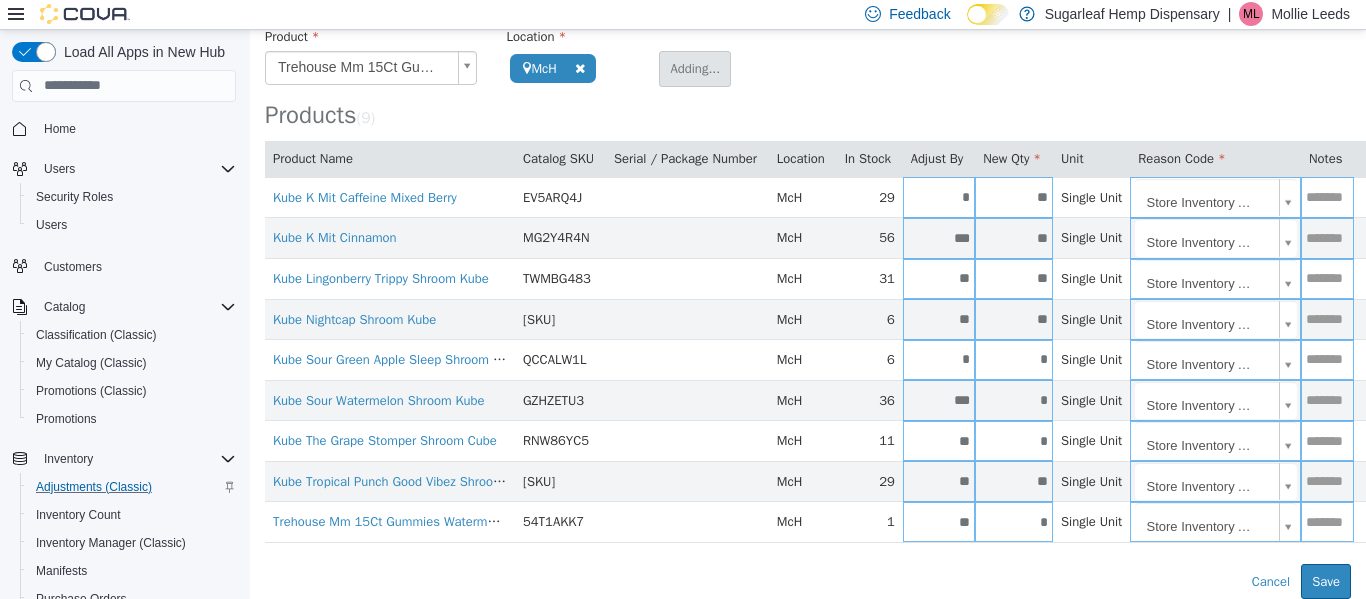 type 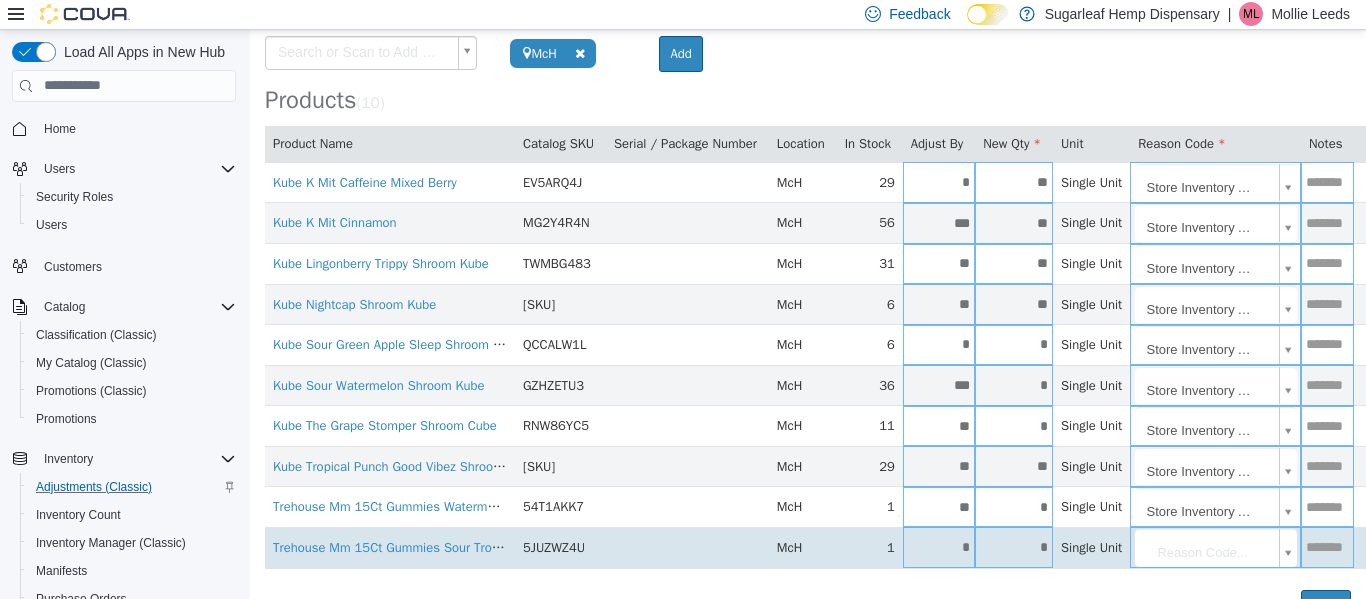 click on "*" at bounding box center (1014, 546) 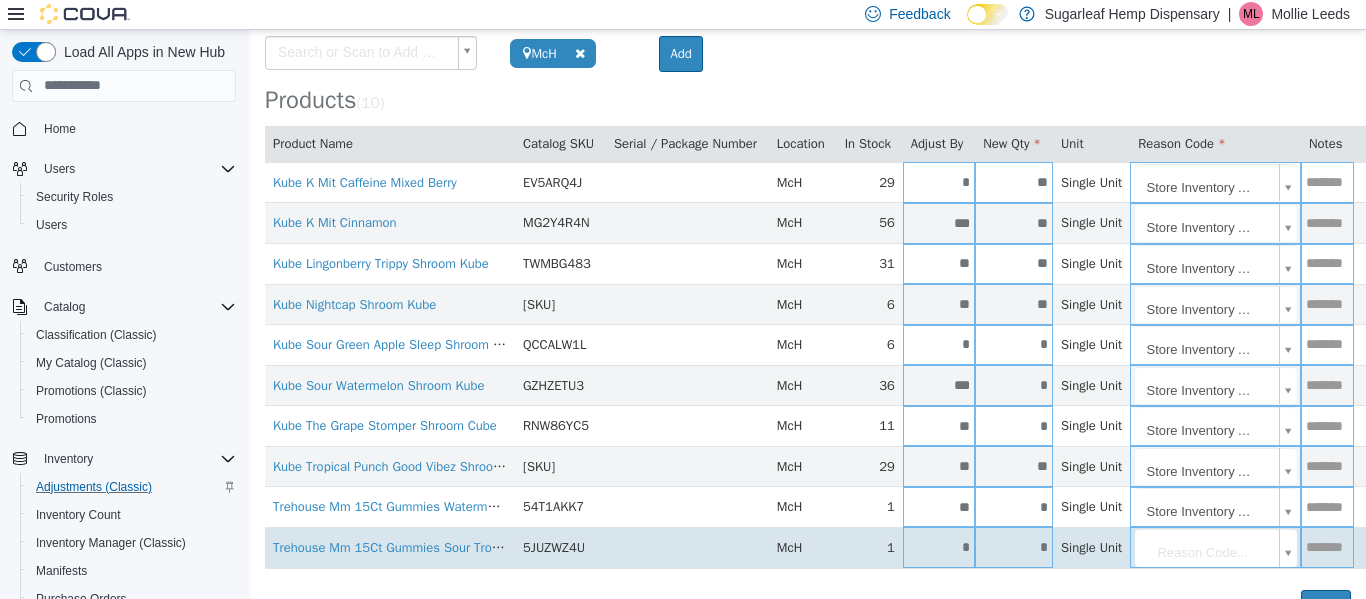 type on "*" 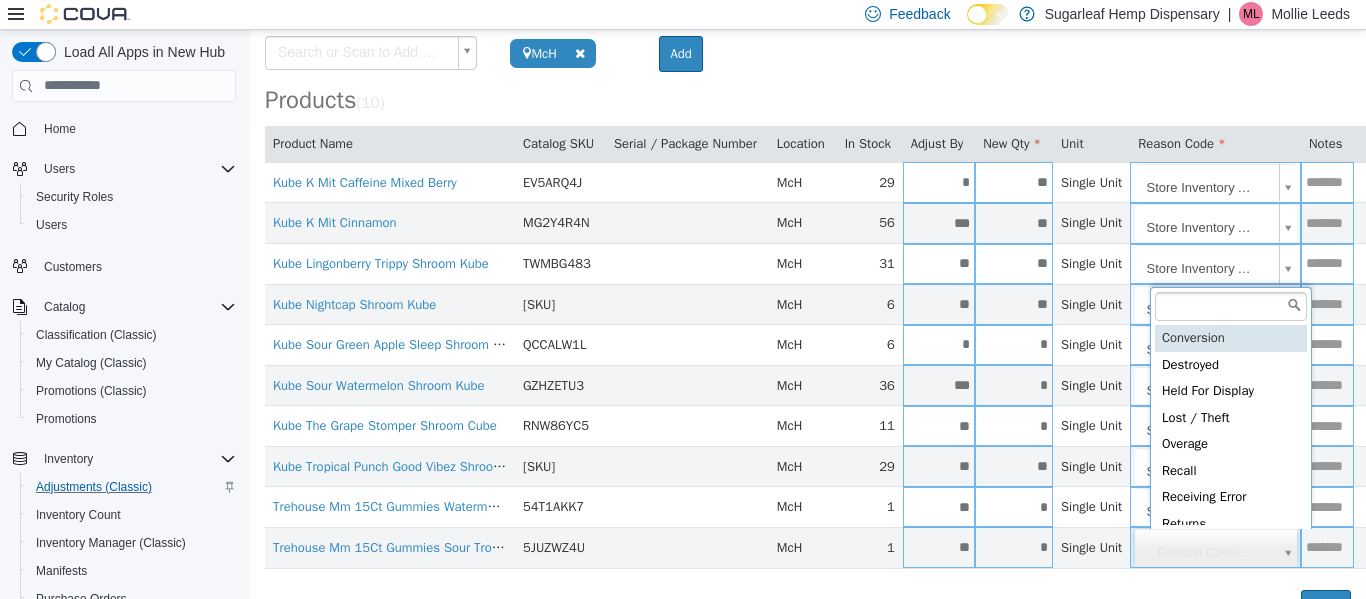 click on "**********" at bounding box center [808, 263] 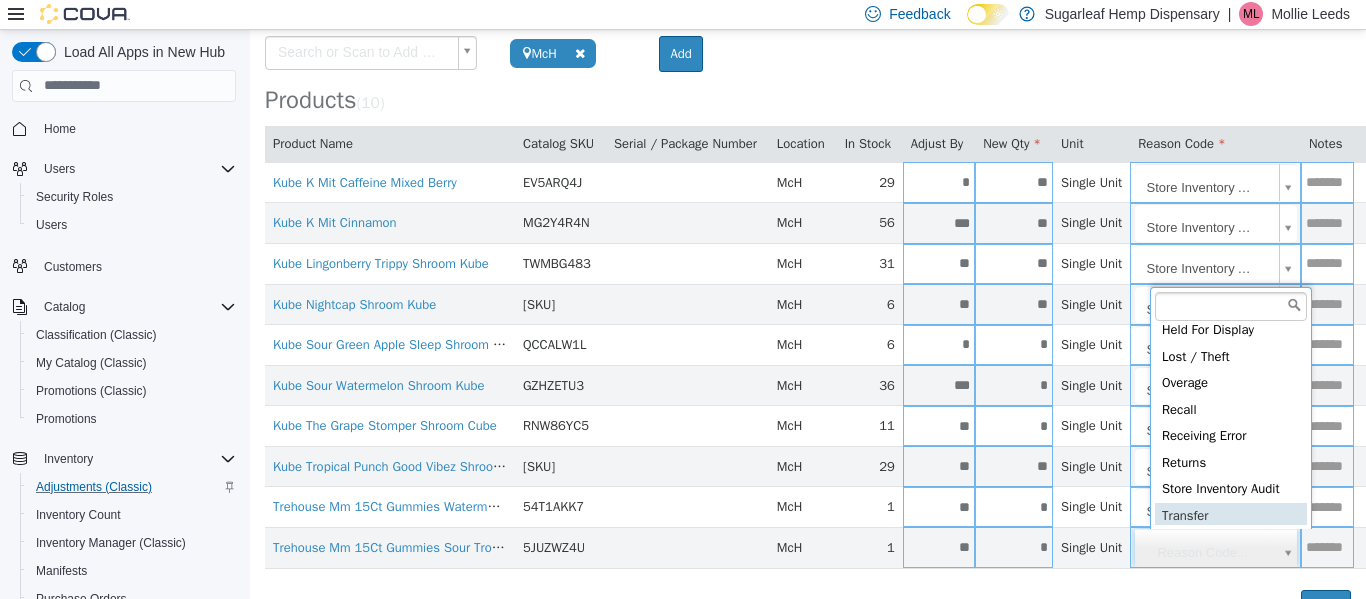 scroll, scrollTop: 92, scrollLeft: 0, axis: vertical 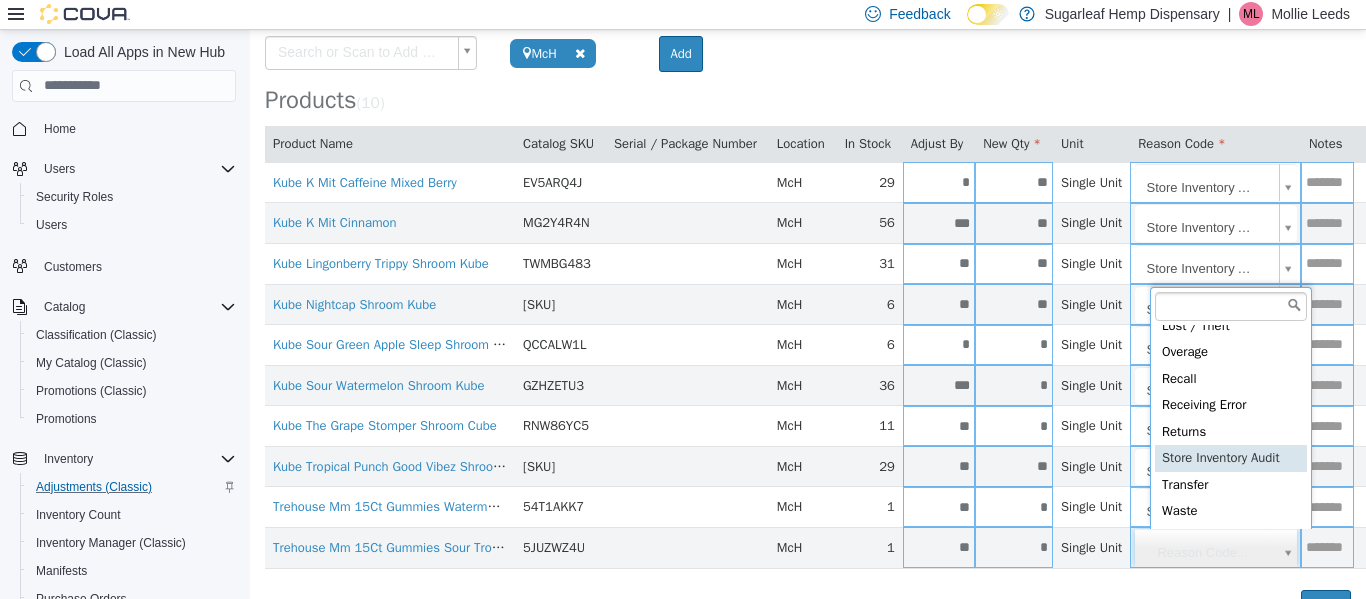 type on "**********" 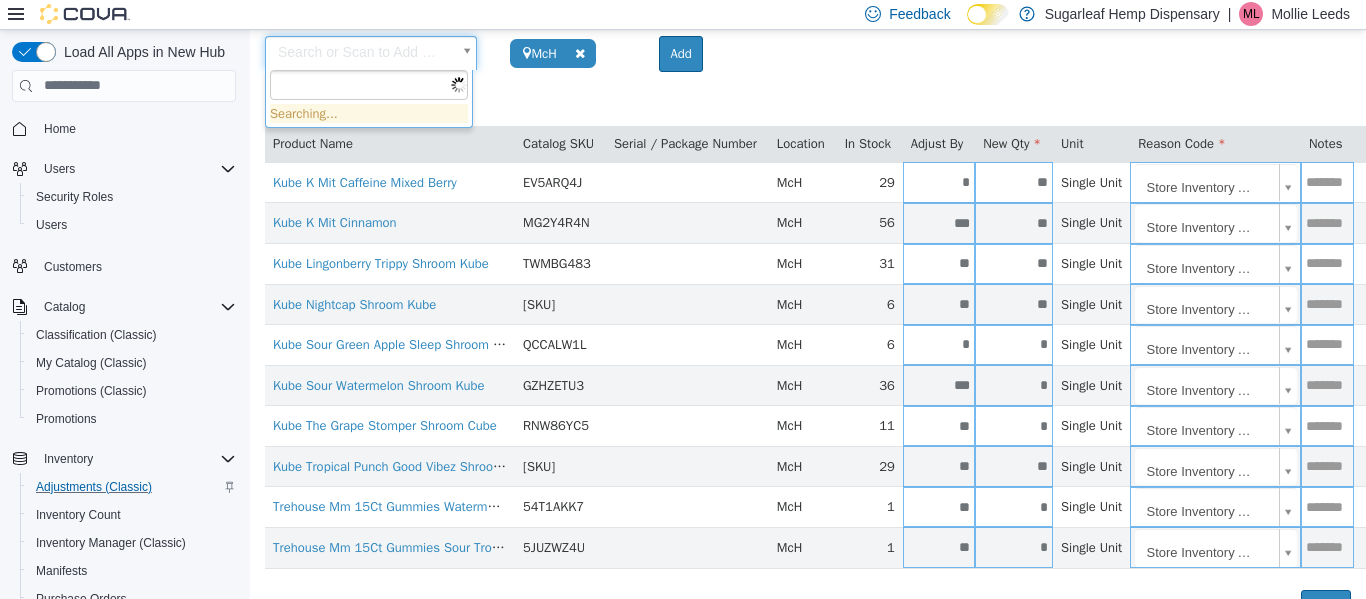 click on "**********" at bounding box center (808, 263) 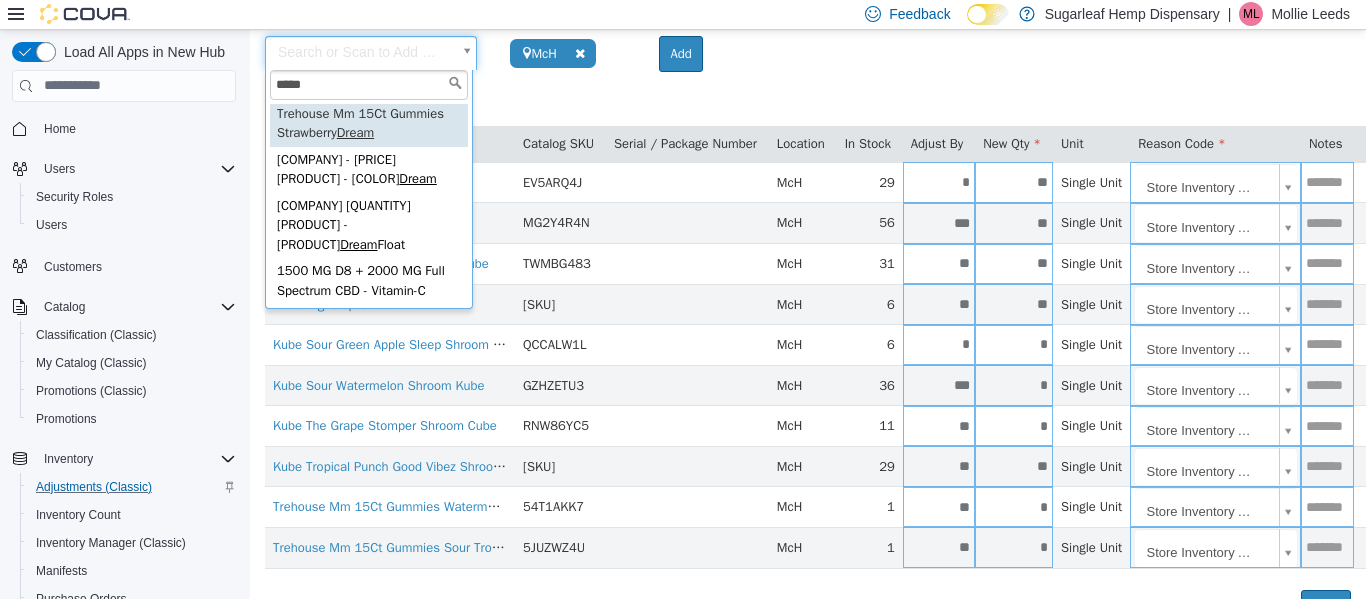scroll, scrollTop: 159, scrollLeft: 0, axis: vertical 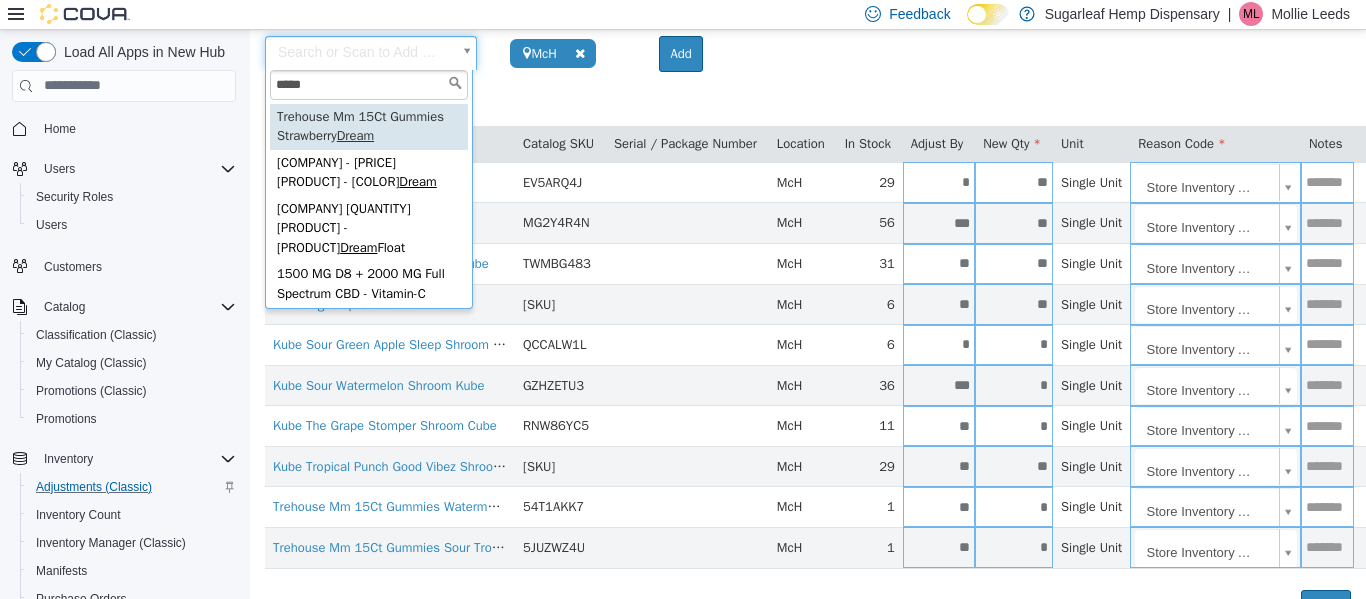 type on "*****" 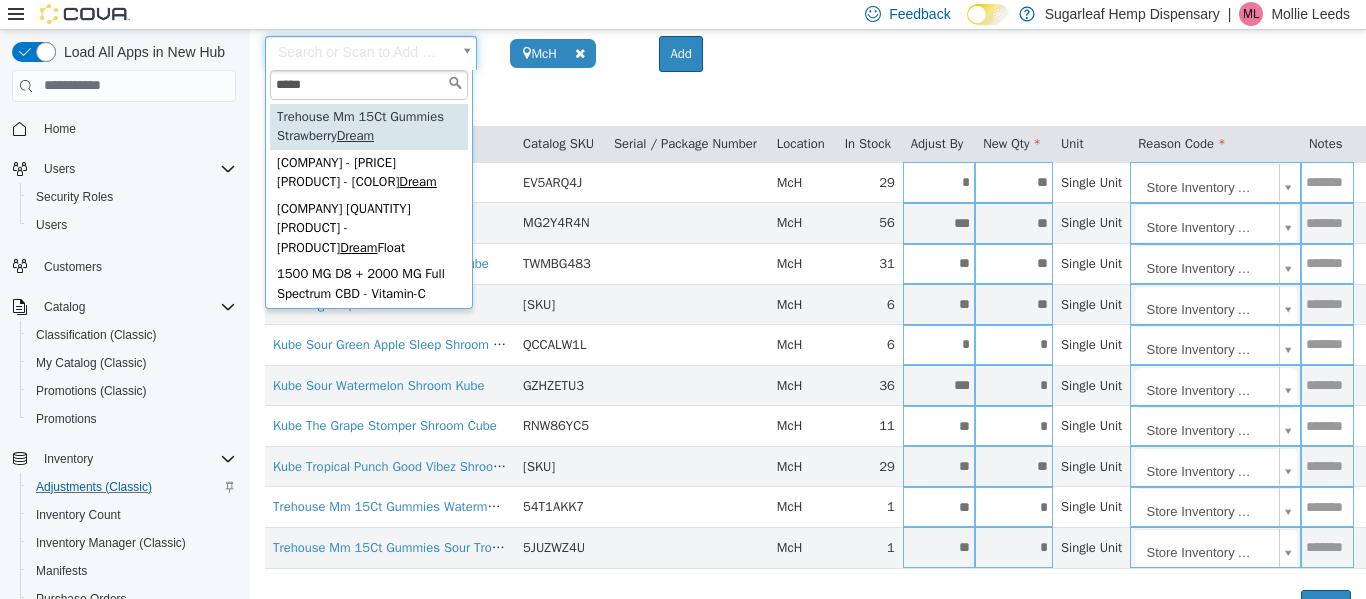 type on "**********" 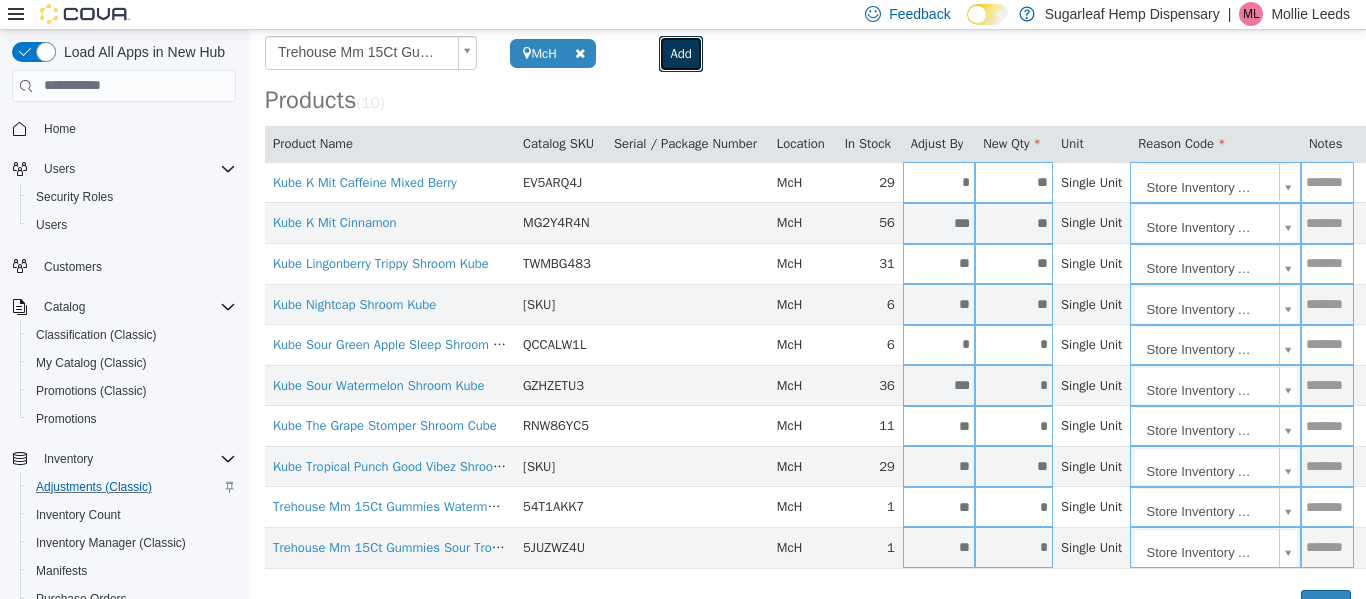 click on "Add" at bounding box center (680, 53) 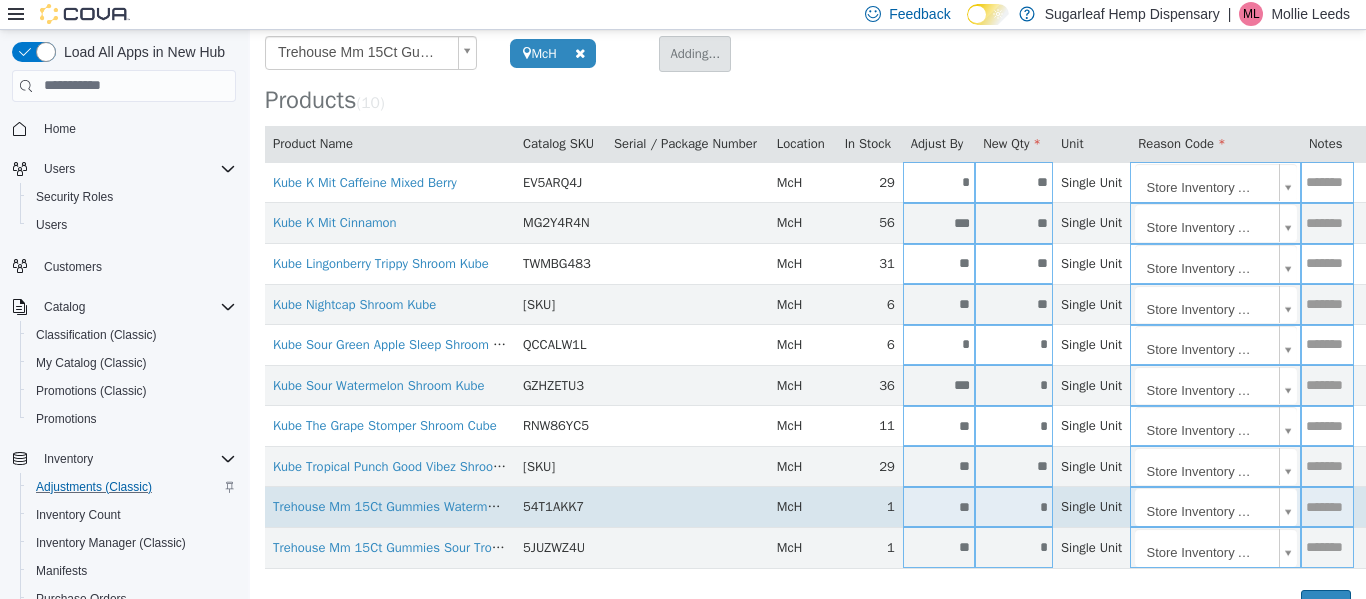 type 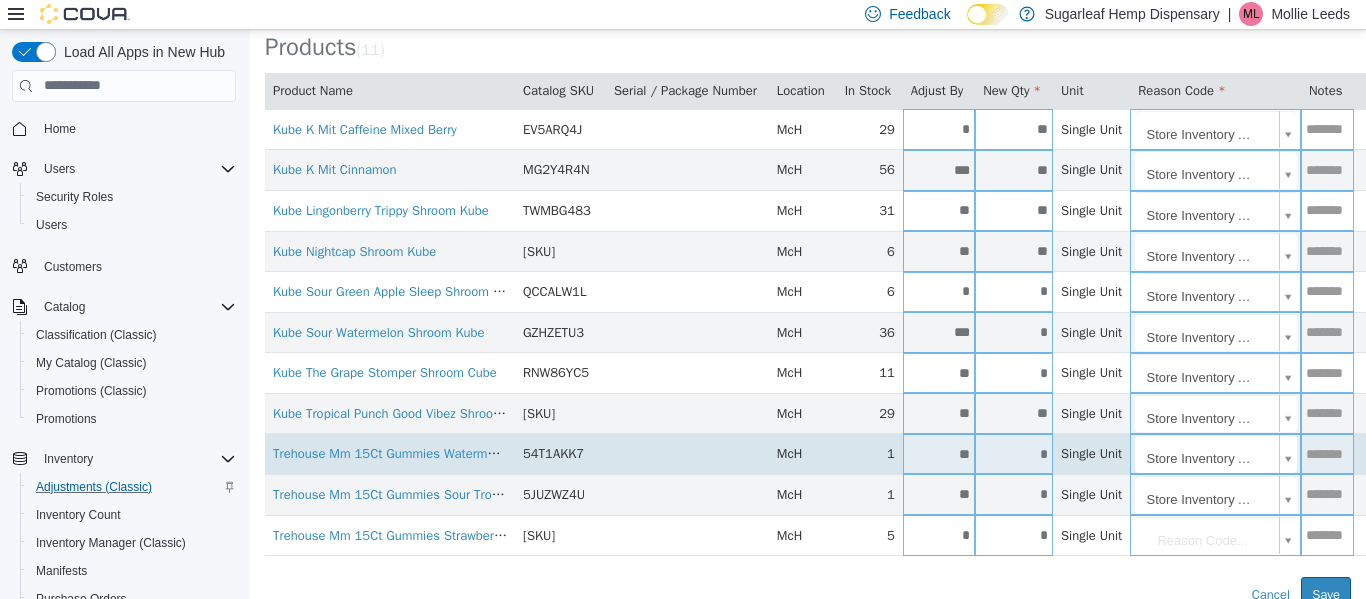 scroll, scrollTop: 208, scrollLeft: 0, axis: vertical 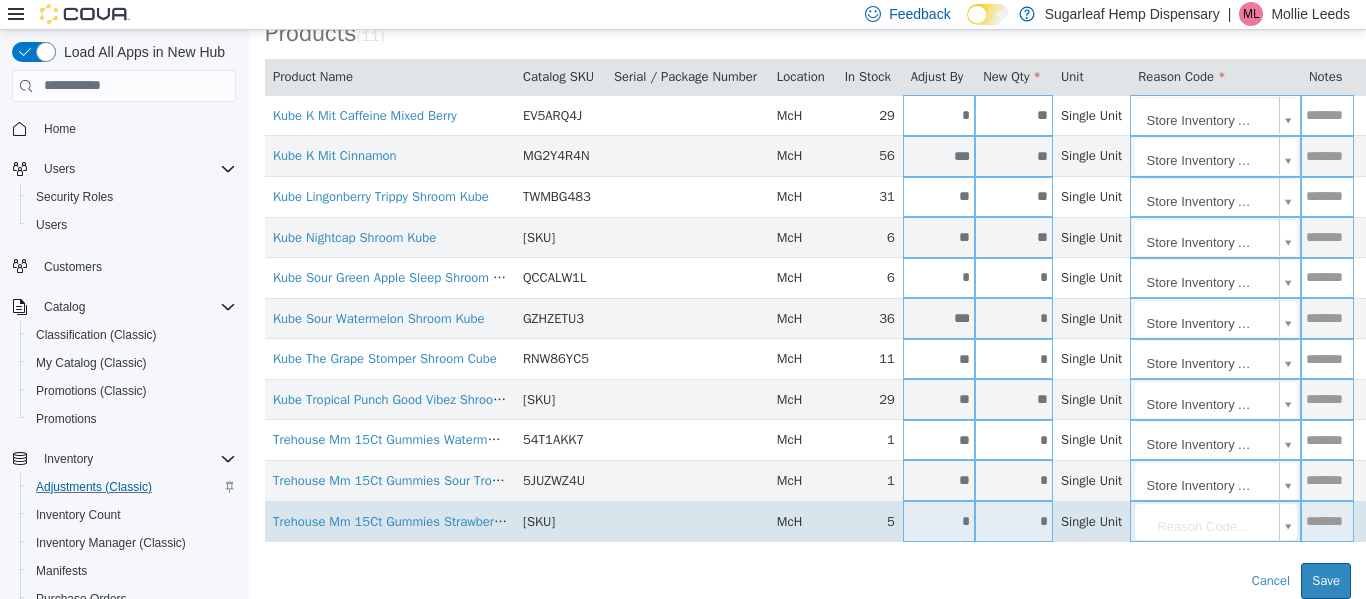 click on "*" at bounding box center [1014, 520] 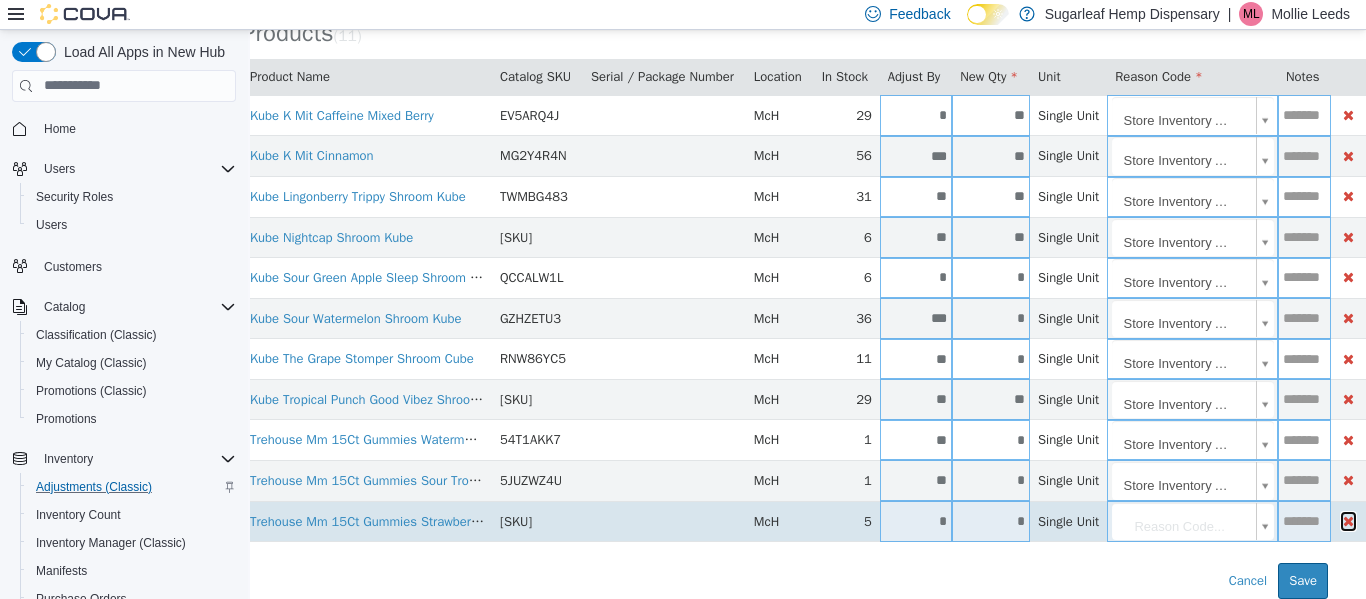 click at bounding box center (1348, 520) 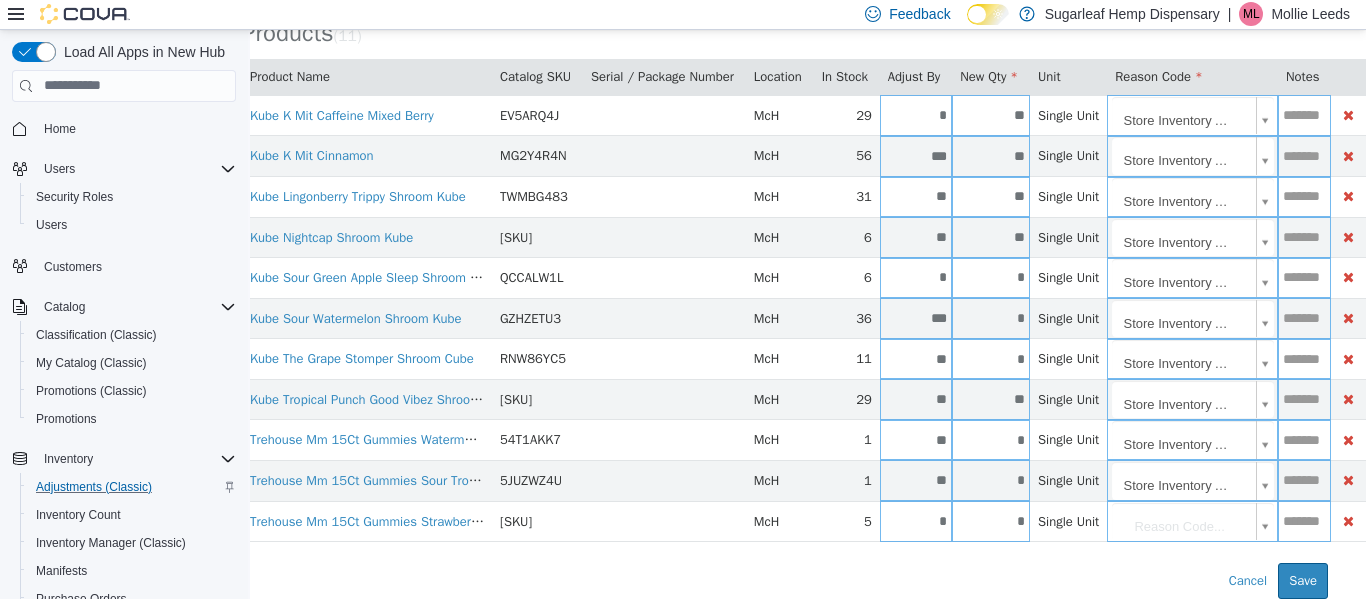 scroll, scrollTop: 167, scrollLeft: 55, axis: both 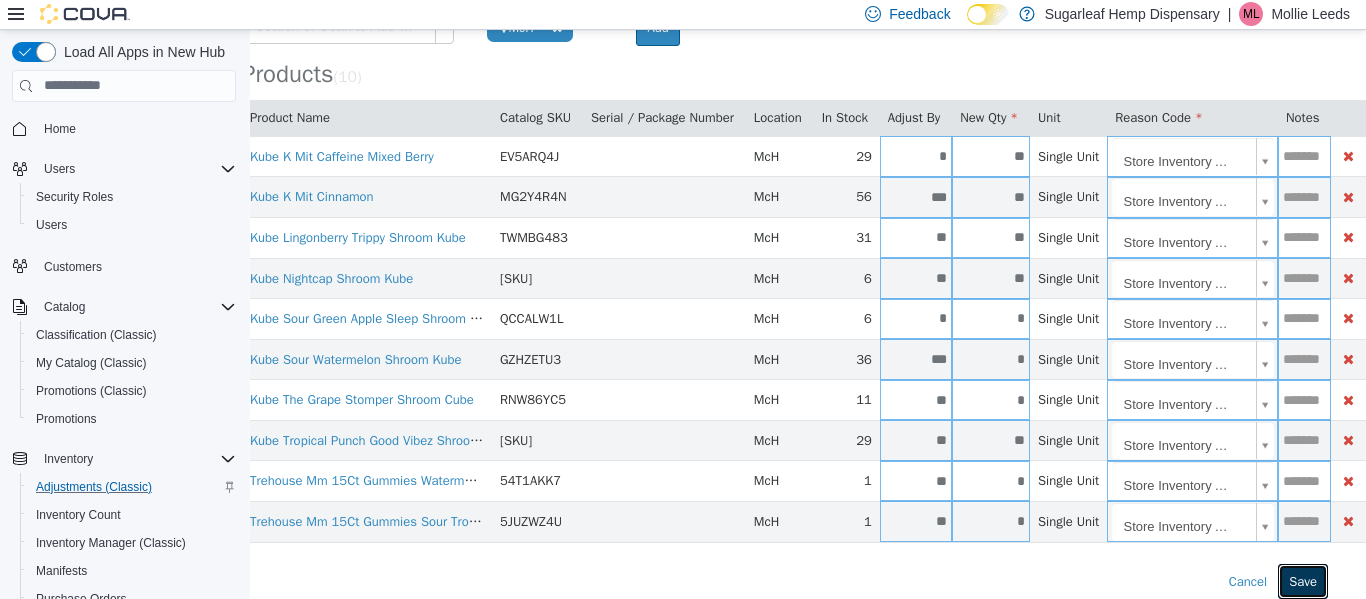 click on "Save" at bounding box center (1303, 581) 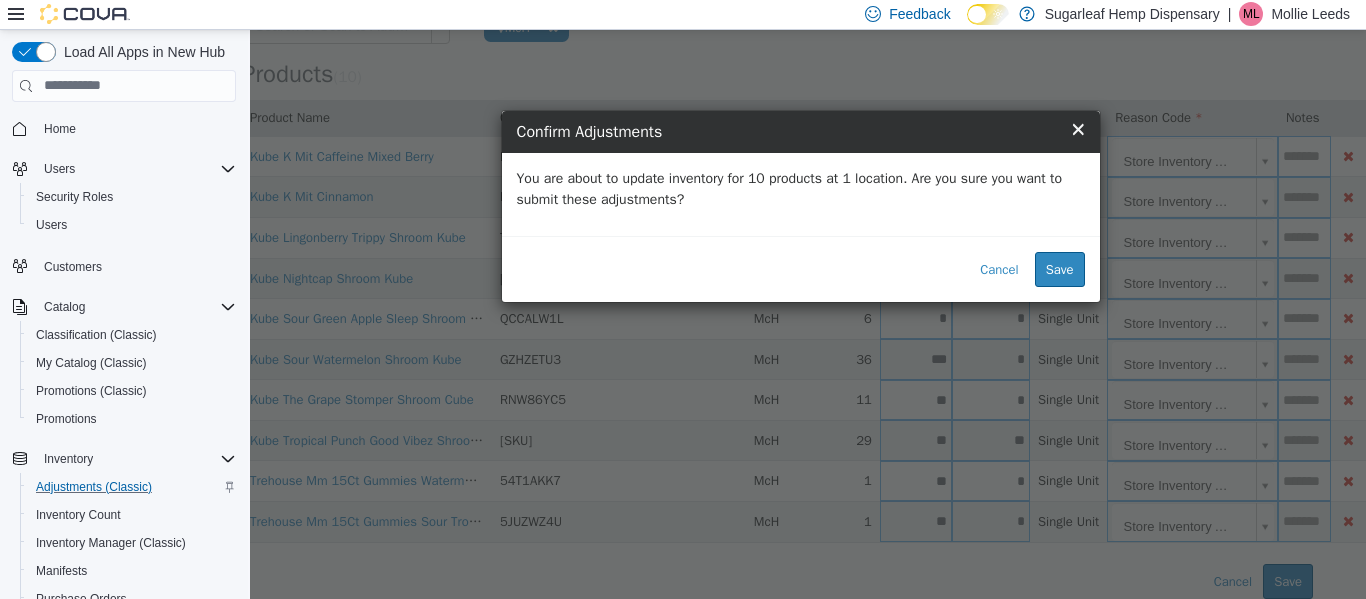 scroll, scrollTop: 152, scrollLeft: 40, axis: both 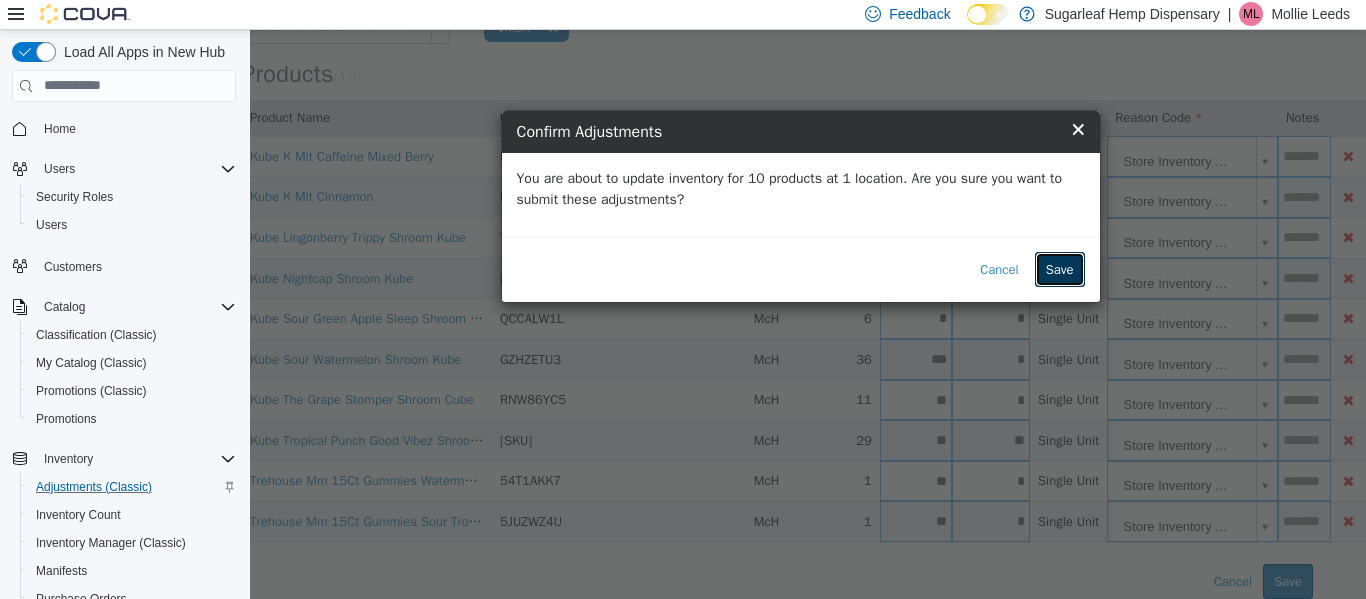 click on "Save" at bounding box center (1060, 269) 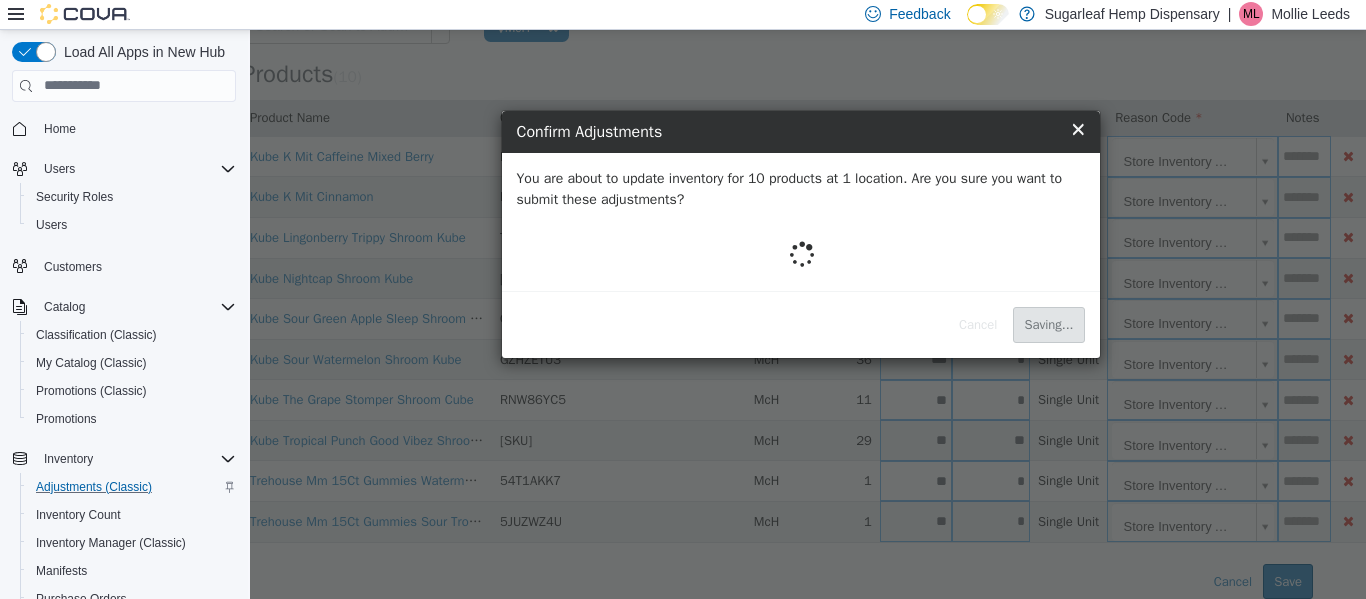 scroll, scrollTop: 0, scrollLeft: 0, axis: both 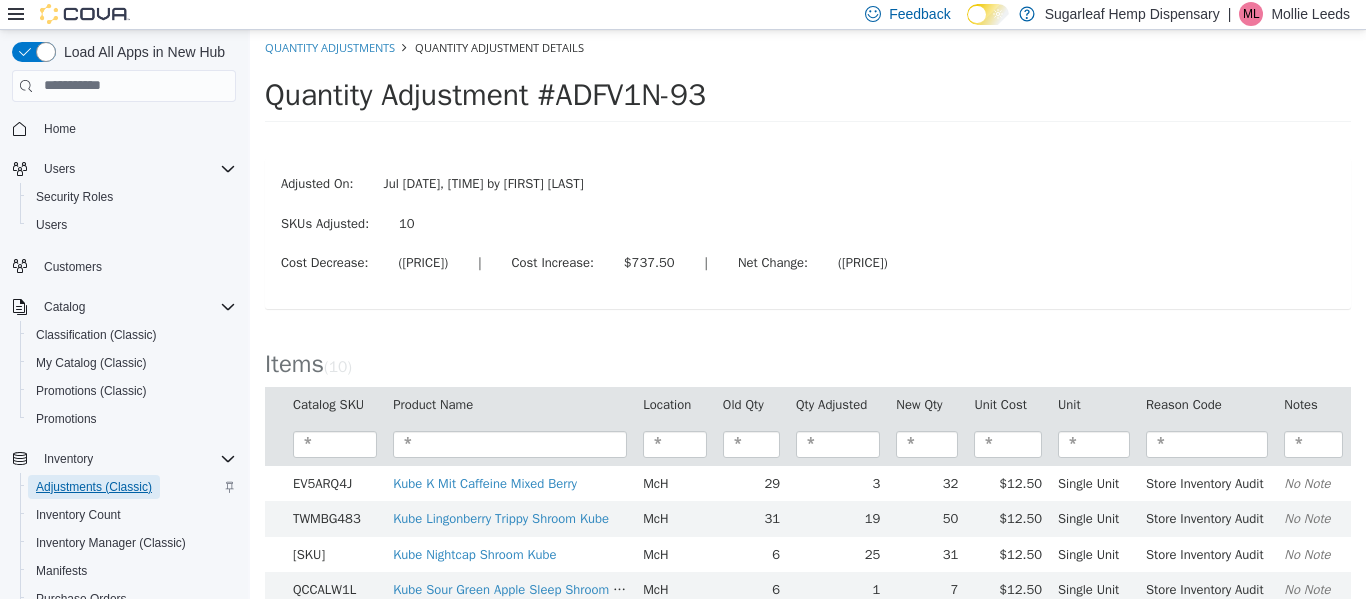 click on "Adjustments (Classic)" at bounding box center (94, 487) 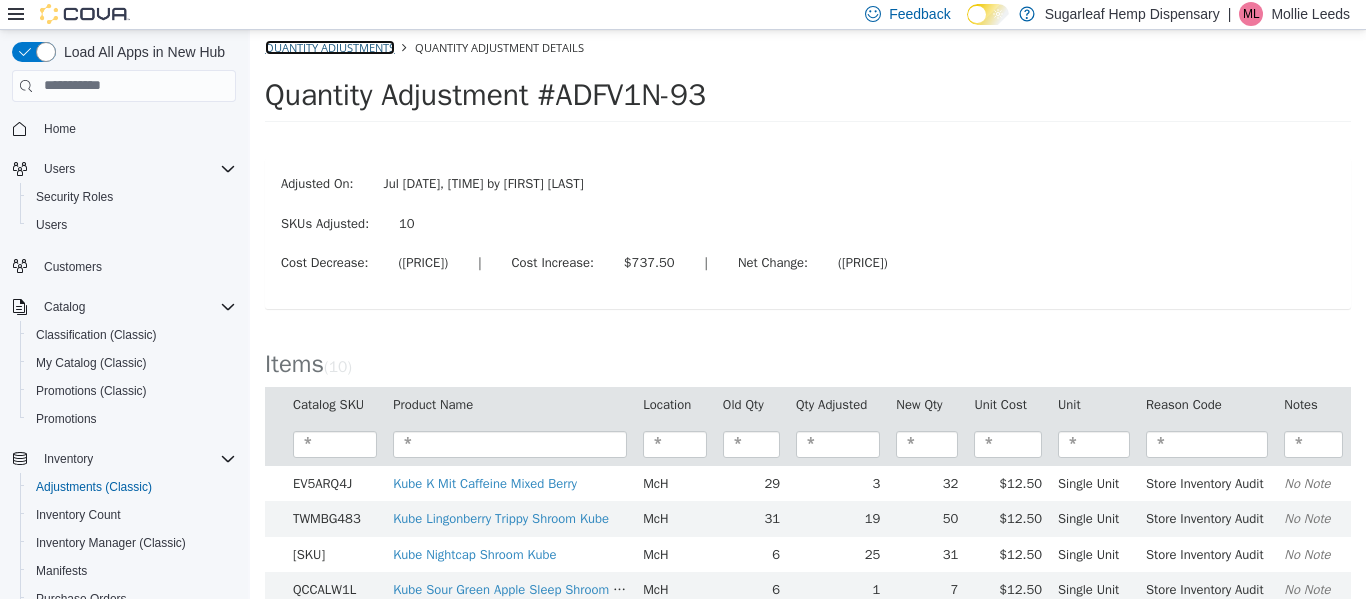 click on "Quantity Adjustments" at bounding box center [330, 46] 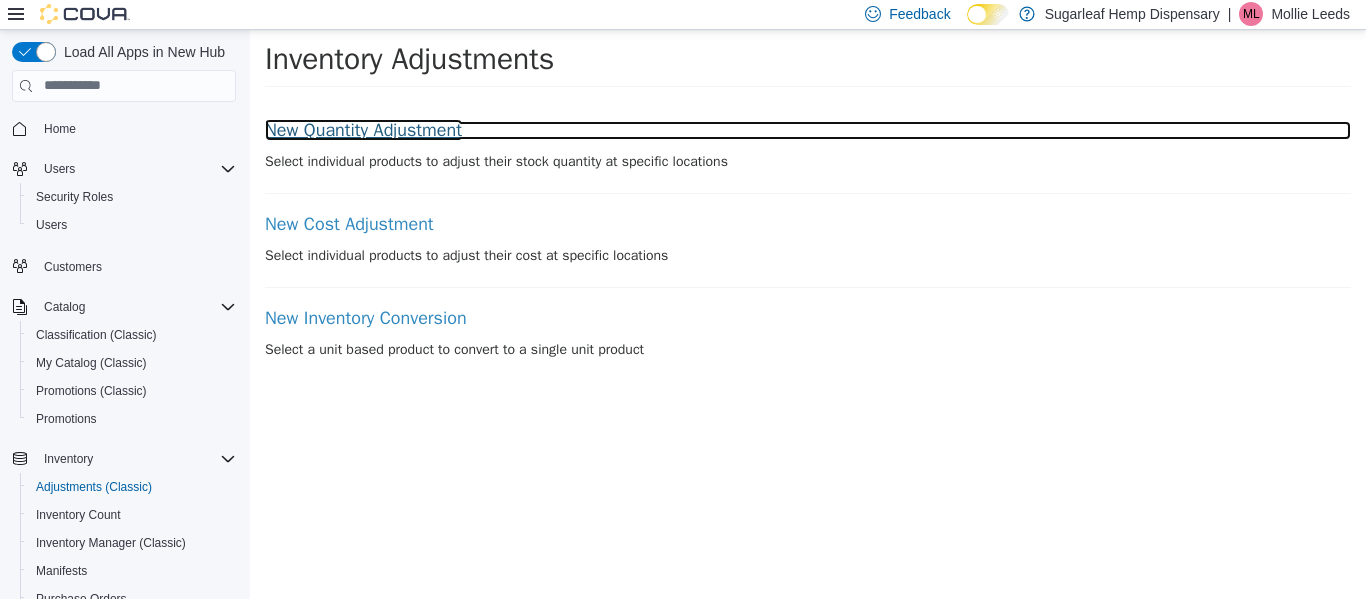 click on "New Quantity Adjustment" at bounding box center (808, 130) 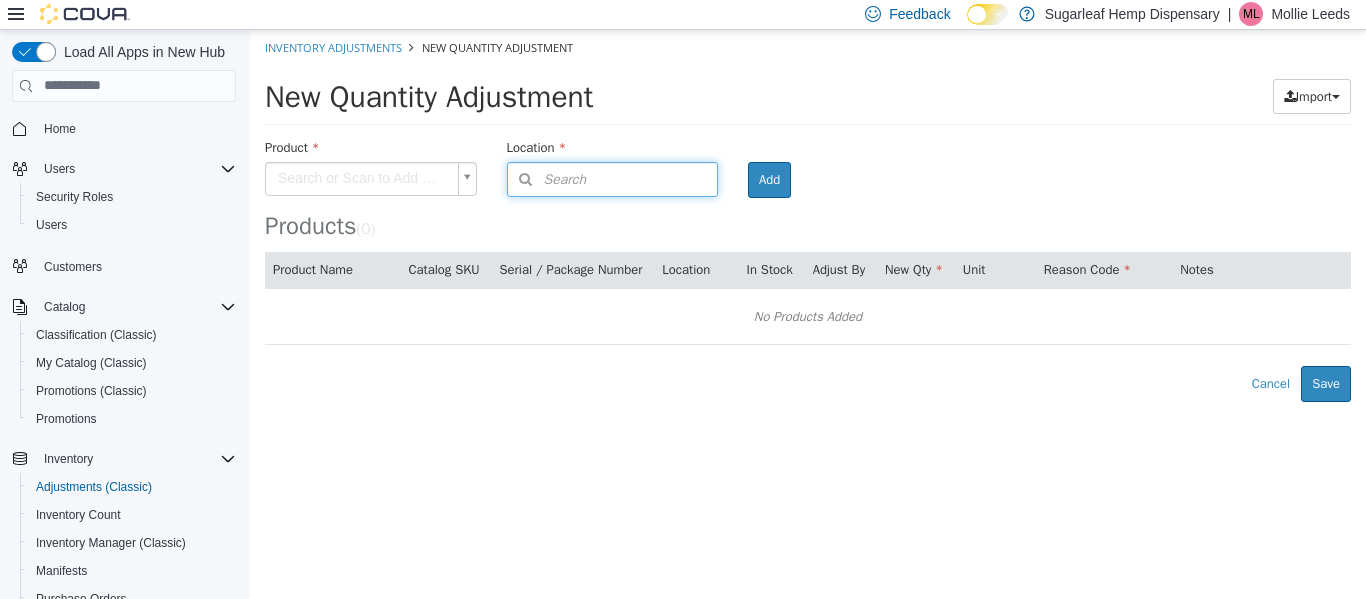 click on "Search" at bounding box center (613, 178) 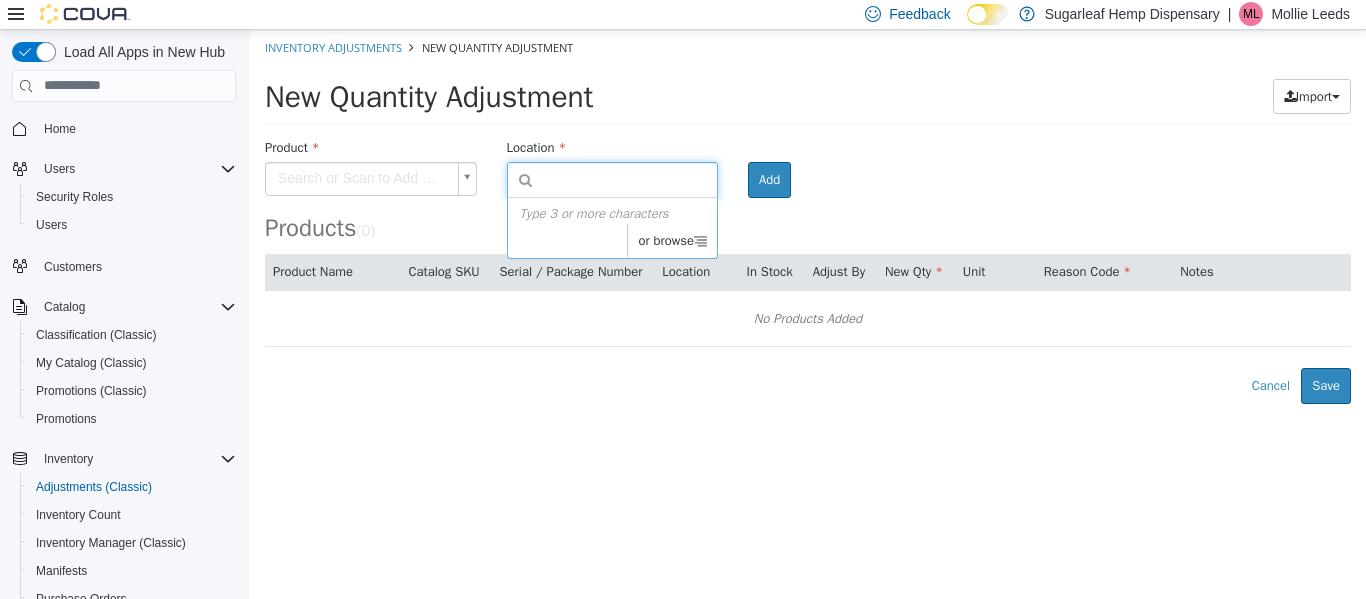 click on "or browse" at bounding box center [672, 240] 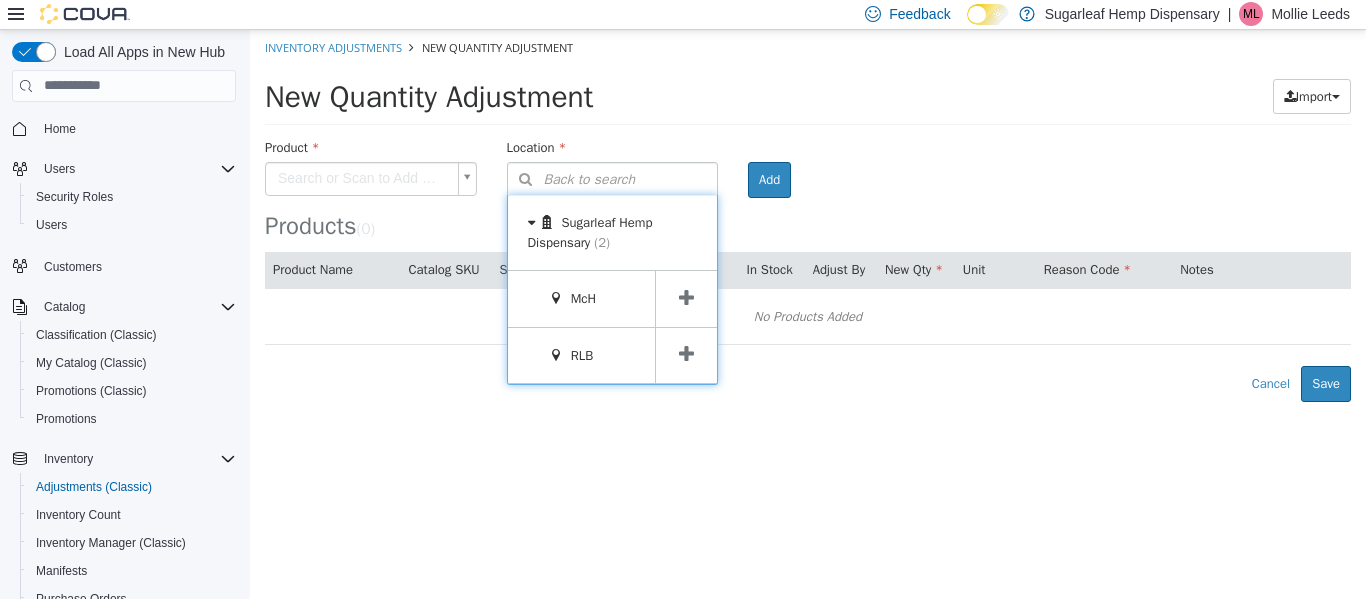 click at bounding box center [686, 298] 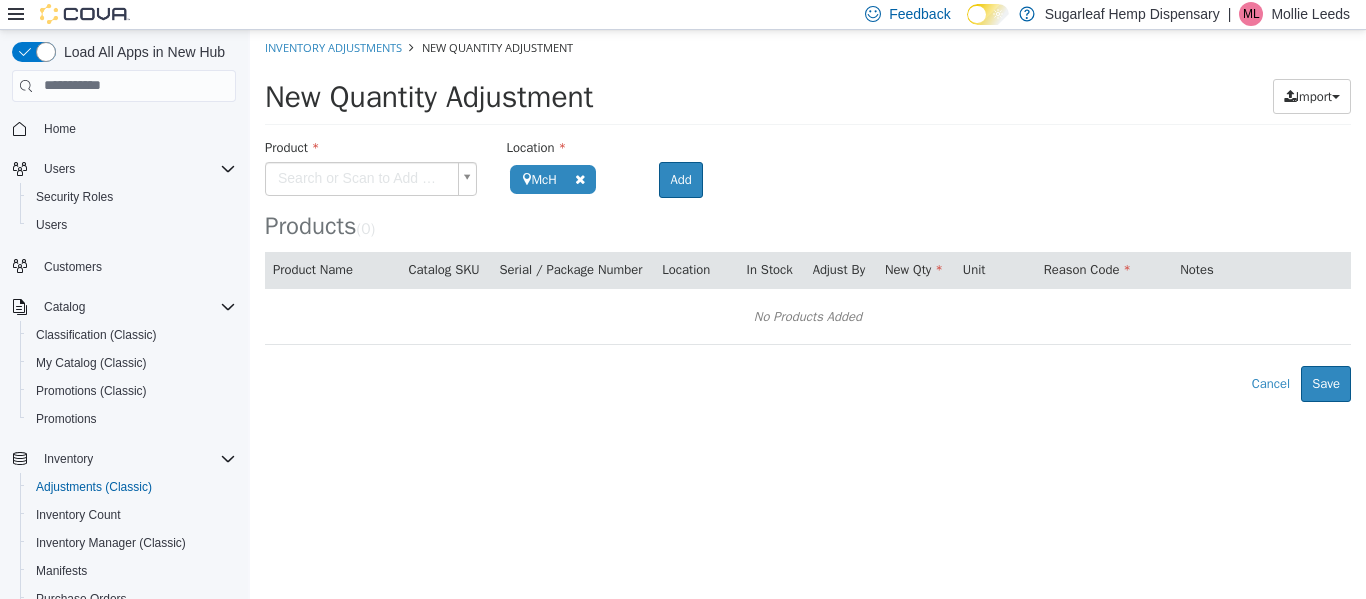 click on "No Products Added Error saving adjustment please resolve the errors above. Cancel Save" at bounding box center (808, 215) 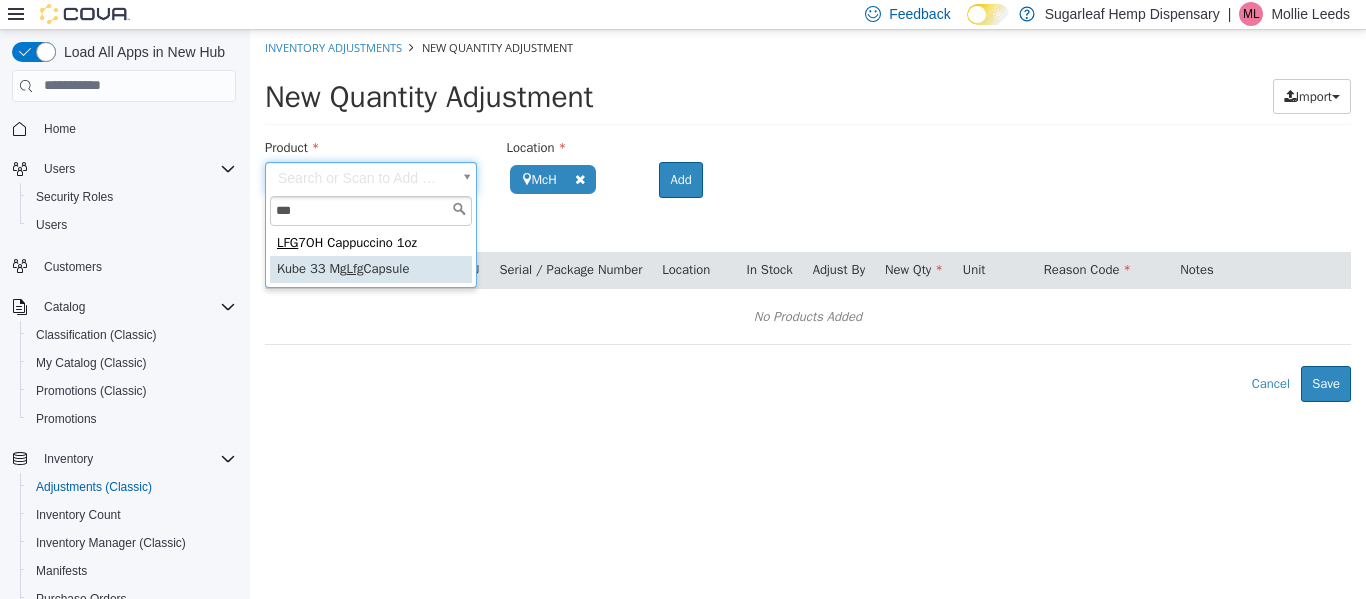 type on "***" 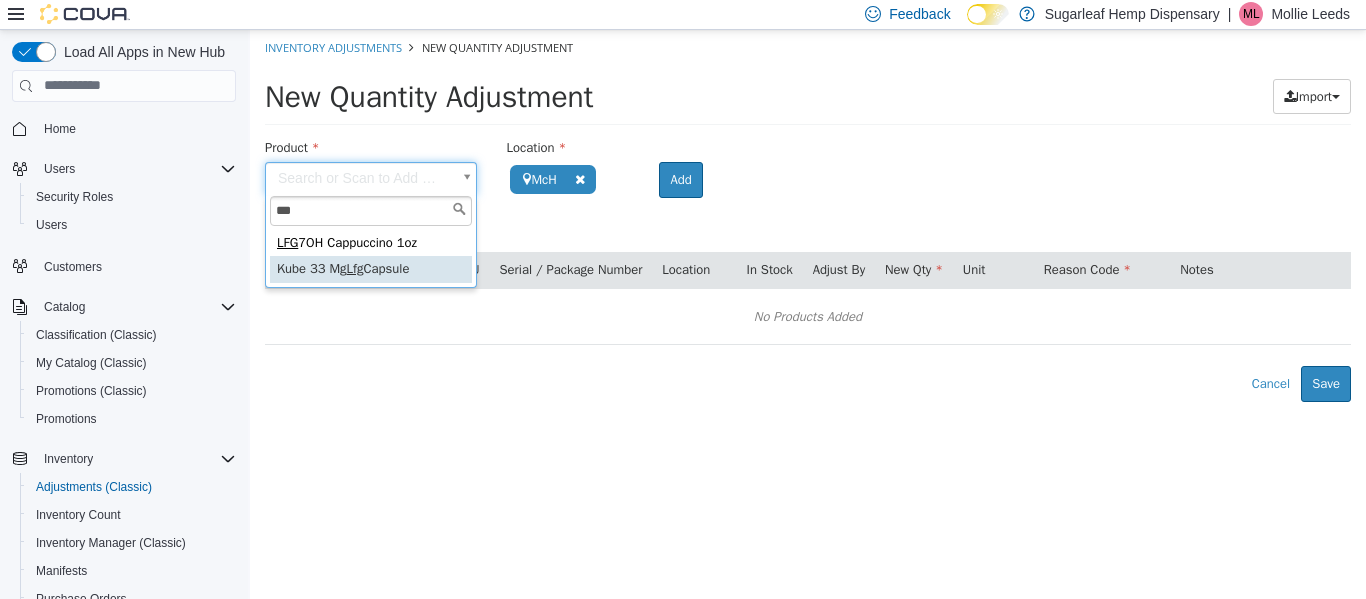 type on "**********" 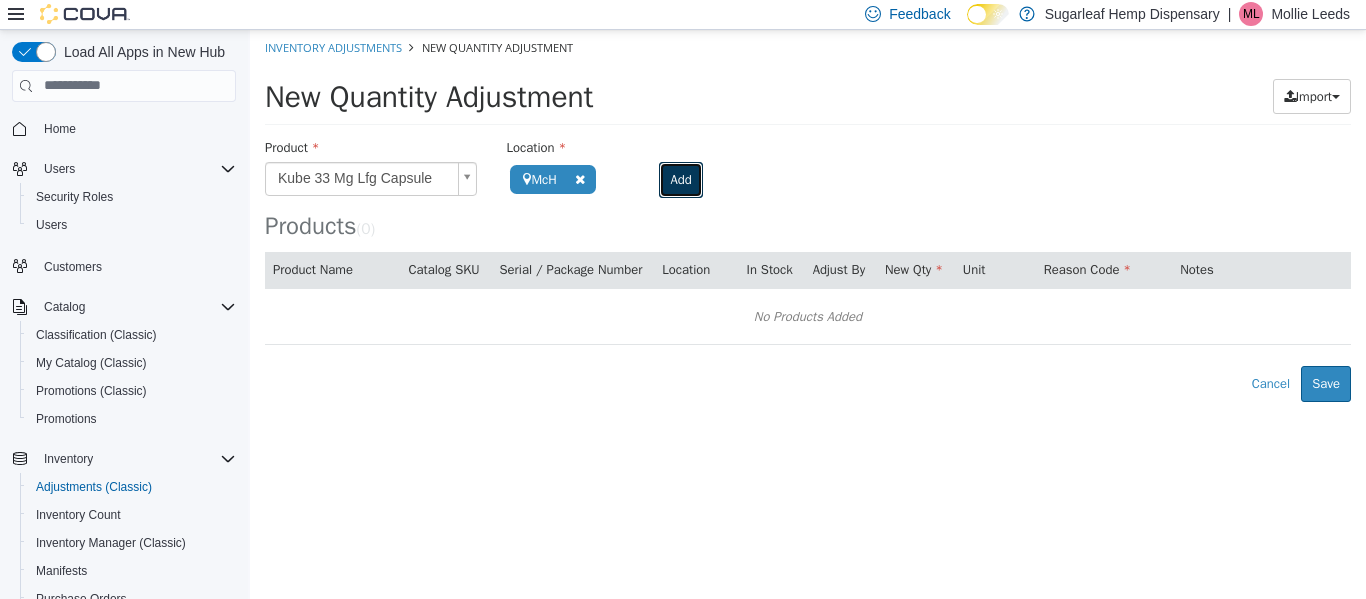 click on "Add" at bounding box center [680, 179] 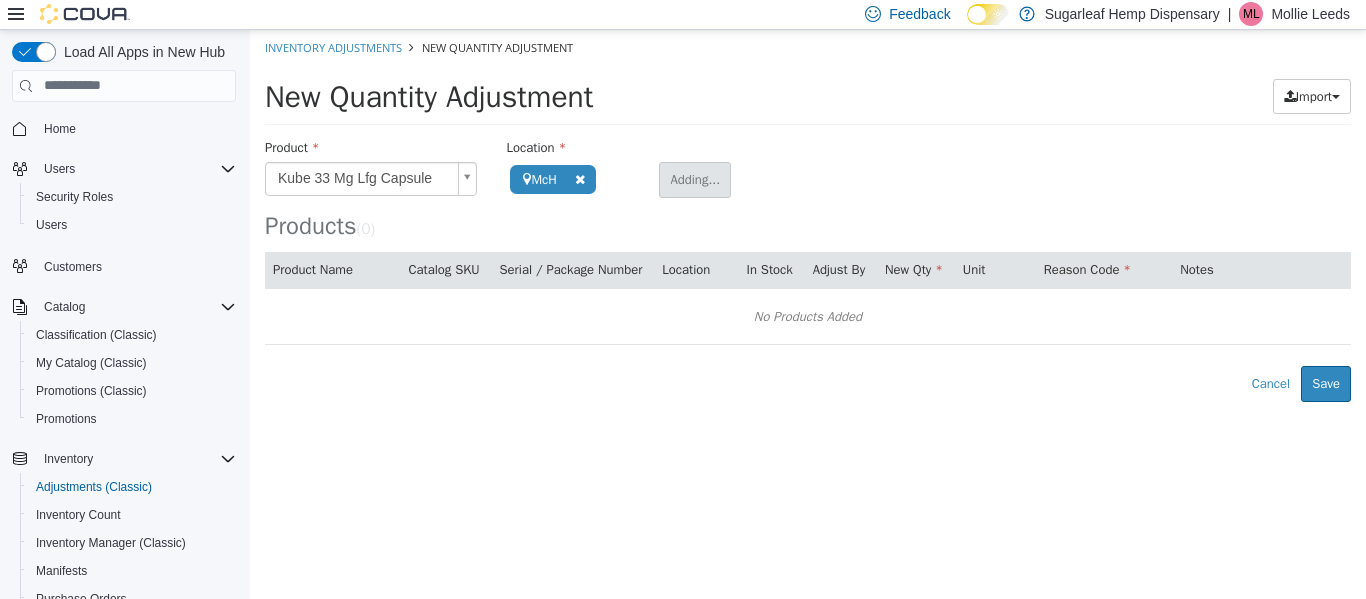 type 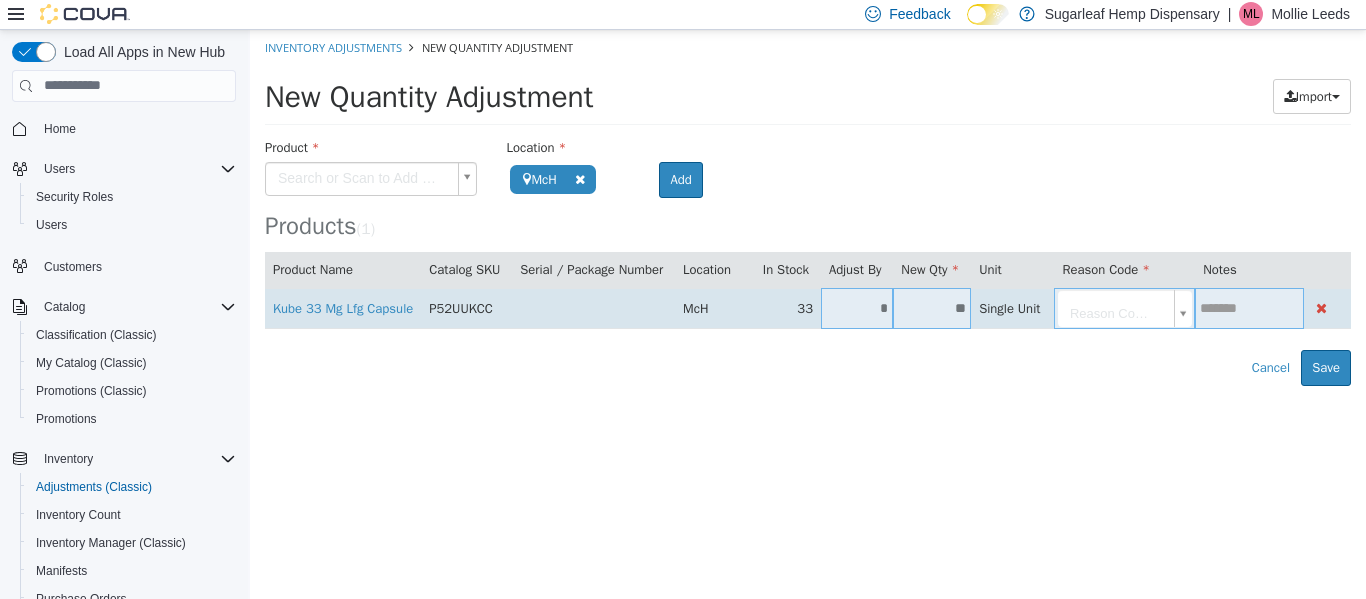 click on "**" at bounding box center (932, 307) 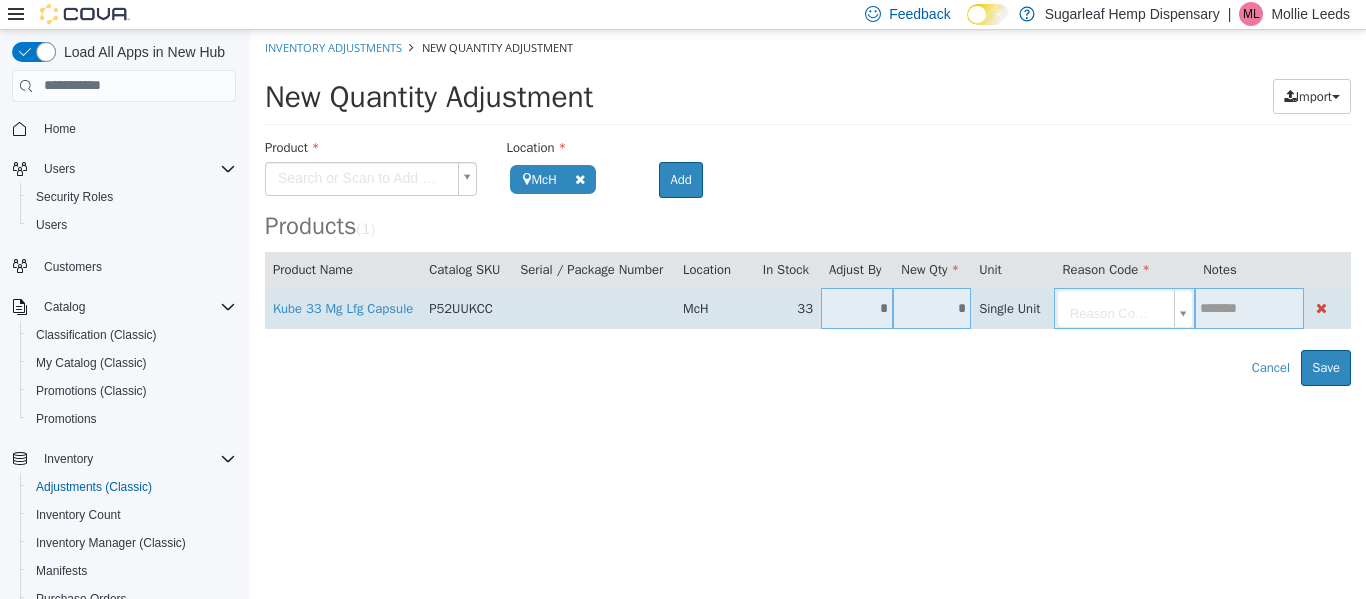 type on "*" 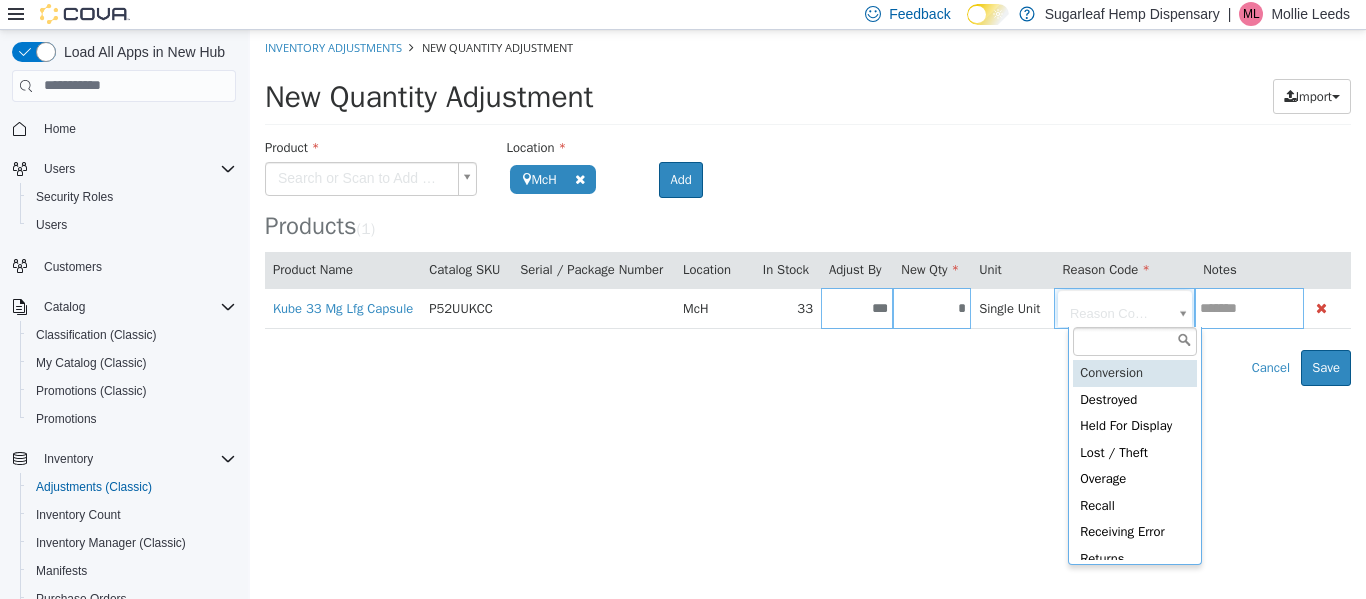 click on "Kube 33 Mg Lfg Capsule P52UUKCC McH 33 *** * Single Unit Reason Code... Error saving adjustment please resolve the errors above. Cancel Save" at bounding box center [808, 207] 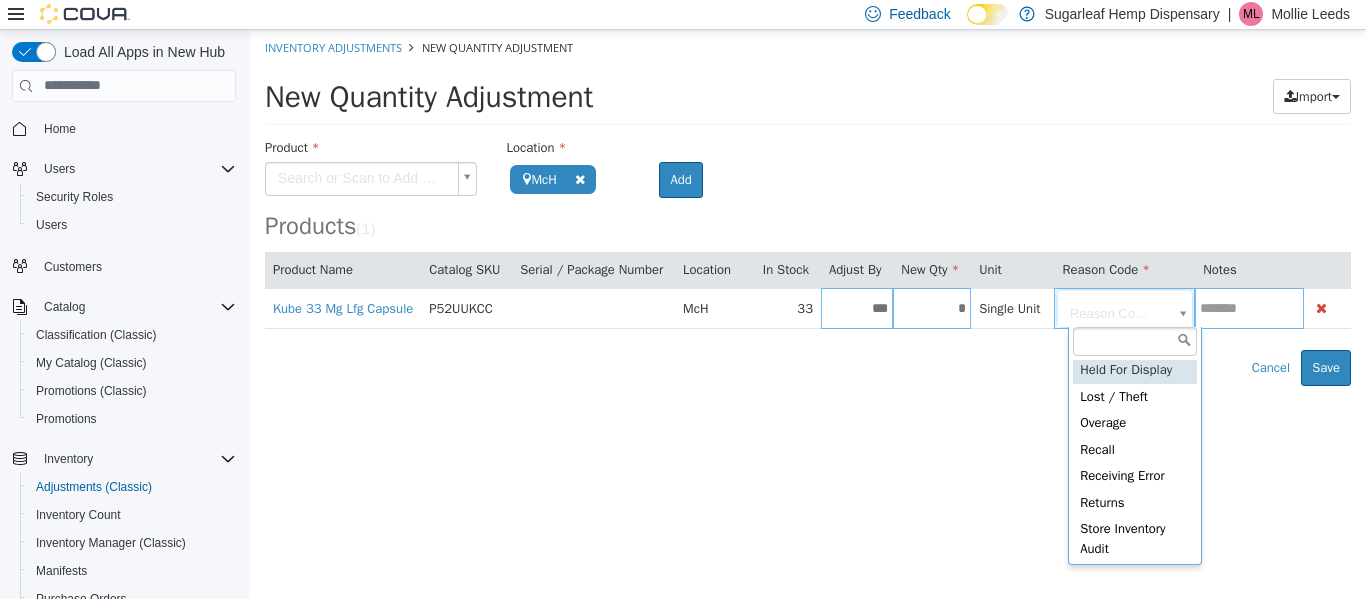 scroll, scrollTop: 111, scrollLeft: 0, axis: vertical 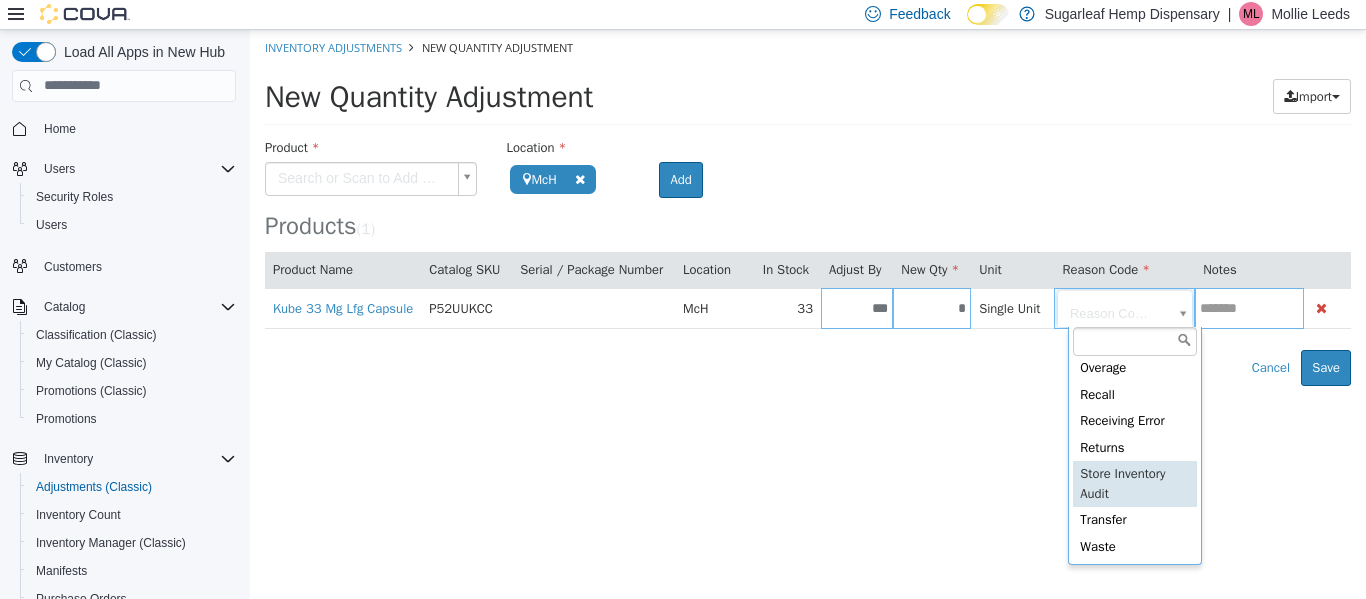 type on "**********" 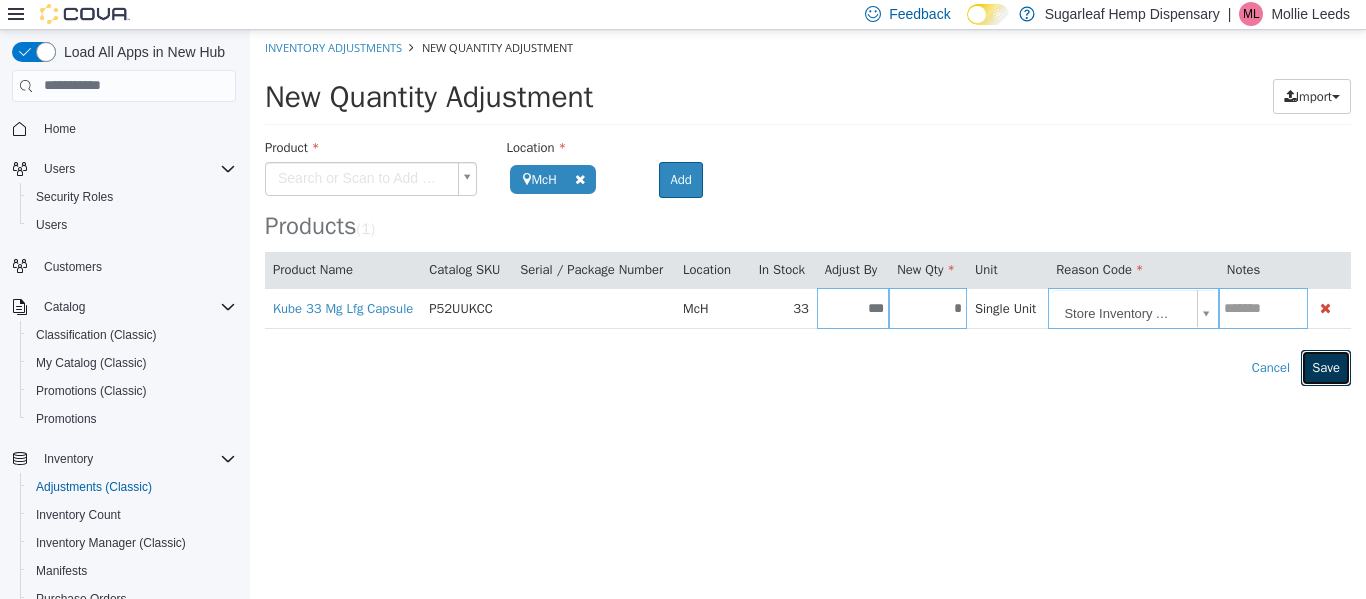 click on "Save" at bounding box center (1326, 367) 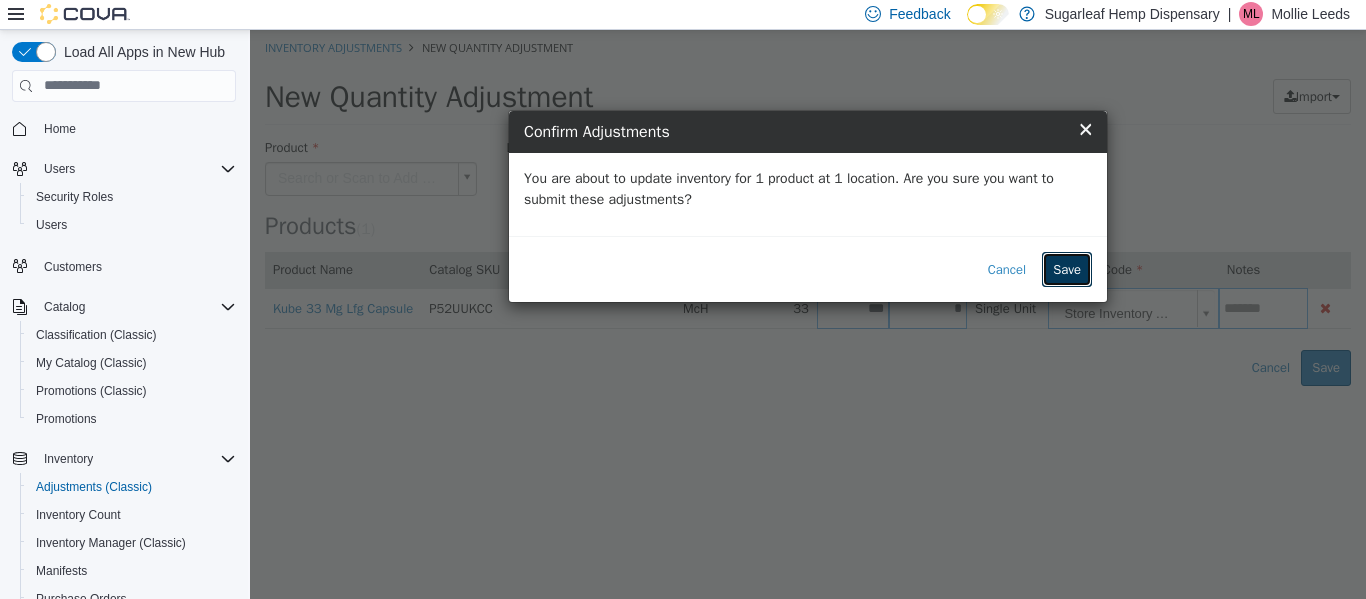 click on "Save" at bounding box center (1067, 269) 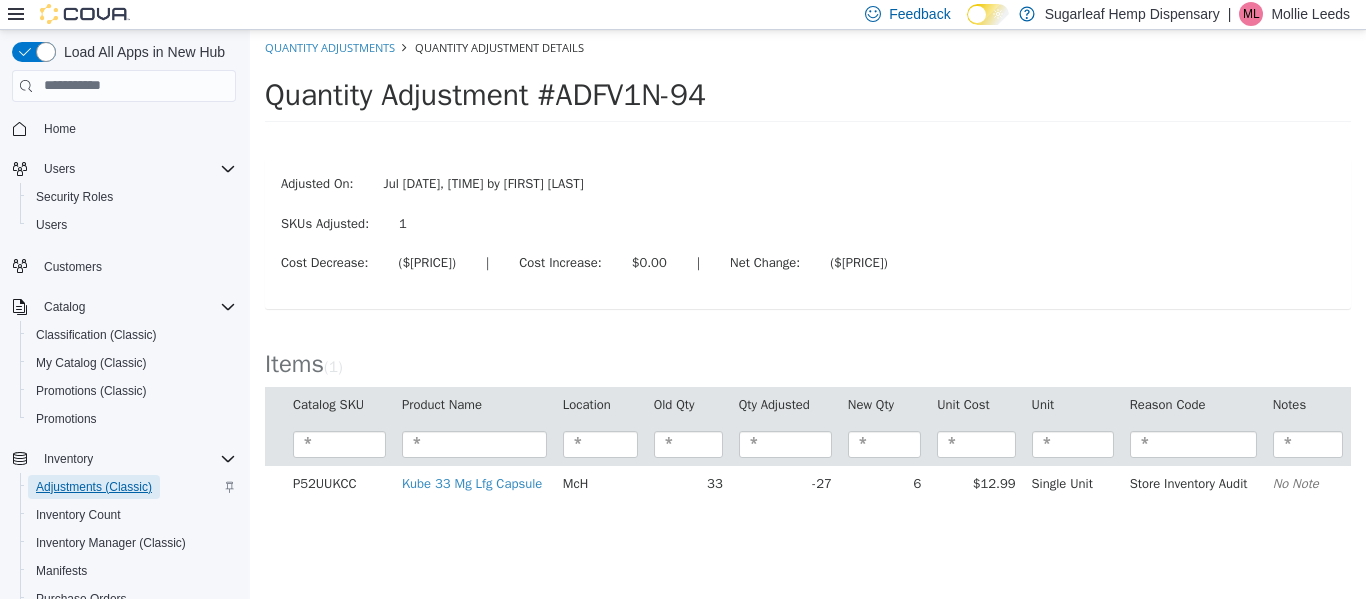 click on "Adjustments (Classic)" at bounding box center [94, 487] 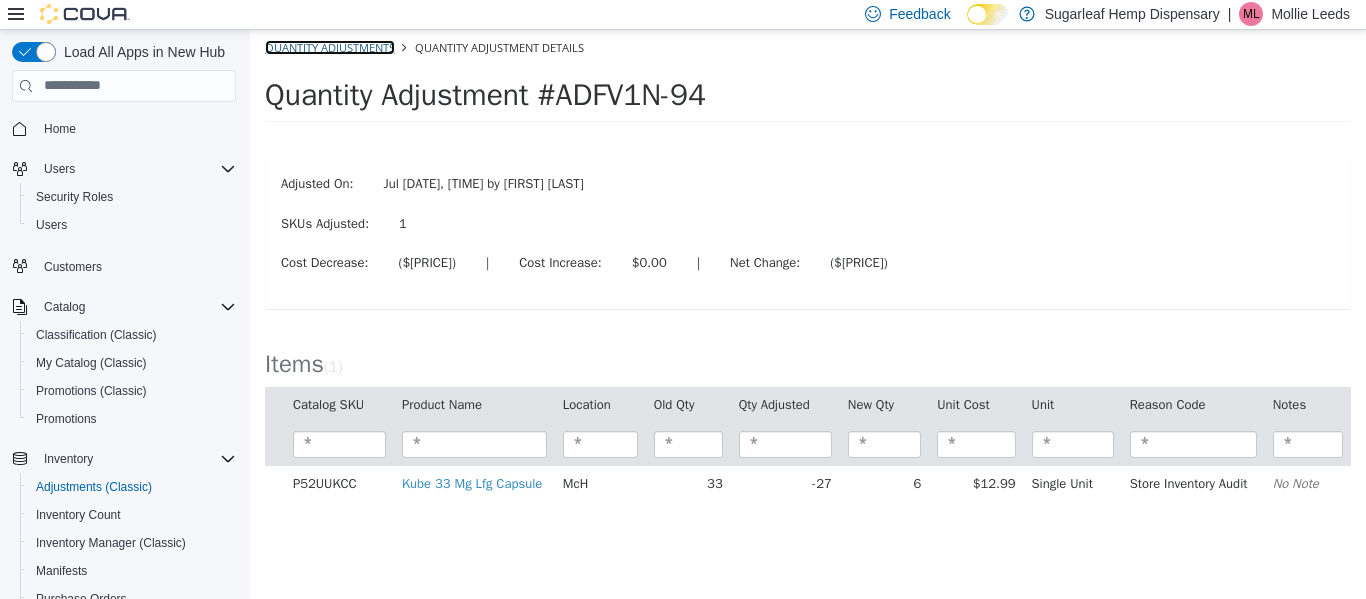 click on "Quantity Adjustments" at bounding box center [330, 46] 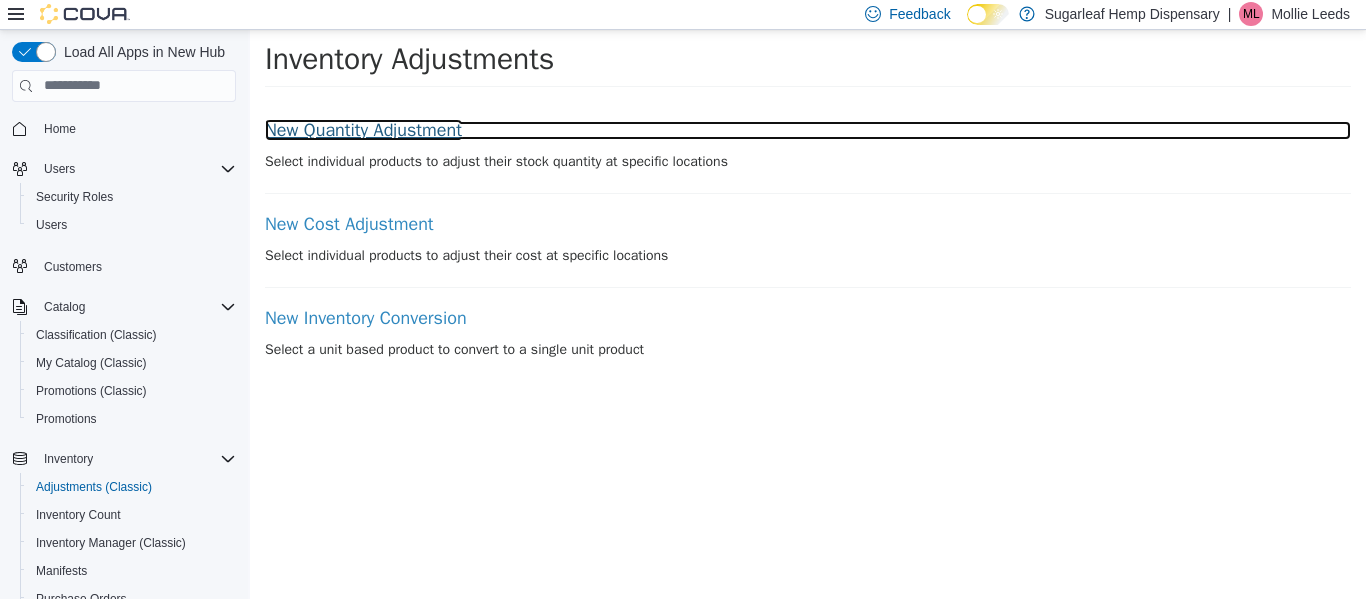 click on "New Quantity Adjustment" at bounding box center (808, 130) 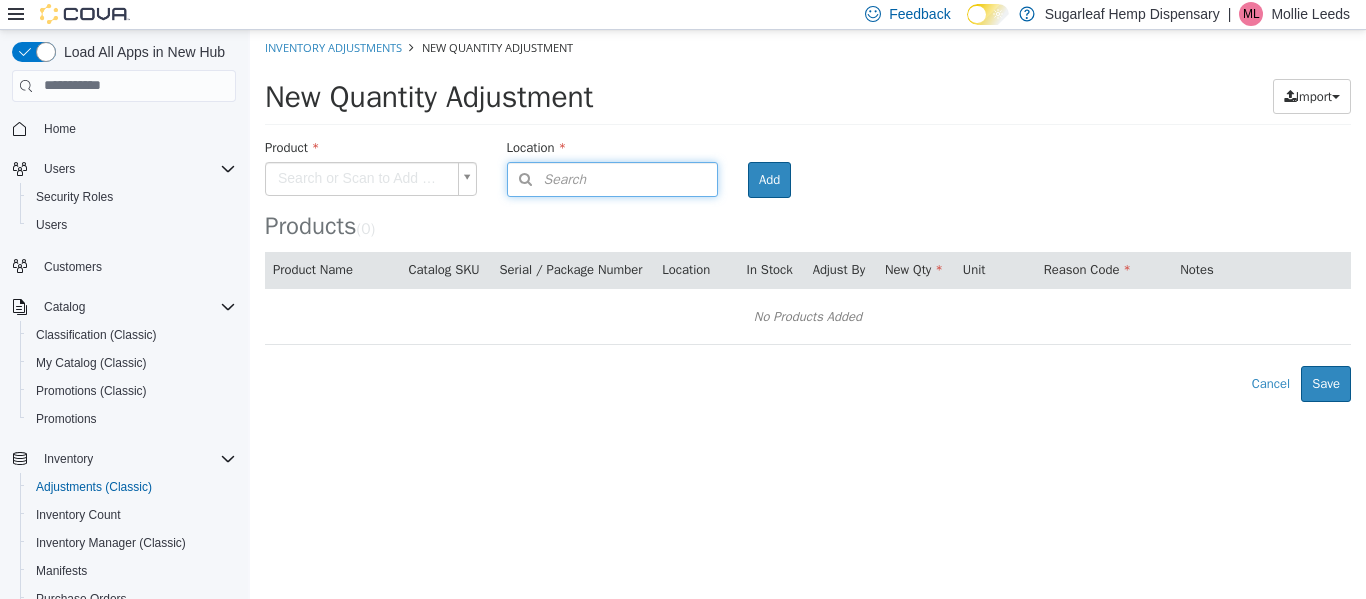 click on "Search" at bounding box center (613, 178) 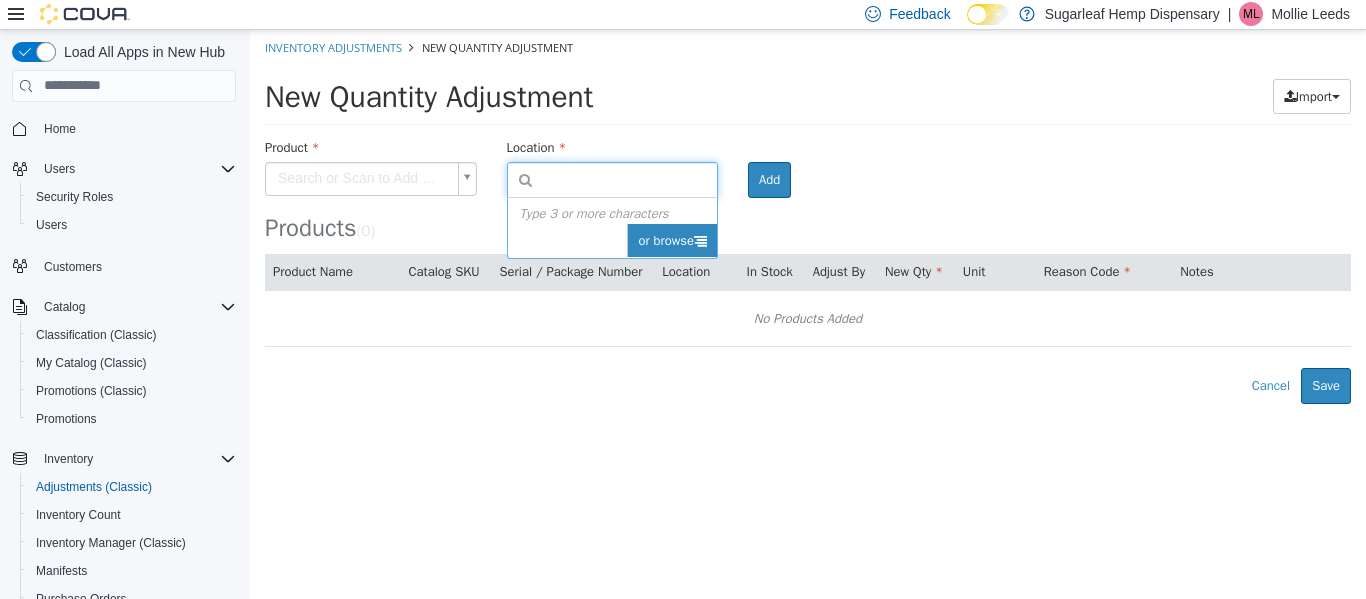 click on "or browse" at bounding box center (672, 240) 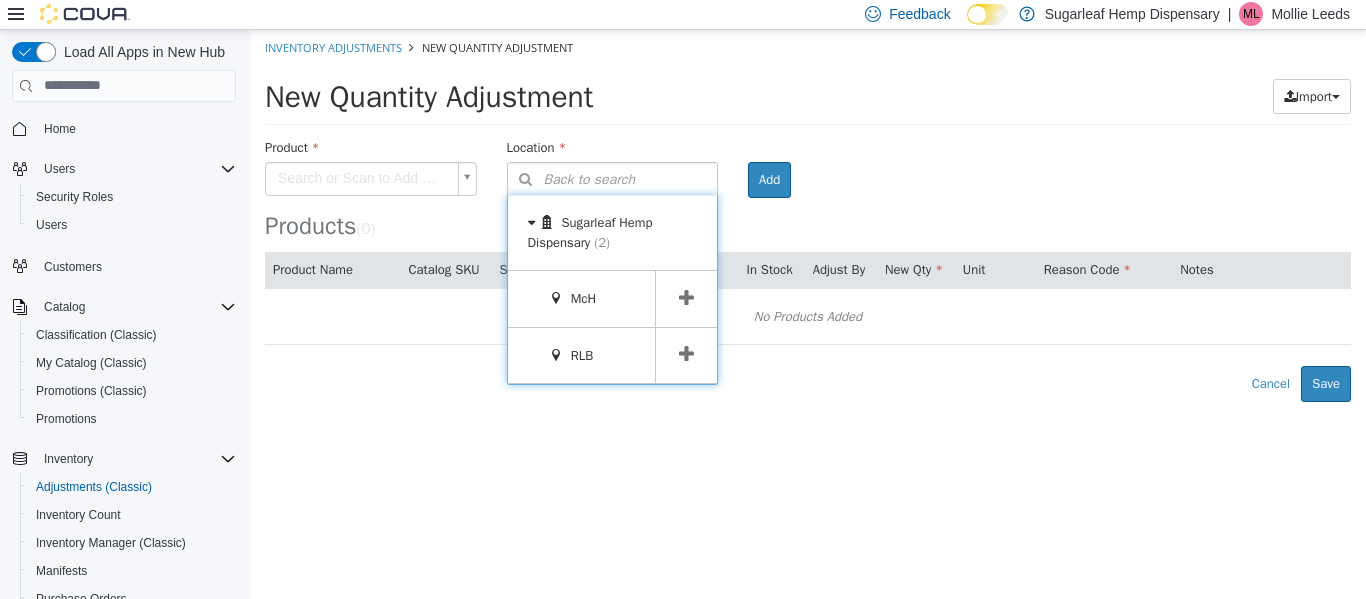 click at bounding box center (686, 297) 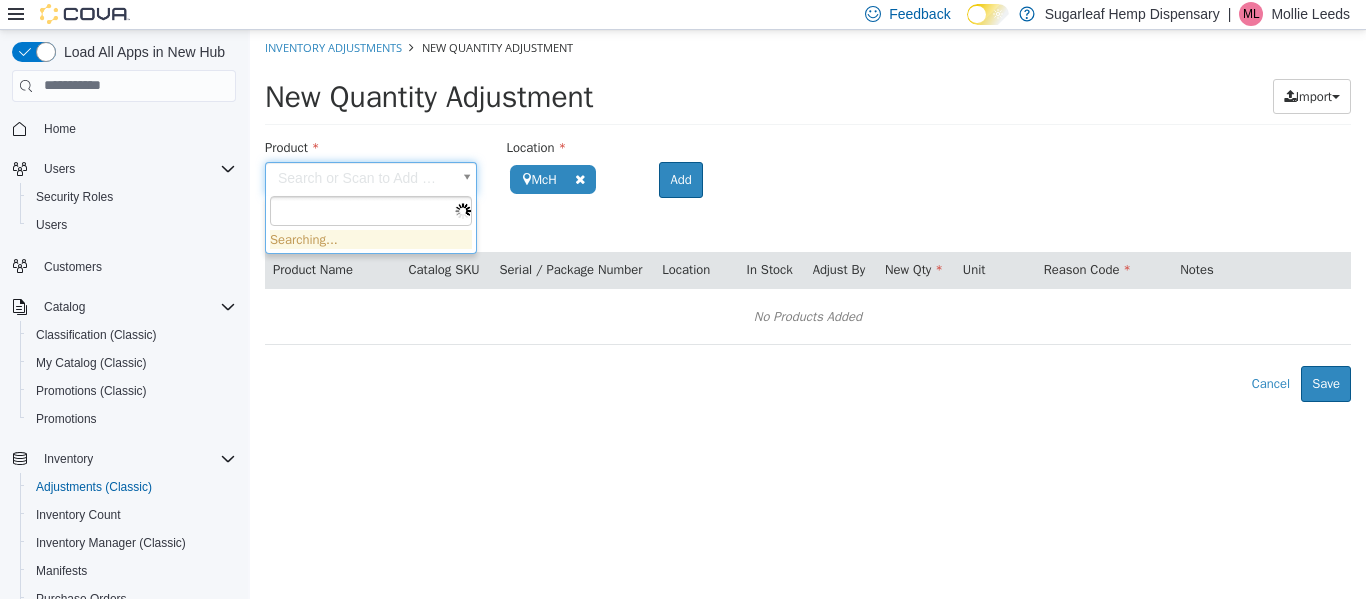 click on "**********" at bounding box center [808, 215] 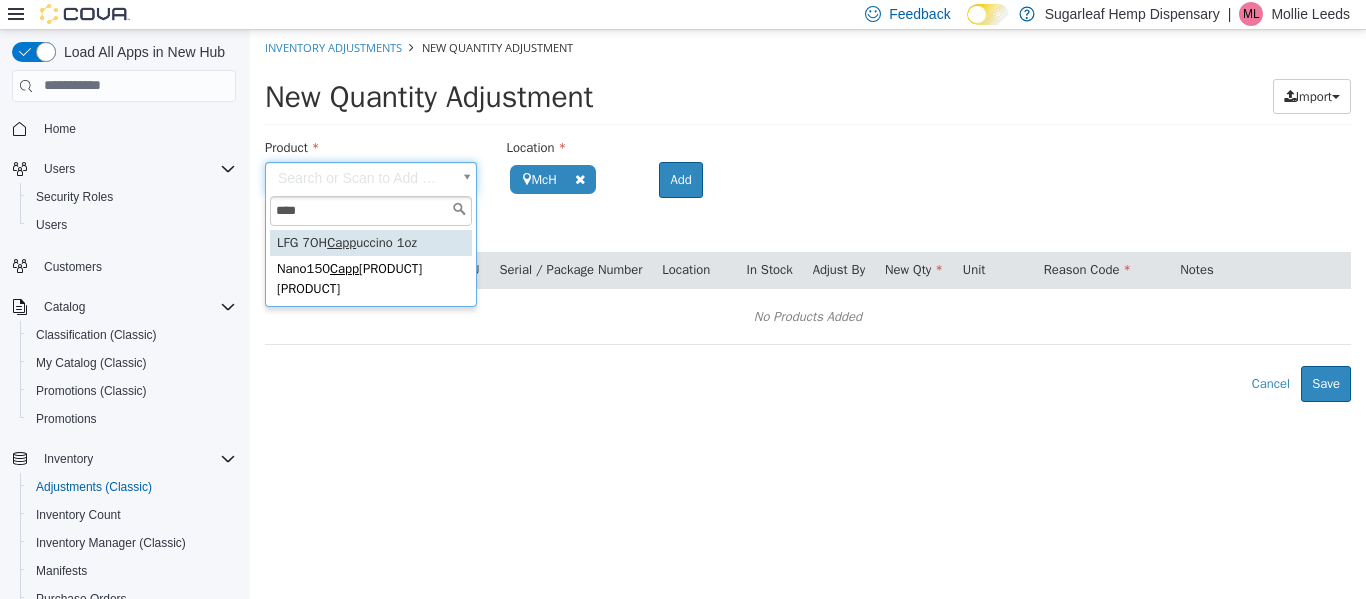 type on "****" 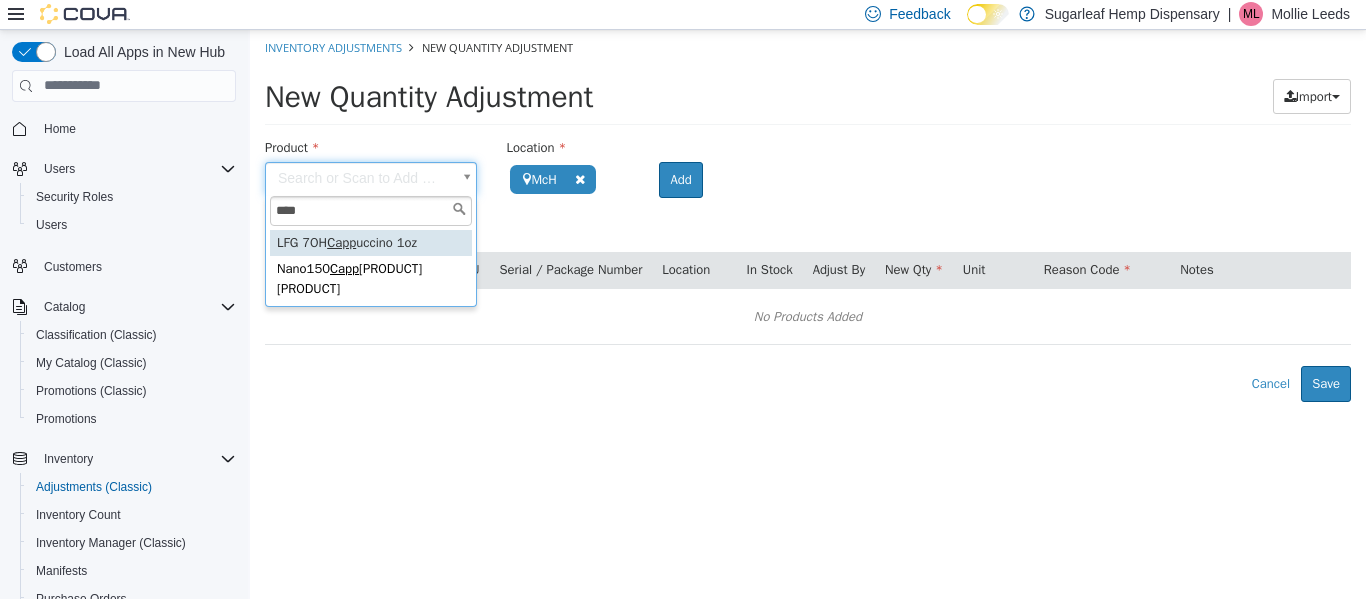 type on "**********" 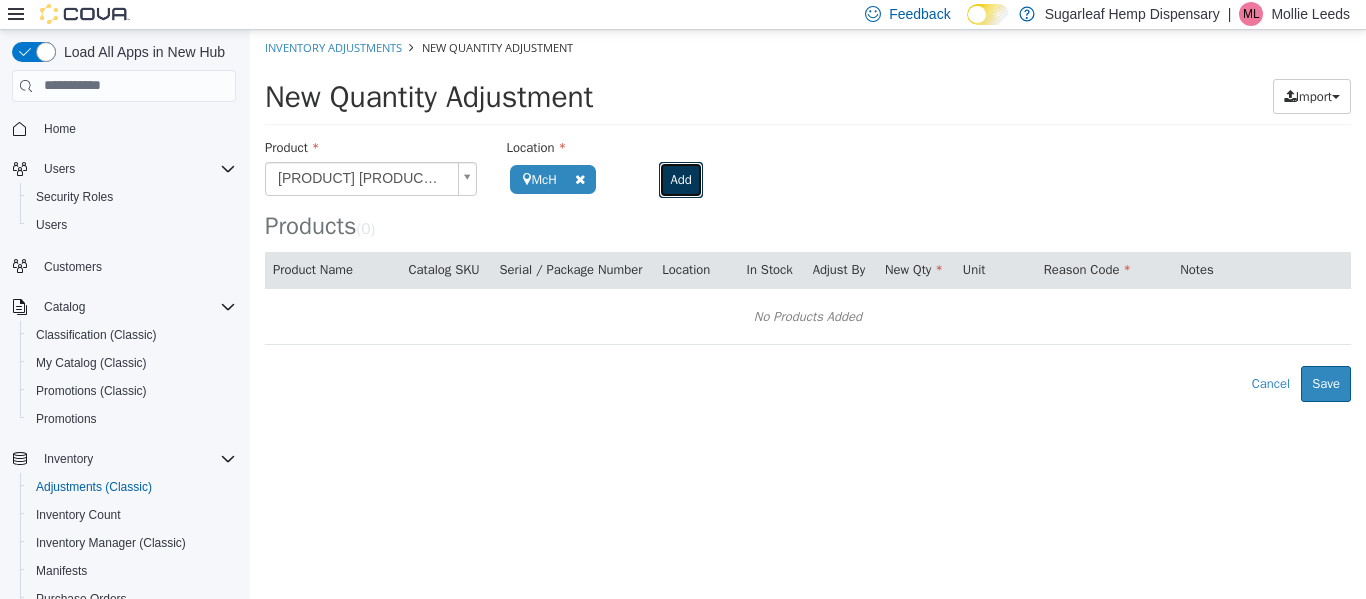 click on "Add" at bounding box center [680, 179] 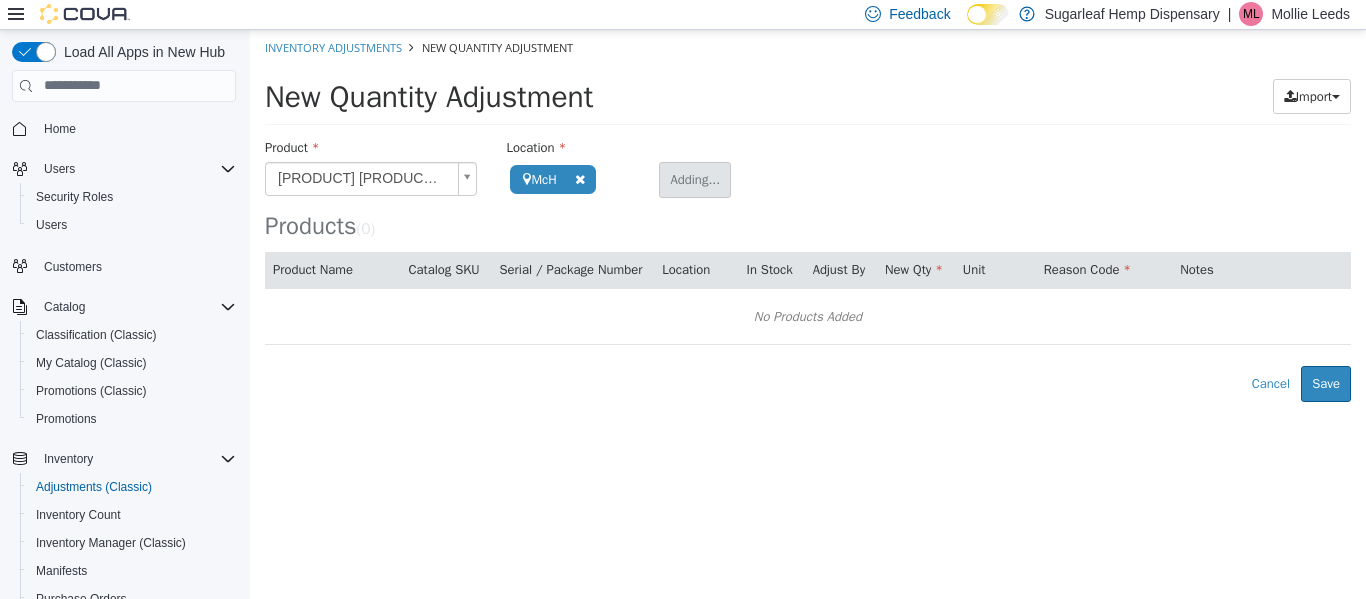 type 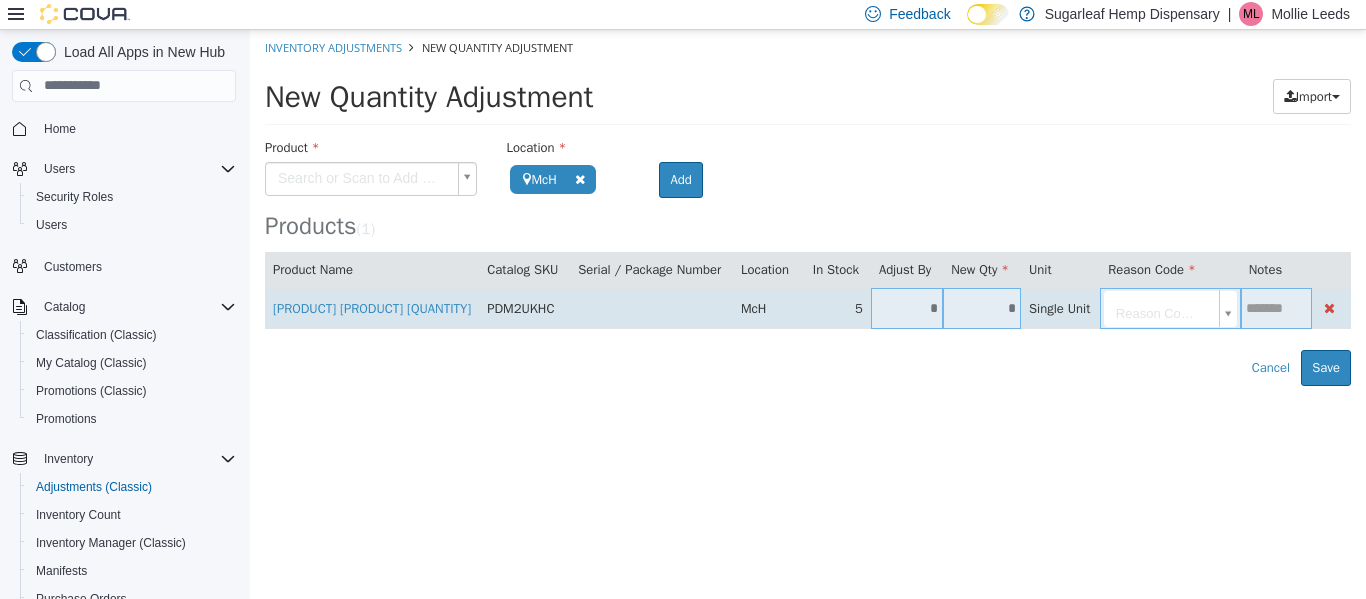 click on "*" at bounding box center [982, 307] 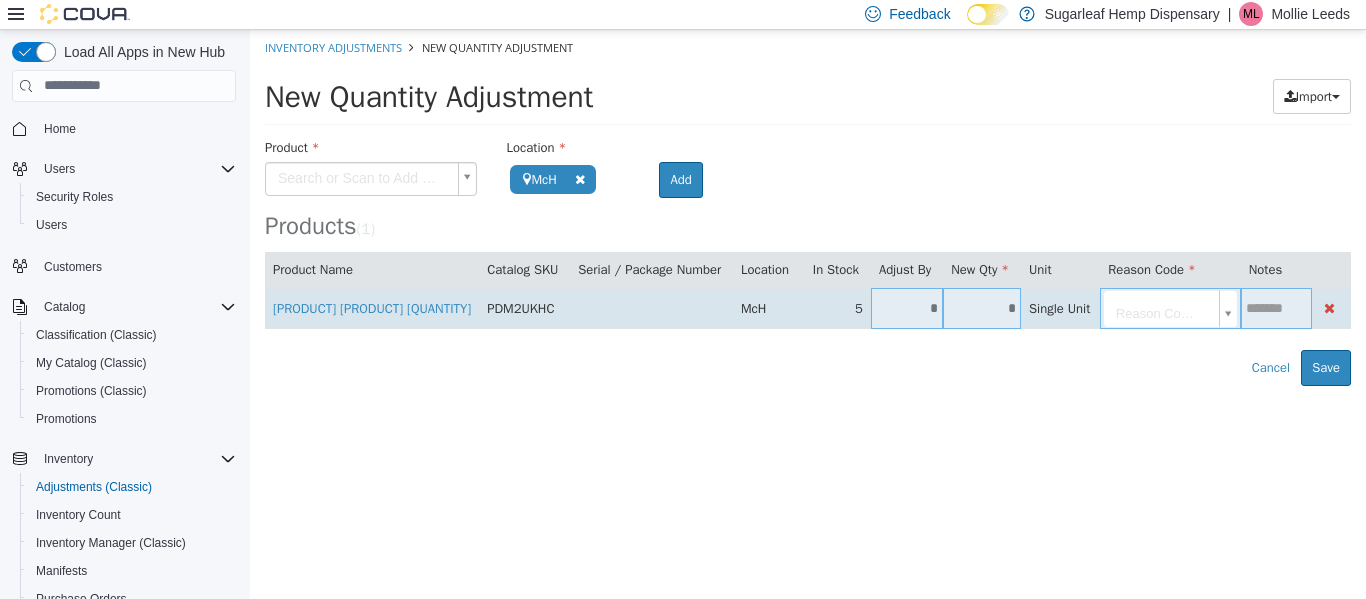 click on "*" at bounding box center [982, 307] 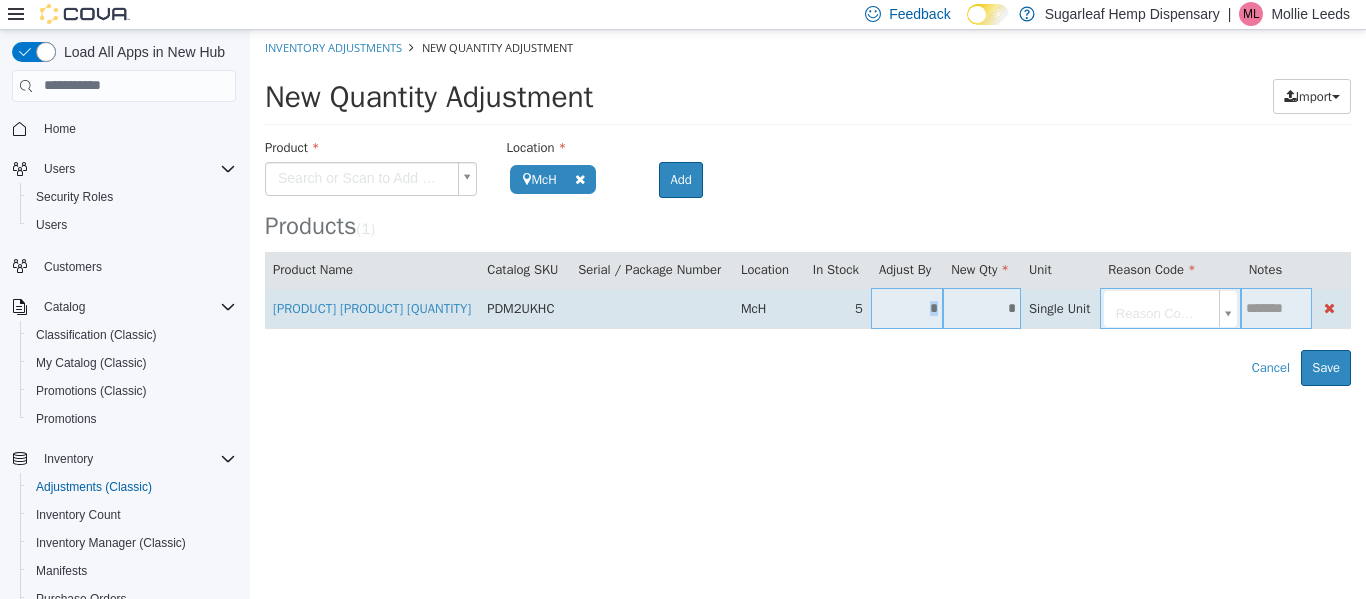 click on "*" at bounding box center [982, 307] 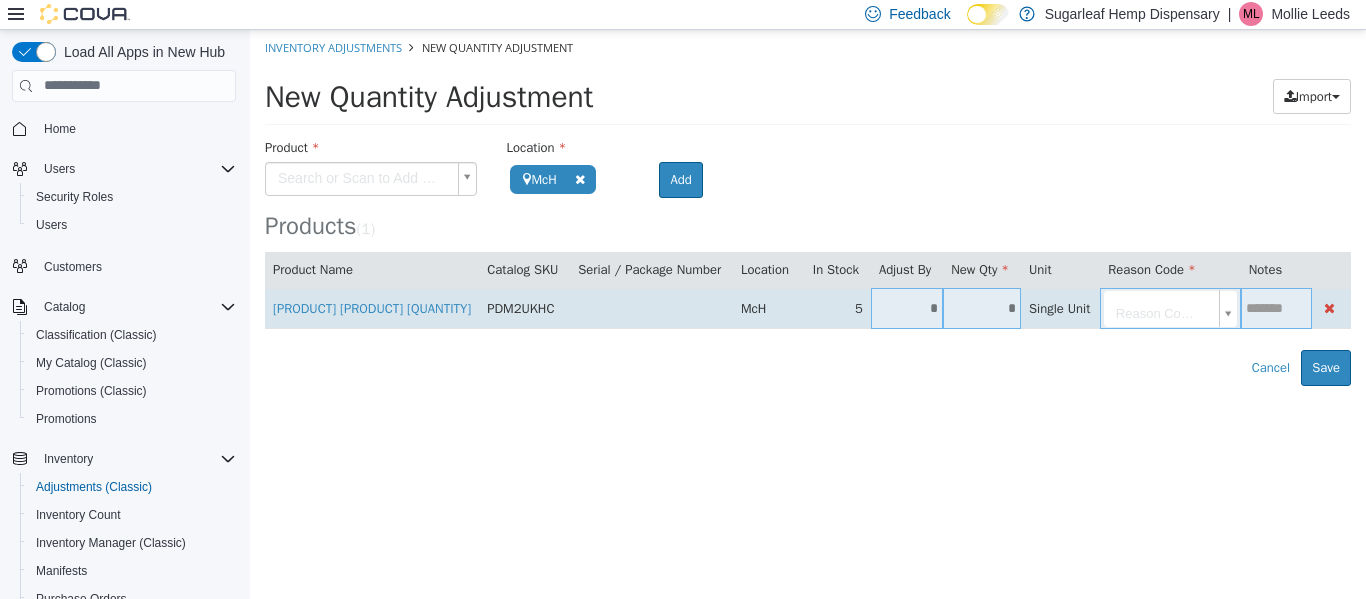 click on "*" at bounding box center [982, 307] 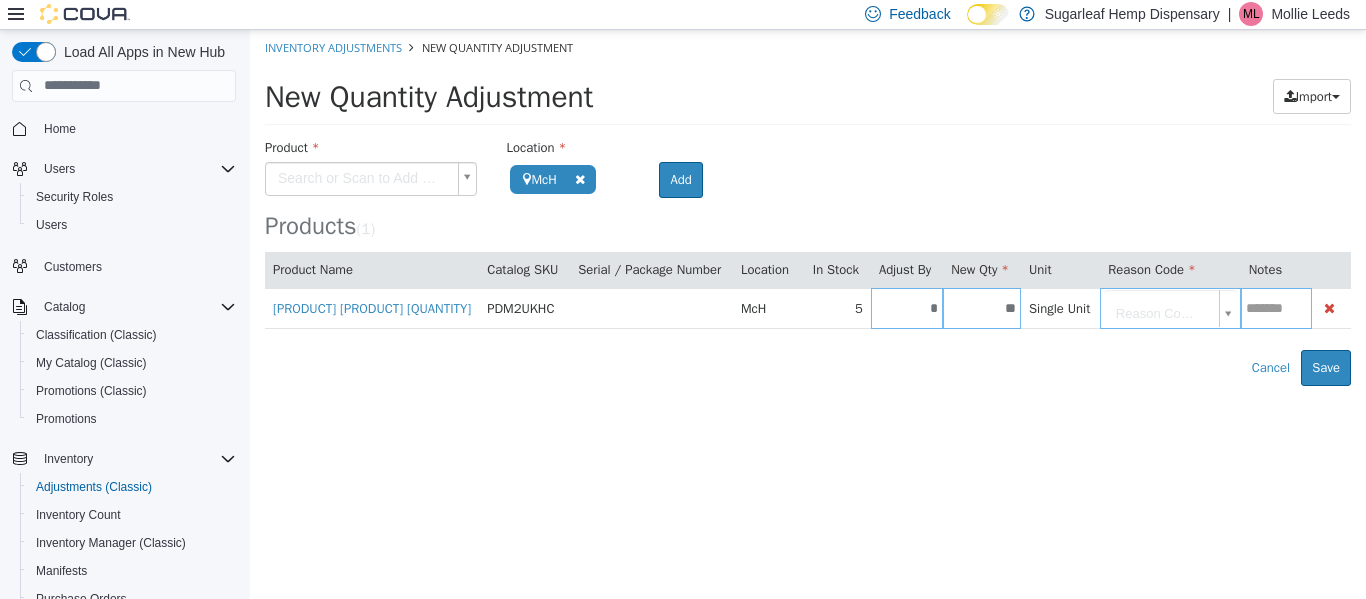 type on "**" 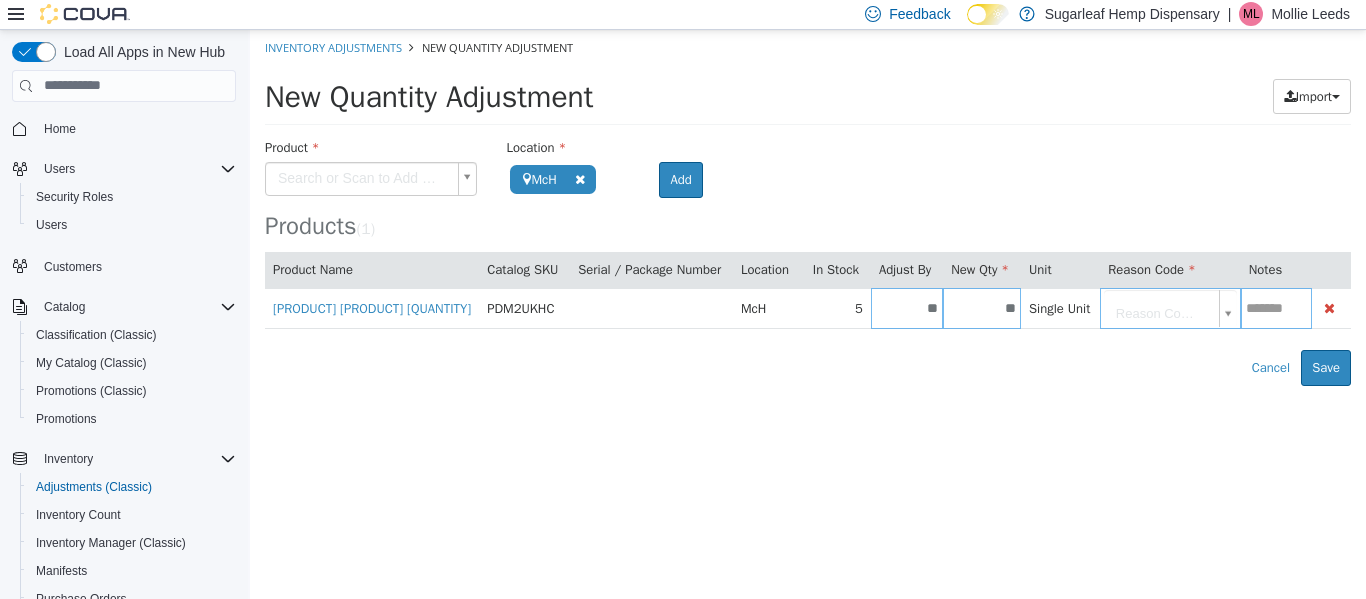 click on "LFG 7OH Cappuccino 1oz PDM2UKHC McH 5 ** ** Single Unit Reason Code... Error saving adjustment please resolve the errors above. Cancel Save" at bounding box center [808, 207] 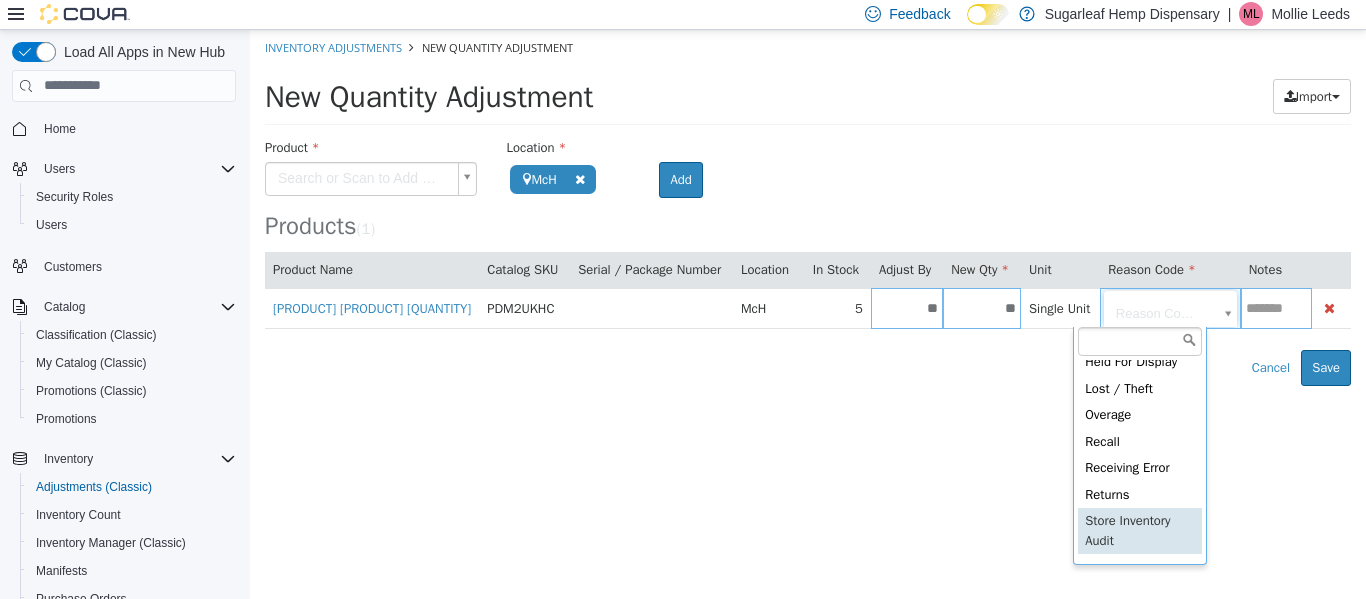 scroll, scrollTop: 111, scrollLeft: 0, axis: vertical 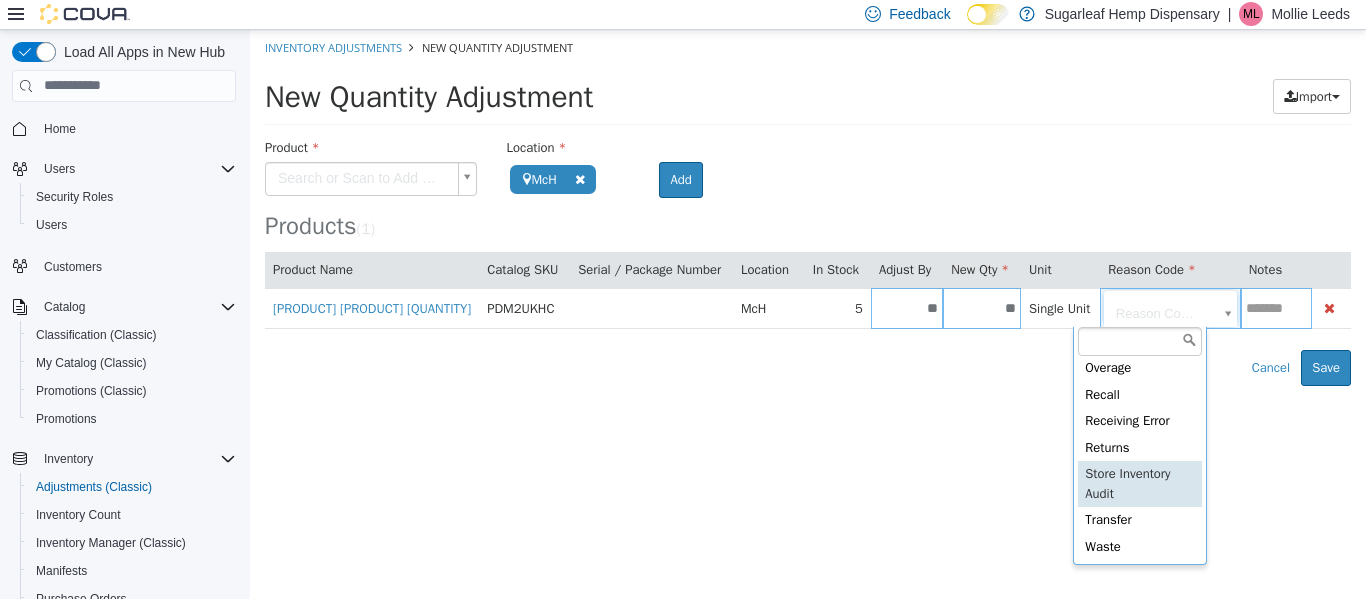 type on "**********" 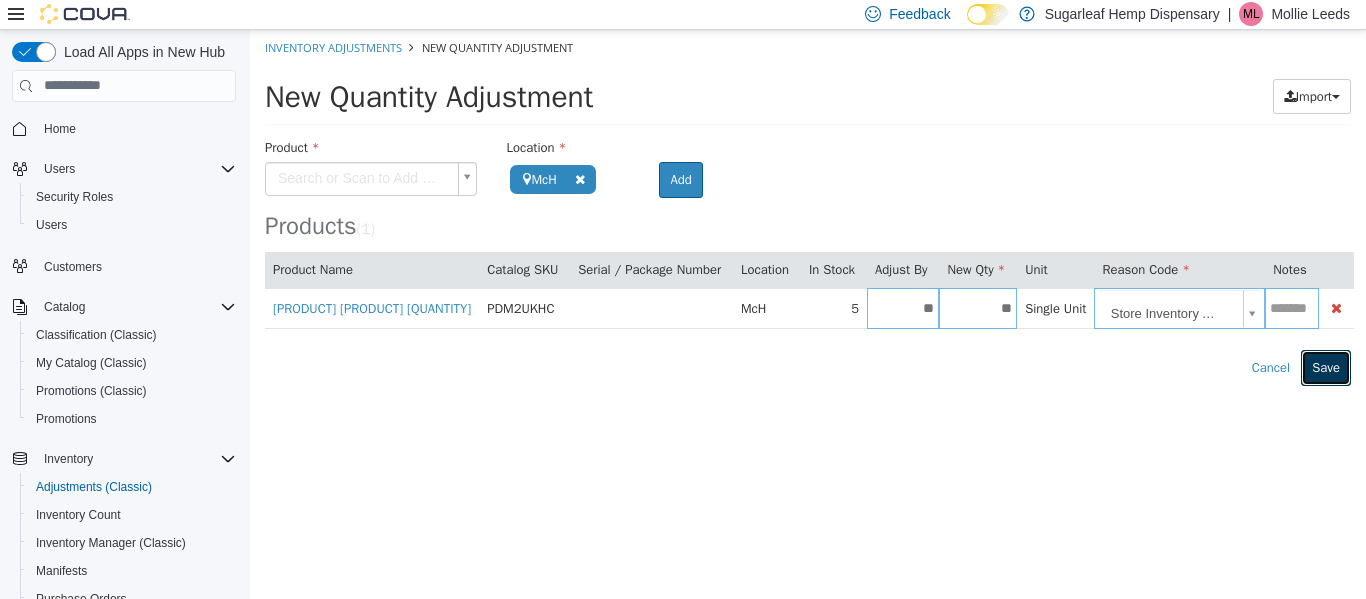click on "Save" at bounding box center (1326, 367) 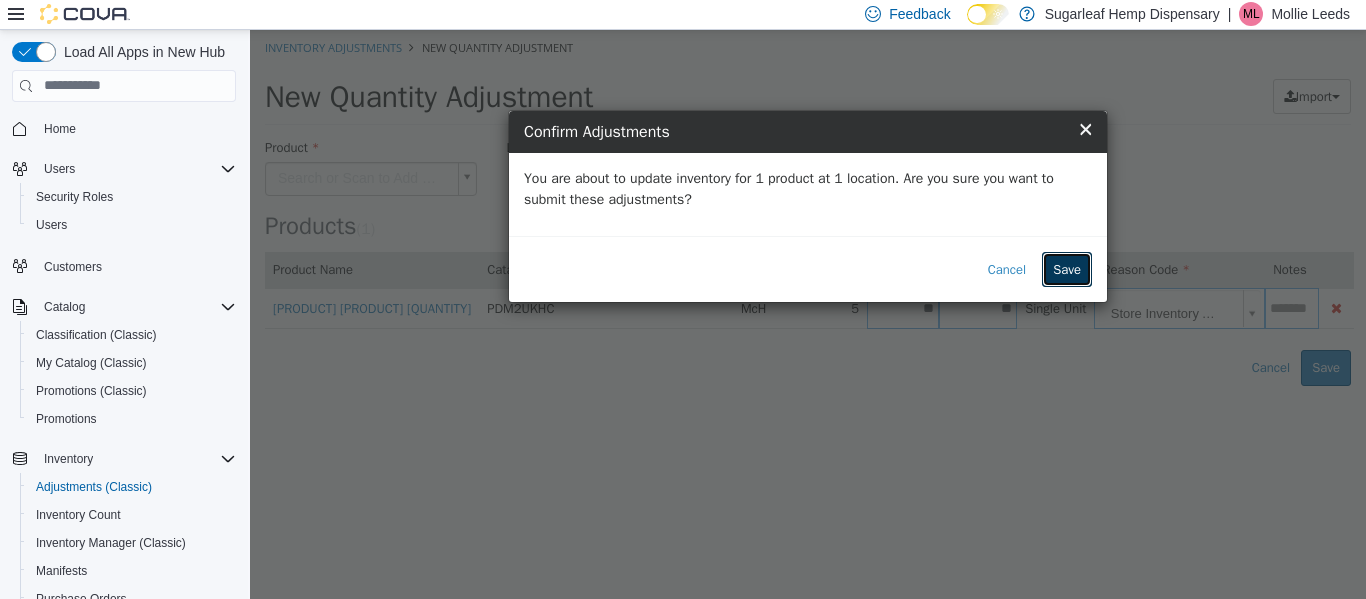 click on "Save" at bounding box center (1067, 269) 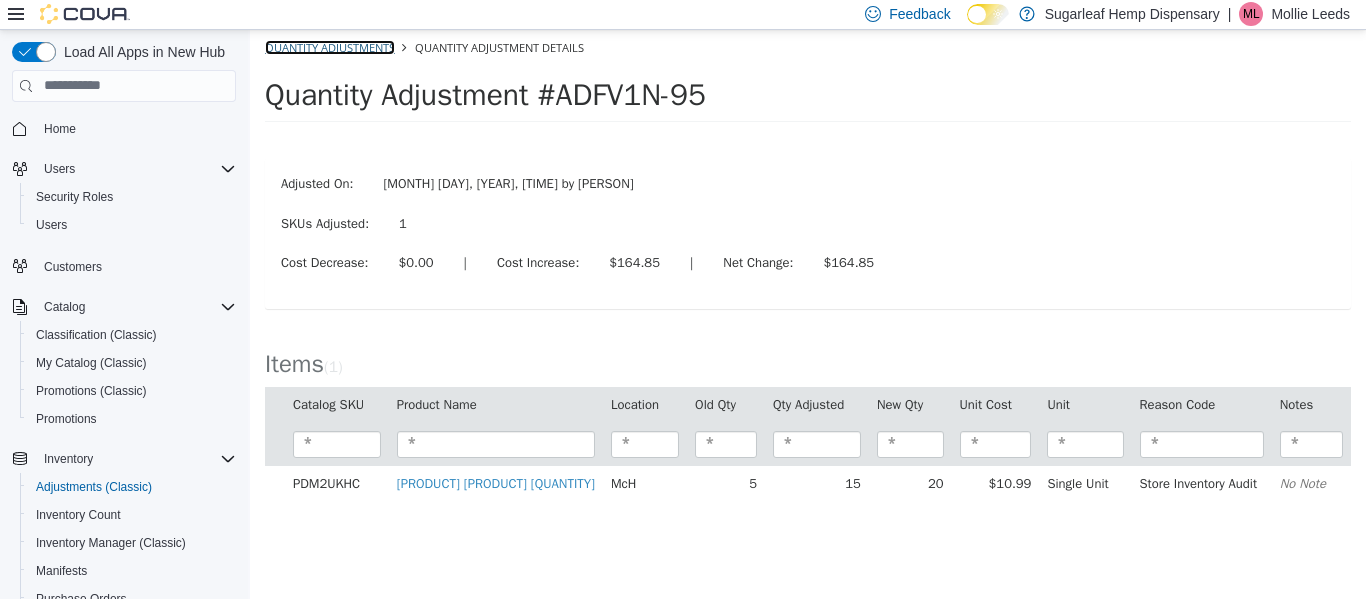 click on "Quantity Adjustments" at bounding box center (330, 46) 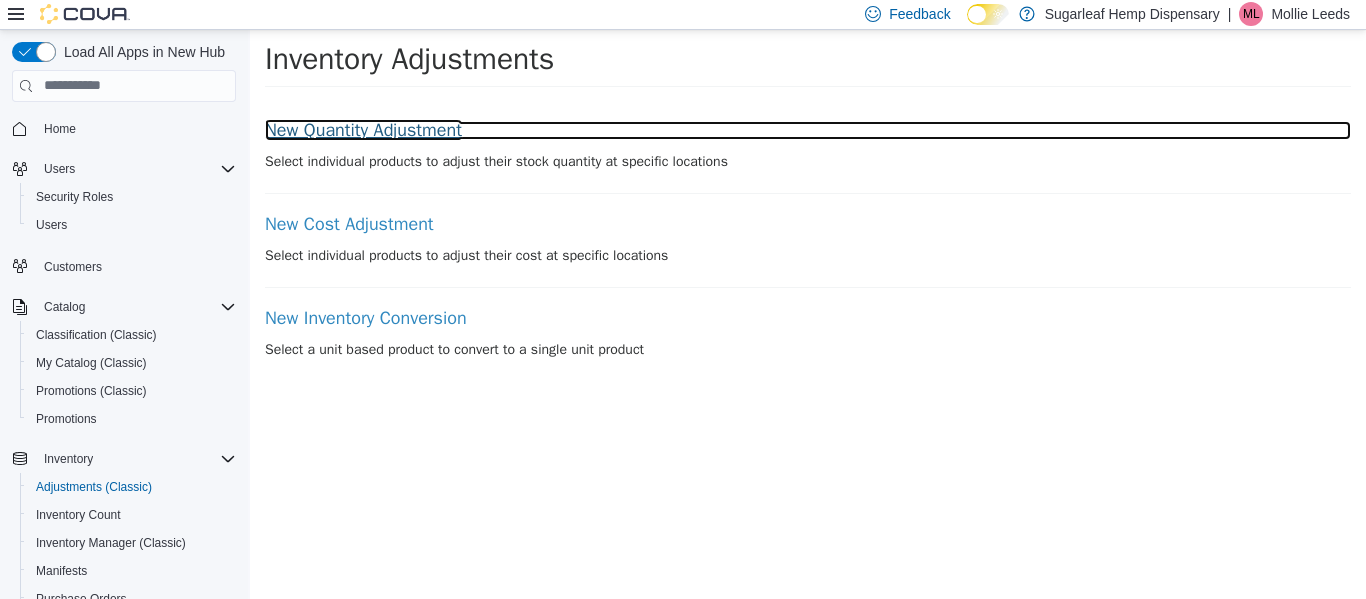 click on "New Quantity Adjustment" at bounding box center [808, 130] 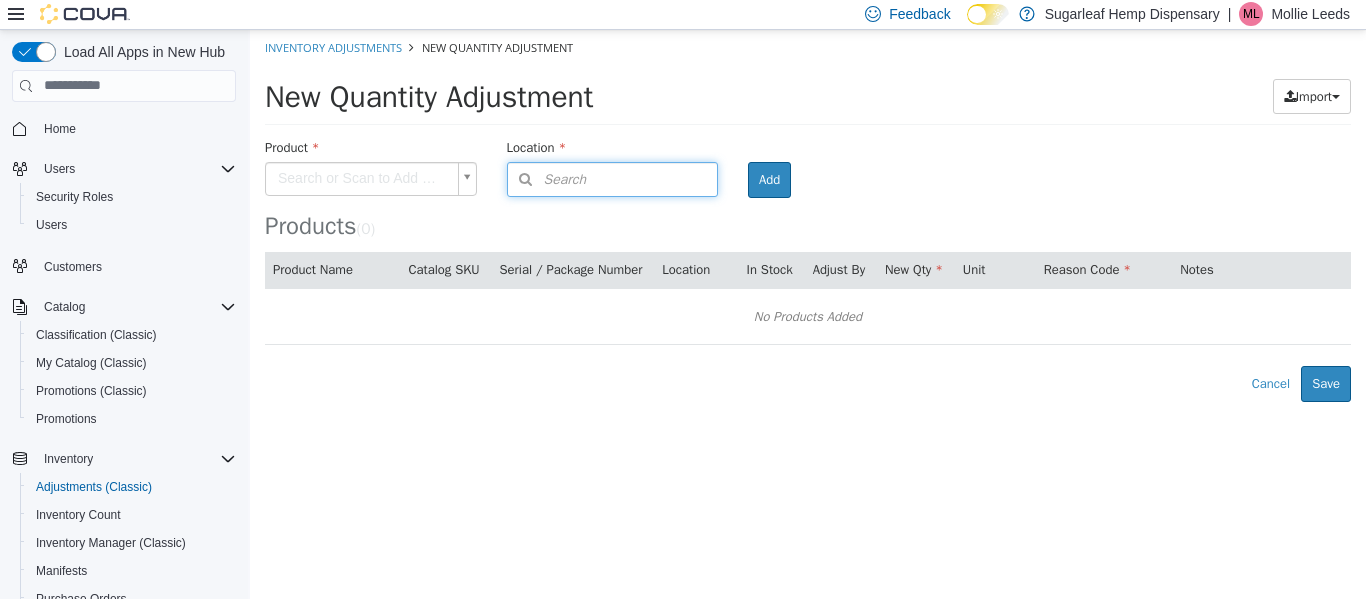click on "Search" at bounding box center (613, 178) 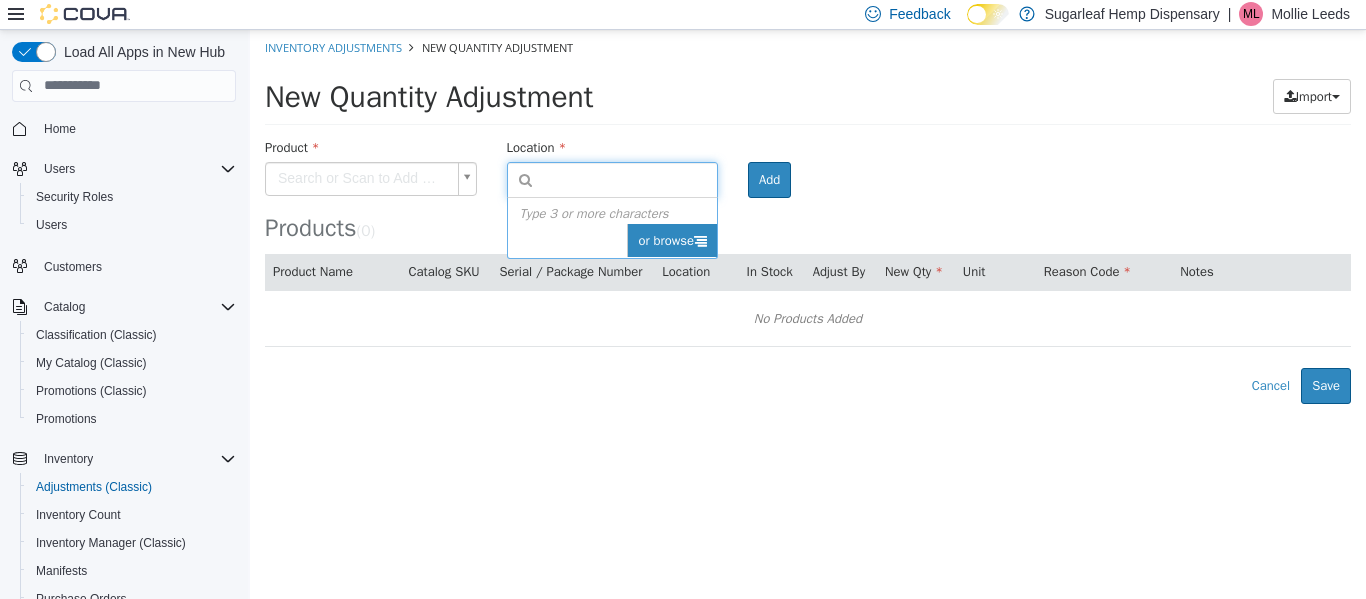 click on "or browse" at bounding box center [672, 240] 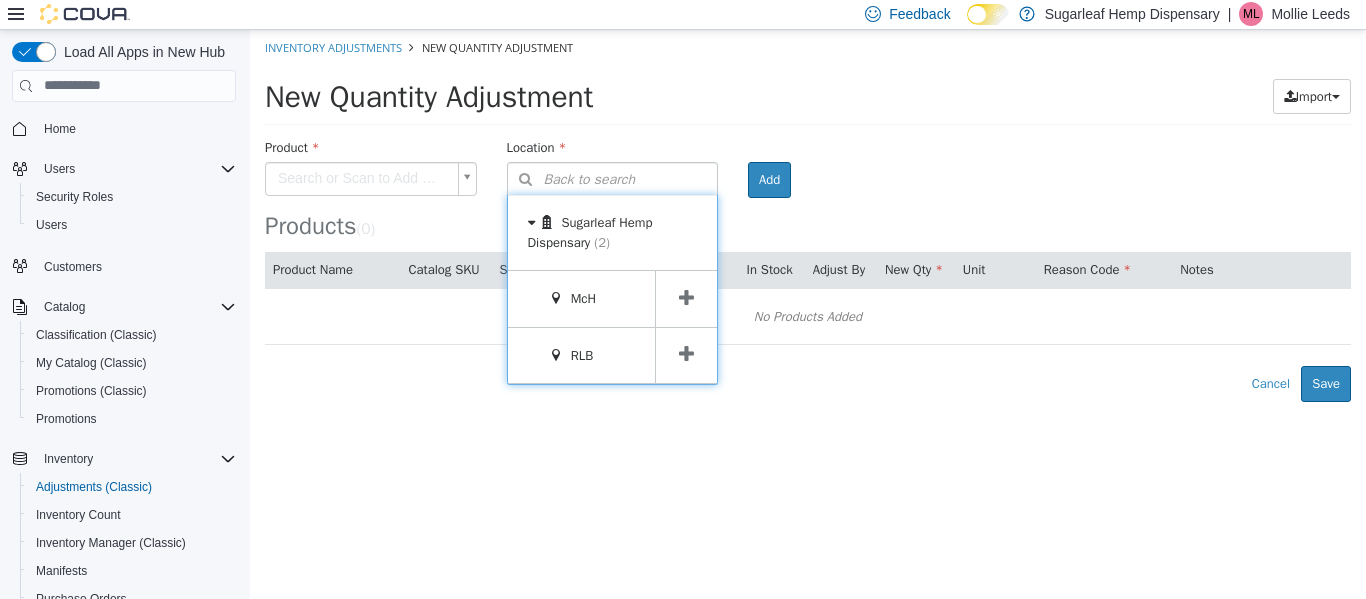 click at bounding box center [686, 297] 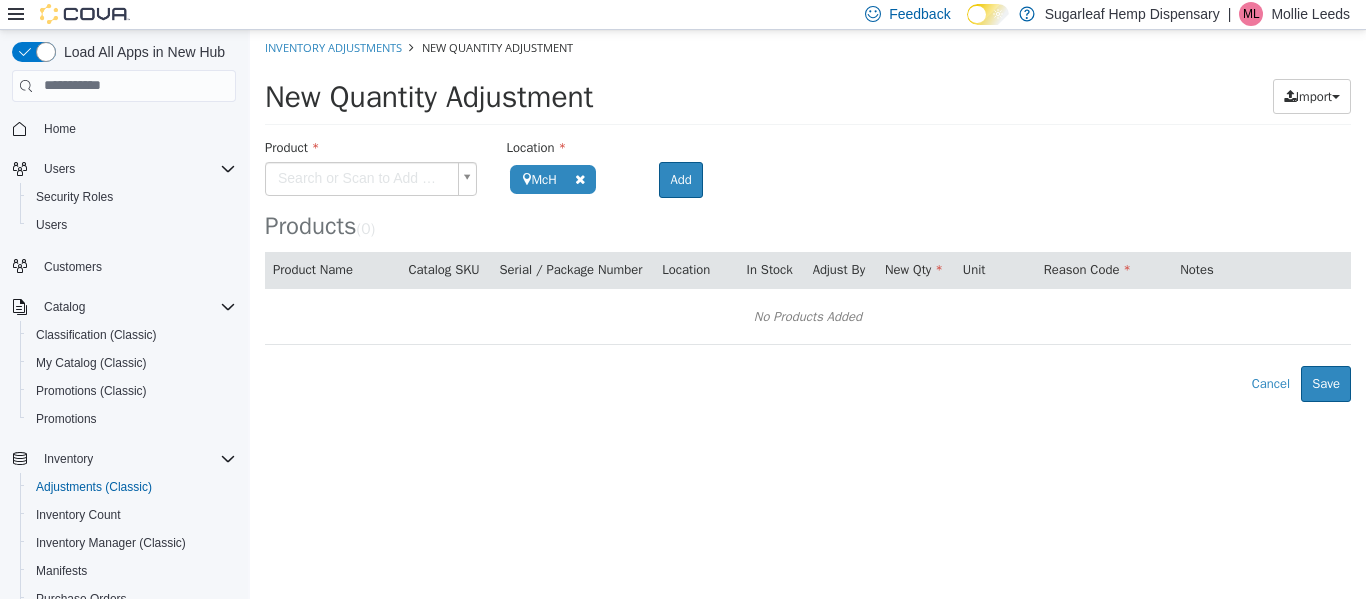 click on "No Products Added Error saving adjustment please resolve the errors above. Cancel Save" at bounding box center (808, 215) 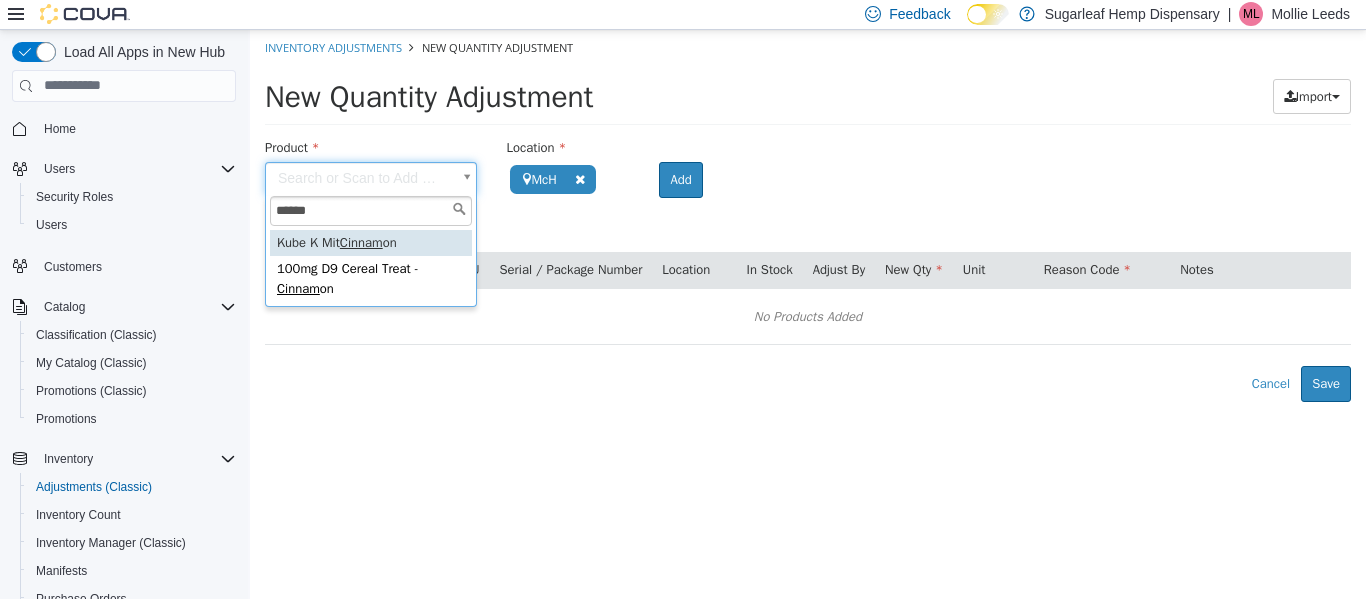 type on "******" 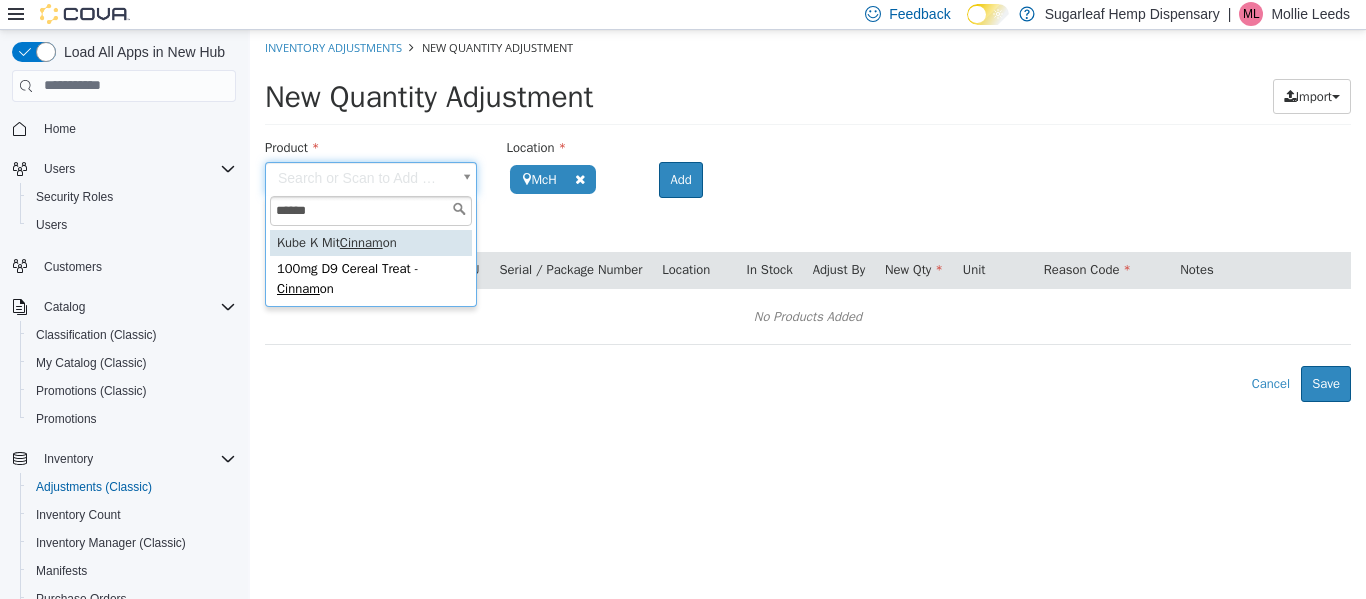 type on "**********" 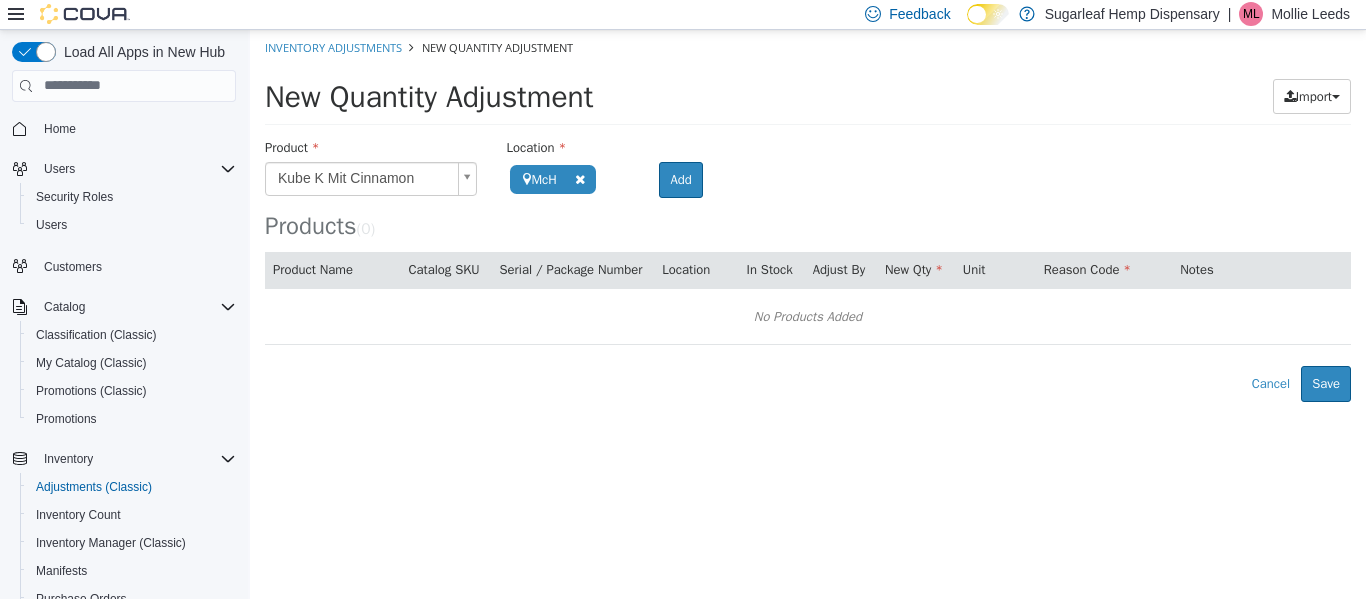 click at bounding box center [580, 178] 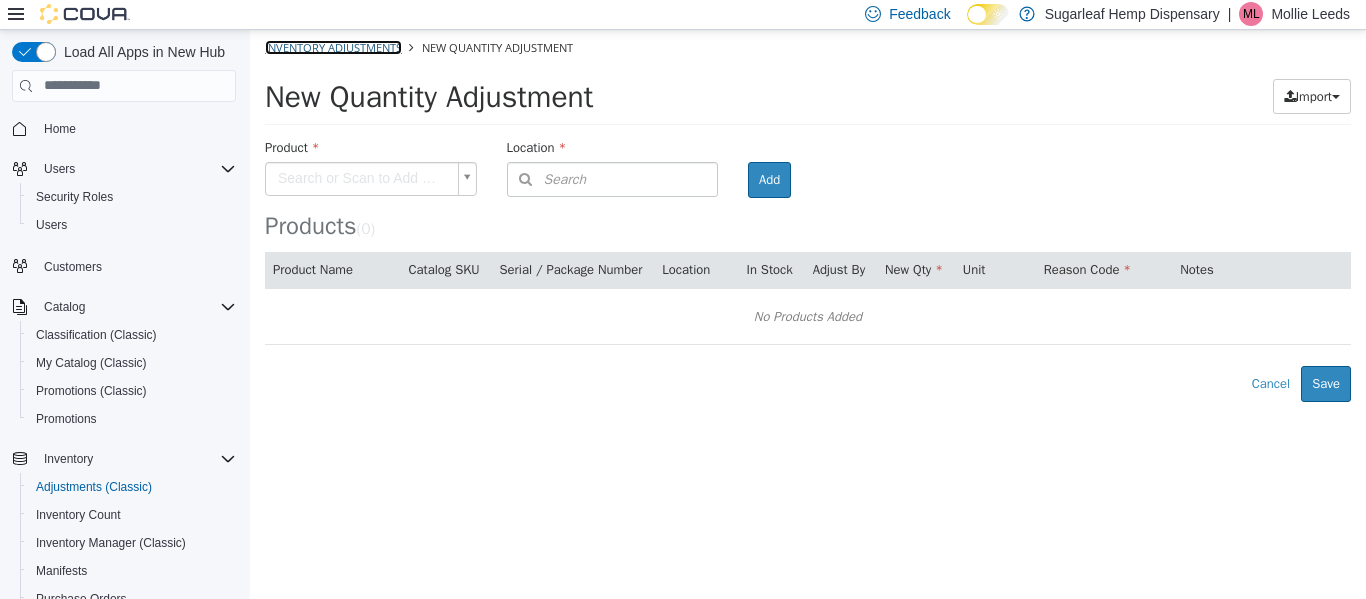 click on "Inventory Adjustments" at bounding box center (333, 46) 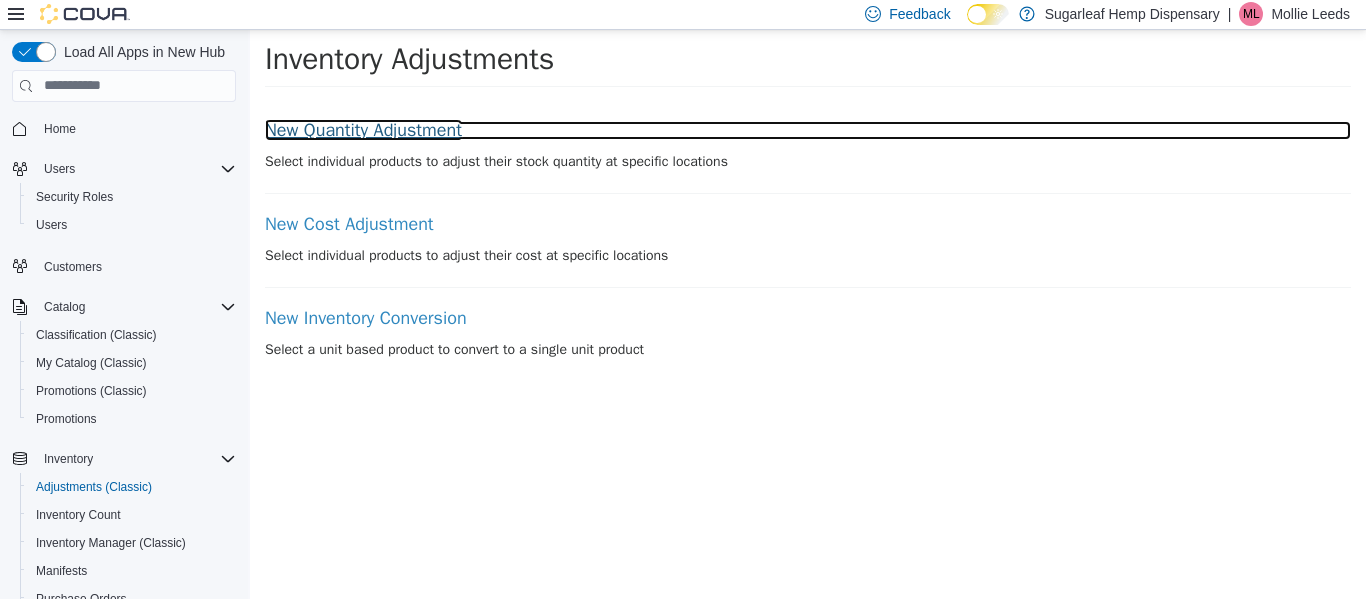click on "New Quantity Adjustment" at bounding box center (808, 130) 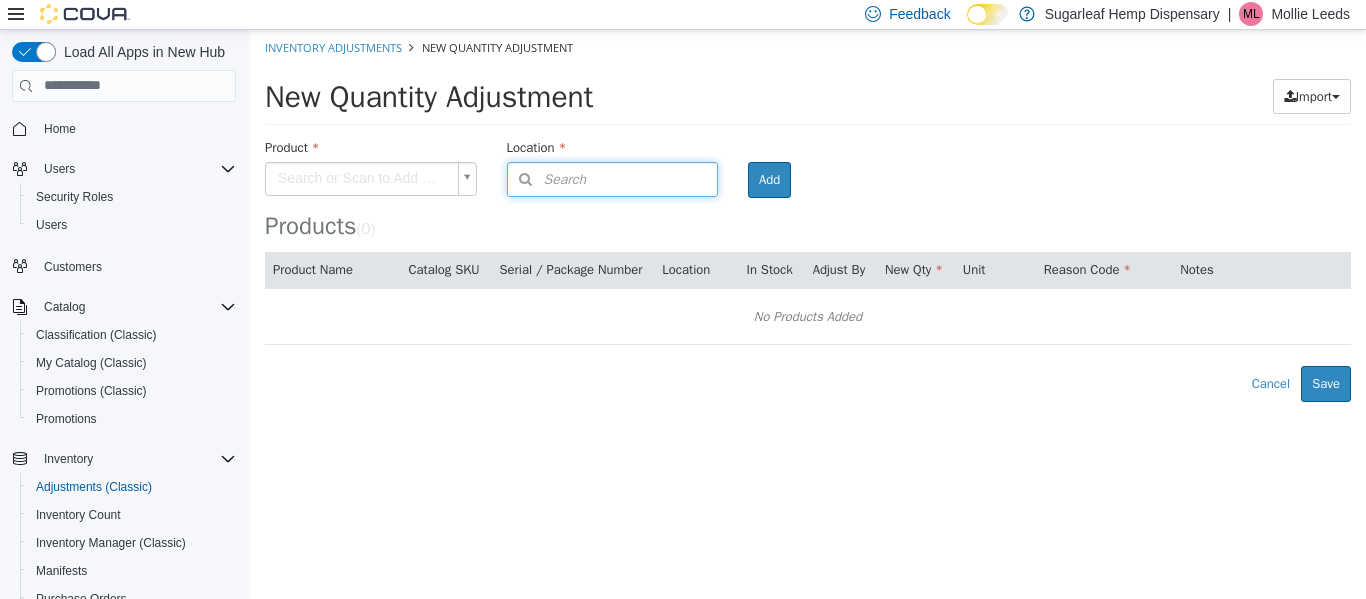 click on "Search" at bounding box center [613, 178] 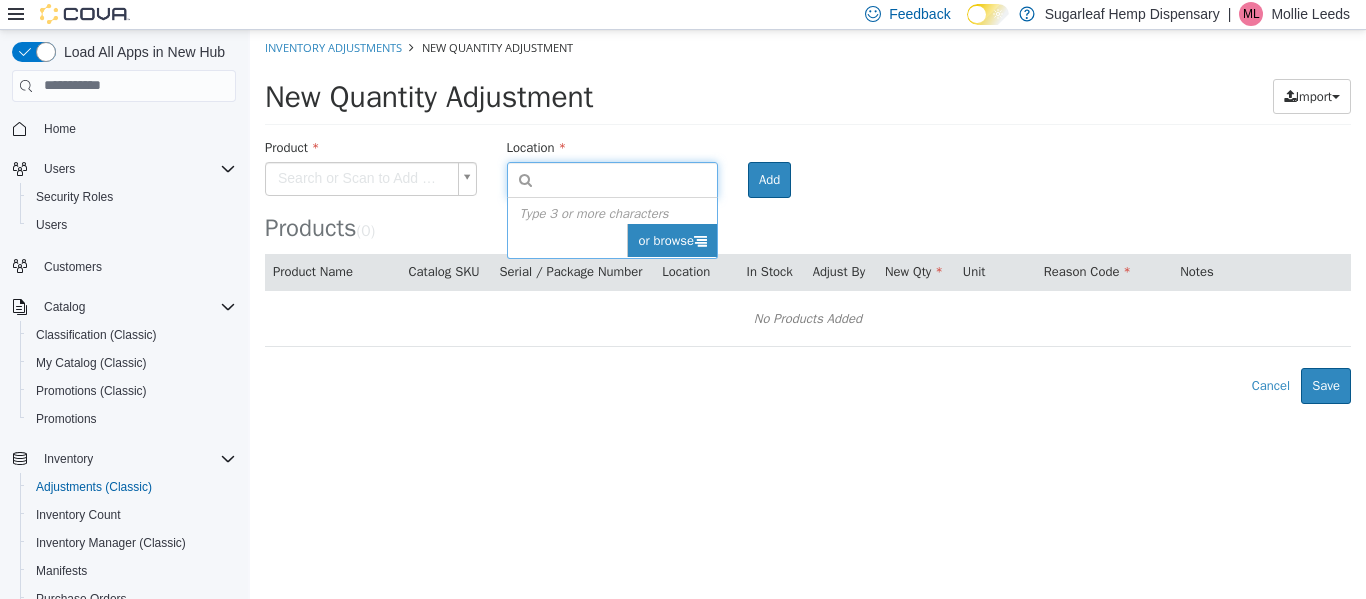 click on "or browse" at bounding box center [672, 240] 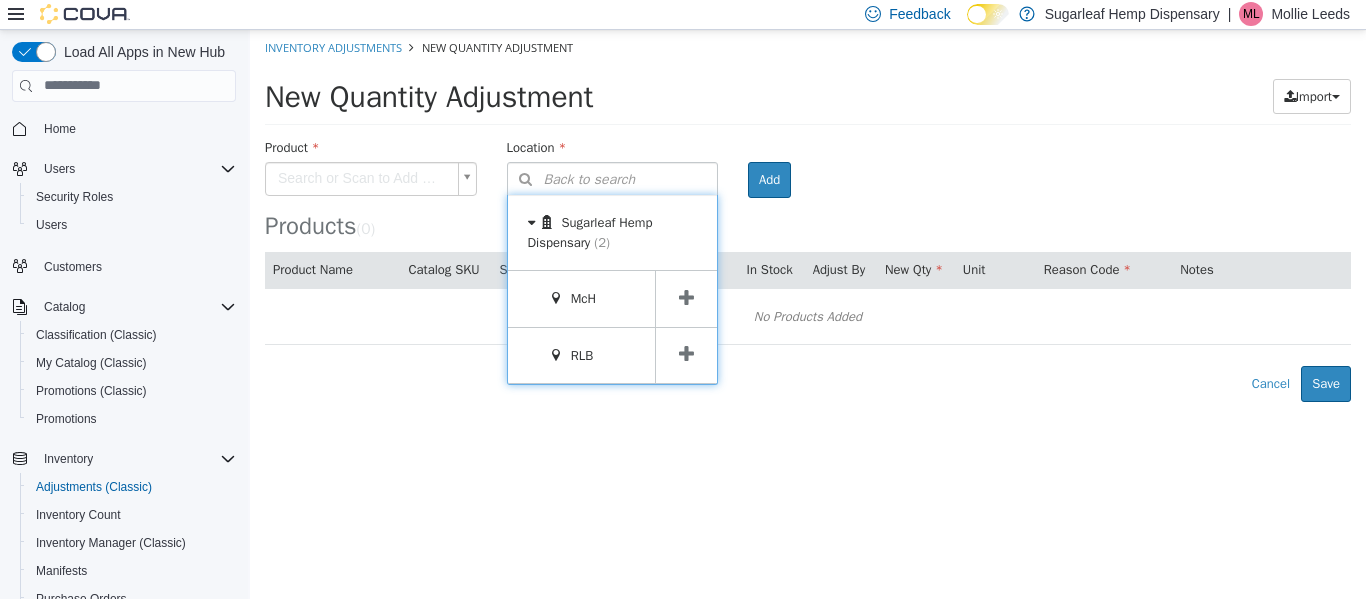 click at bounding box center (686, 298) 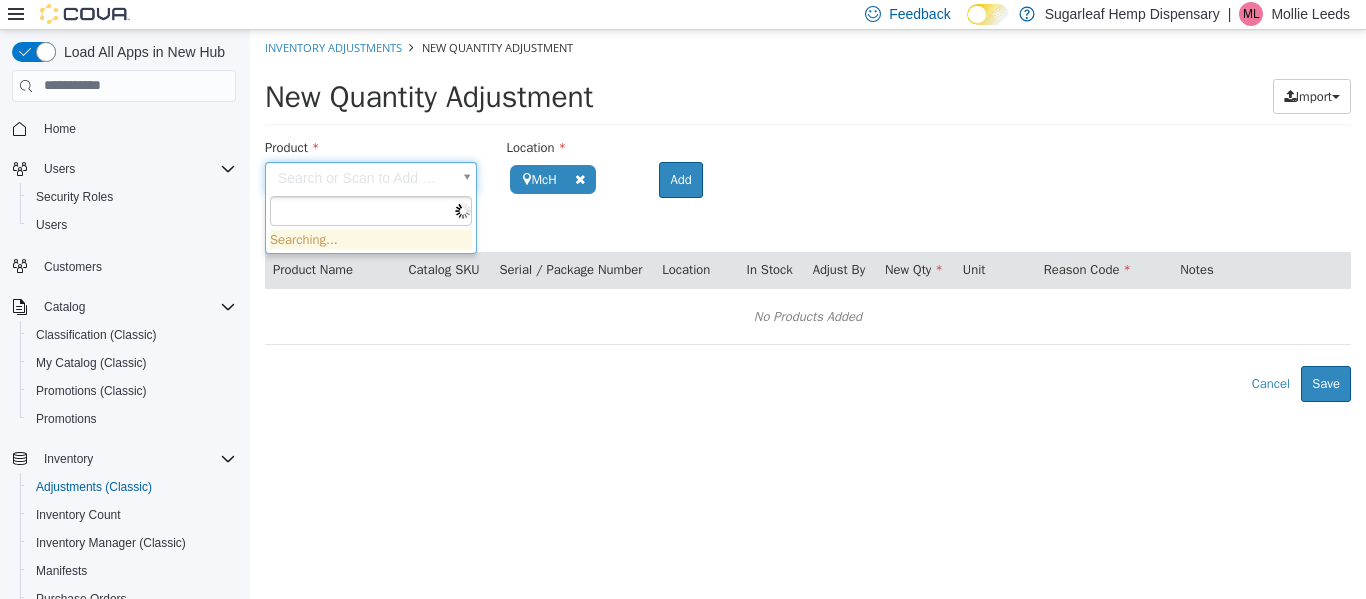 click on "**********" at bounding box center (808, 215) 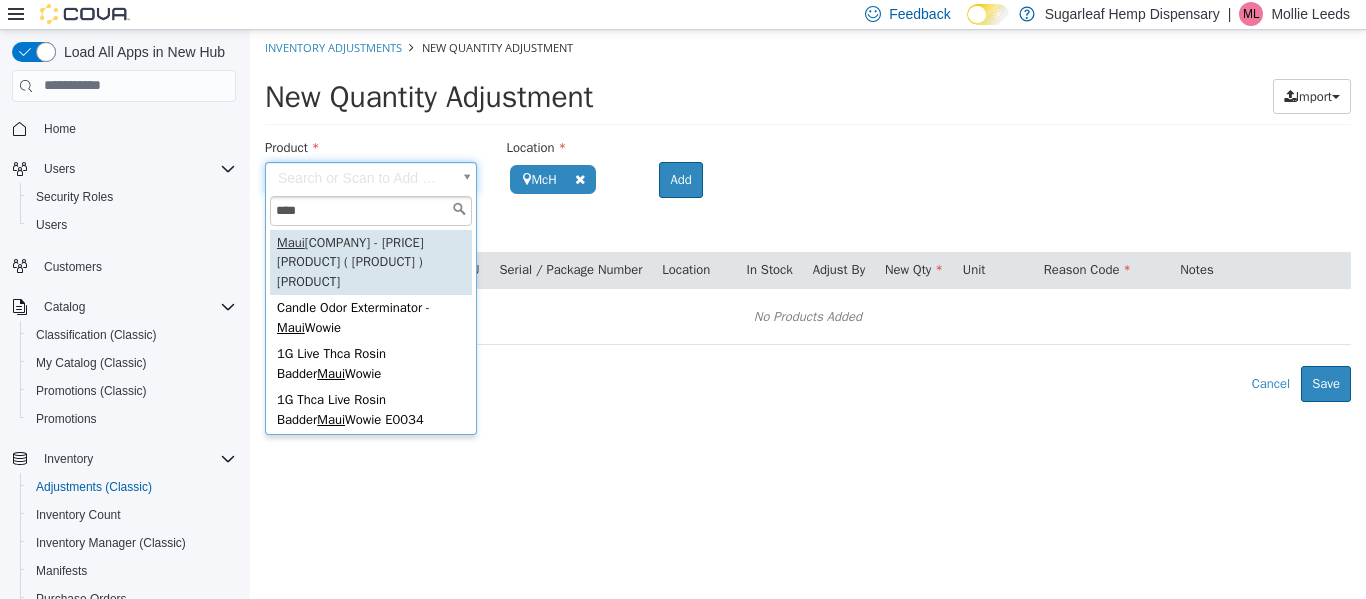 type on "****" 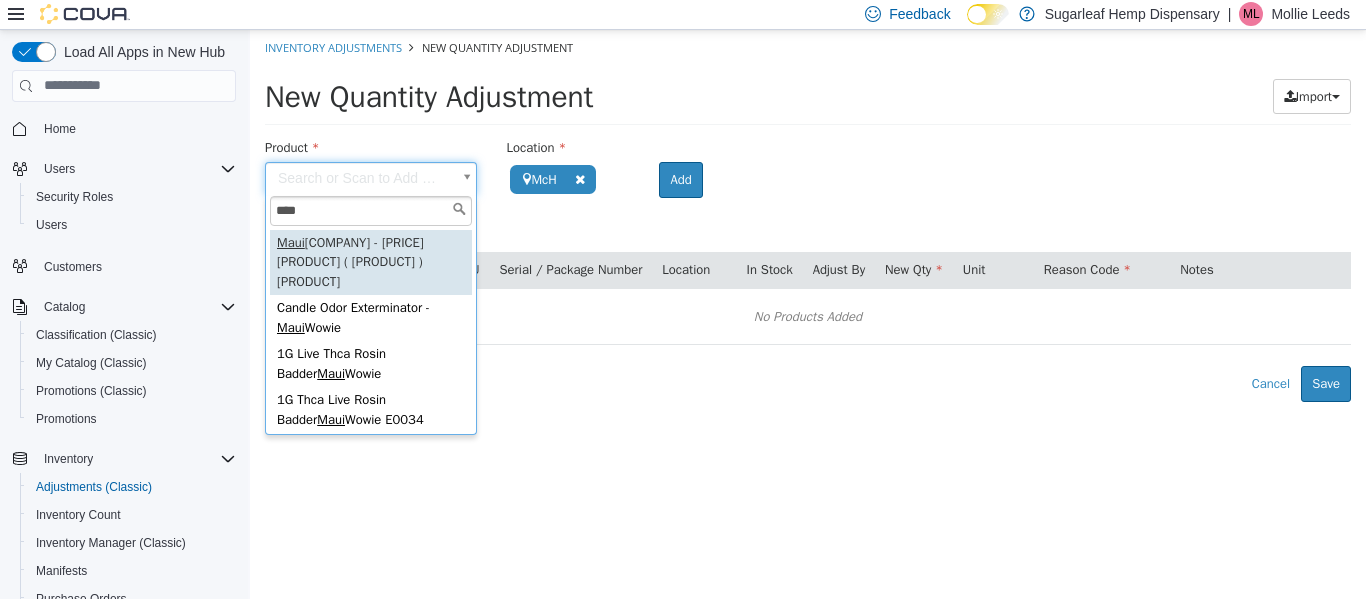 drag, startPoint x: 385, startPoint y: 255, endPoint x: 413, endPoint y: 254, distance: 28.01785 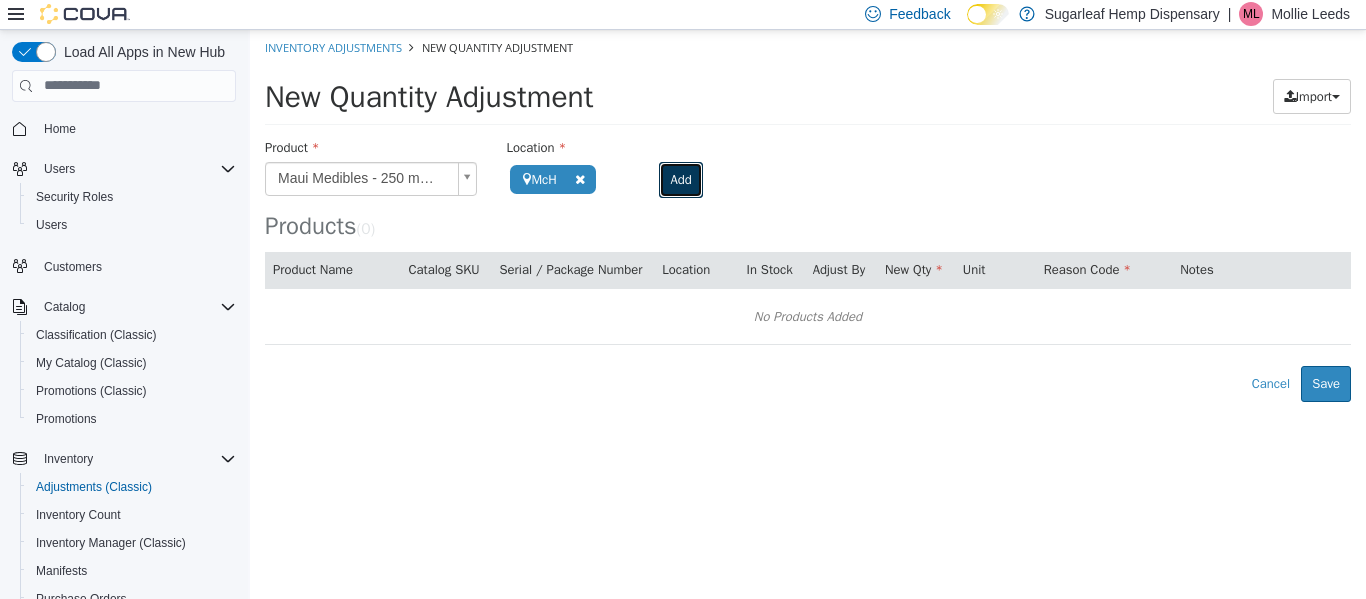 click on "Add" at bounding box center (680, 179) 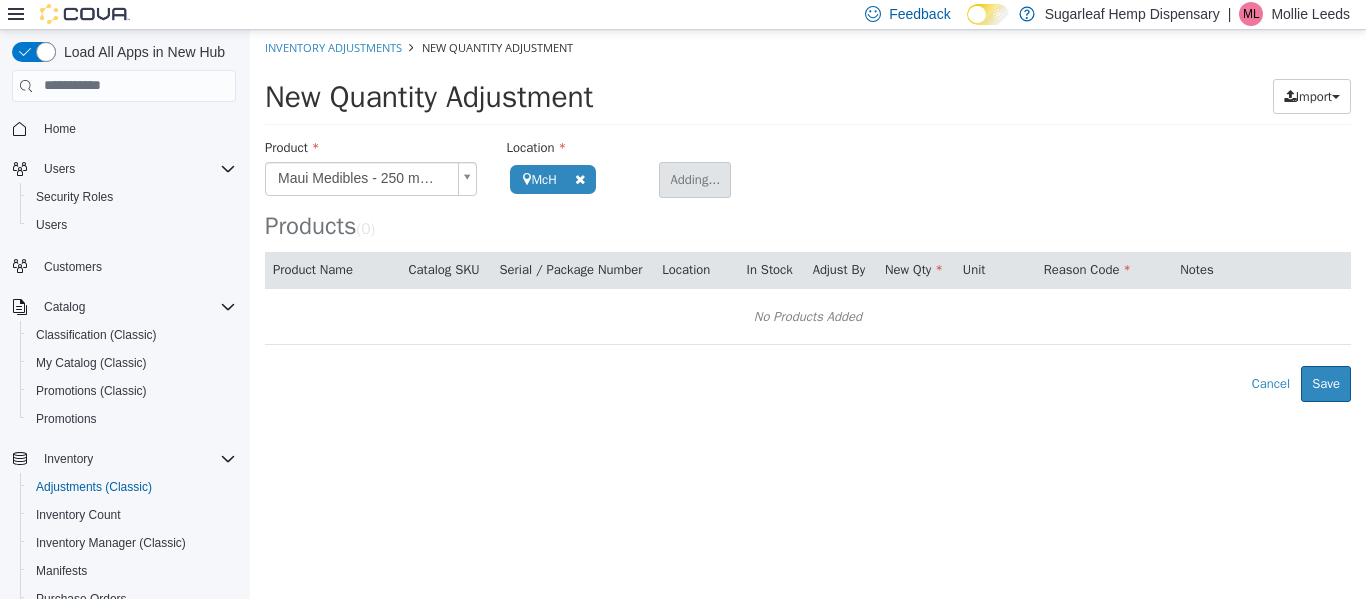 type 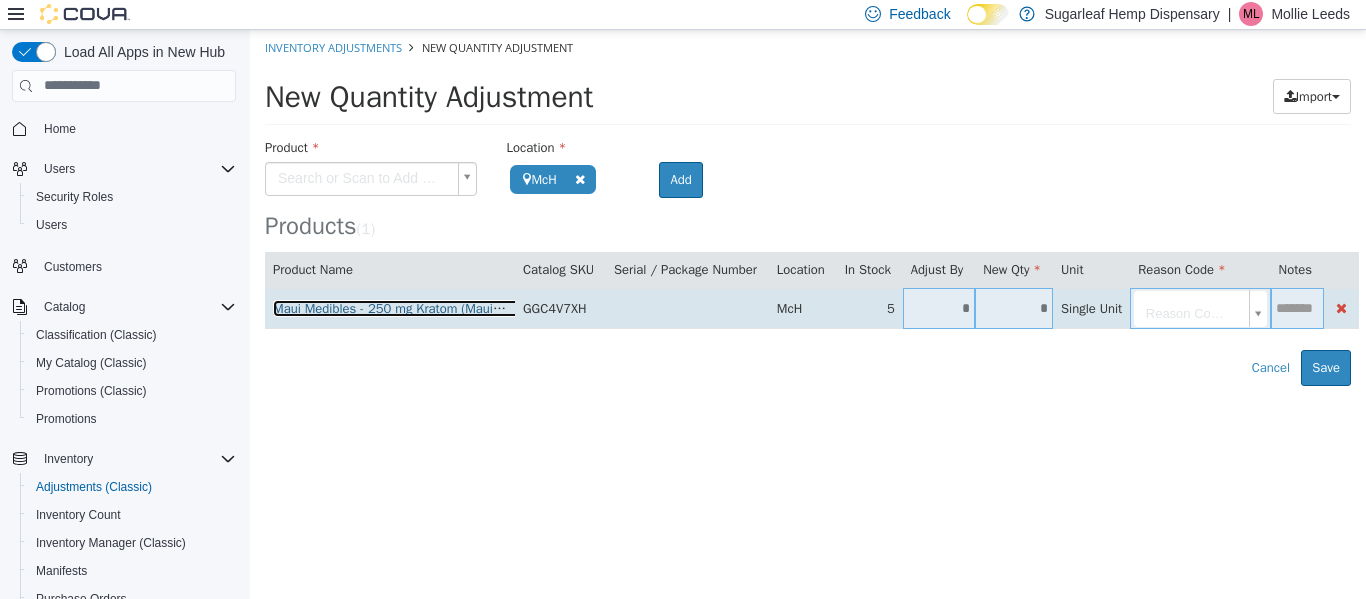 click on "Maui Medibles - 250 mg Kratom (Maui Mango) Gummy Bears" at bounding box center [447, 307] 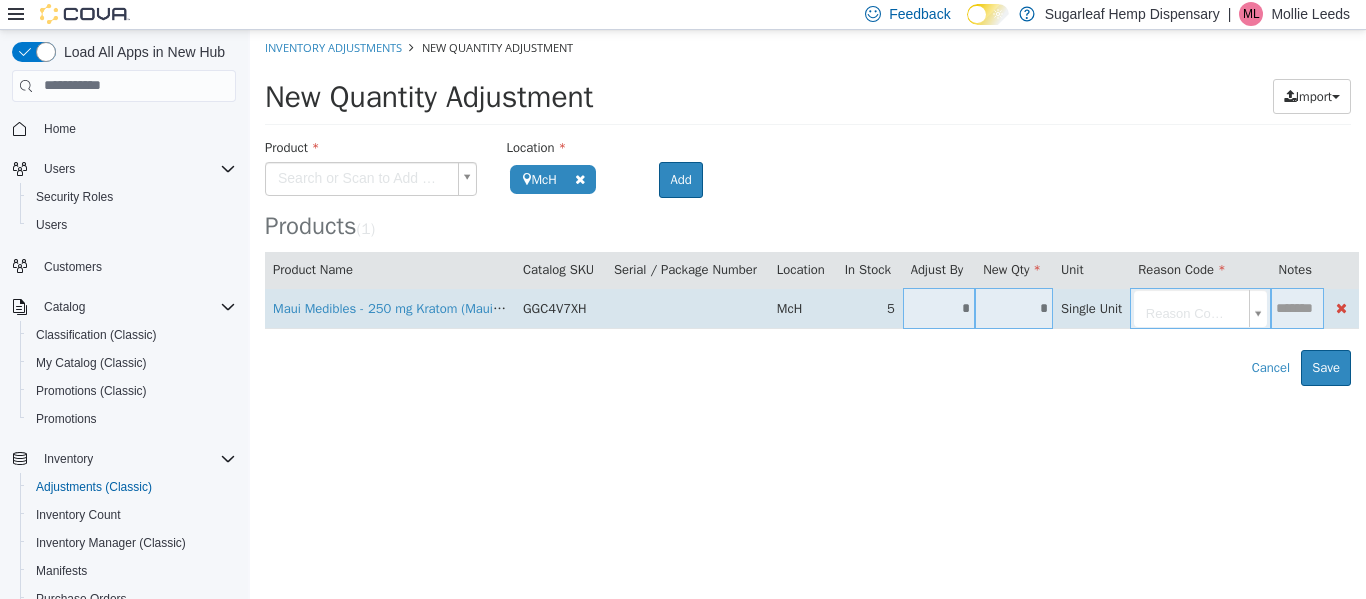 click on "*" at bounding box center [1014, 307] 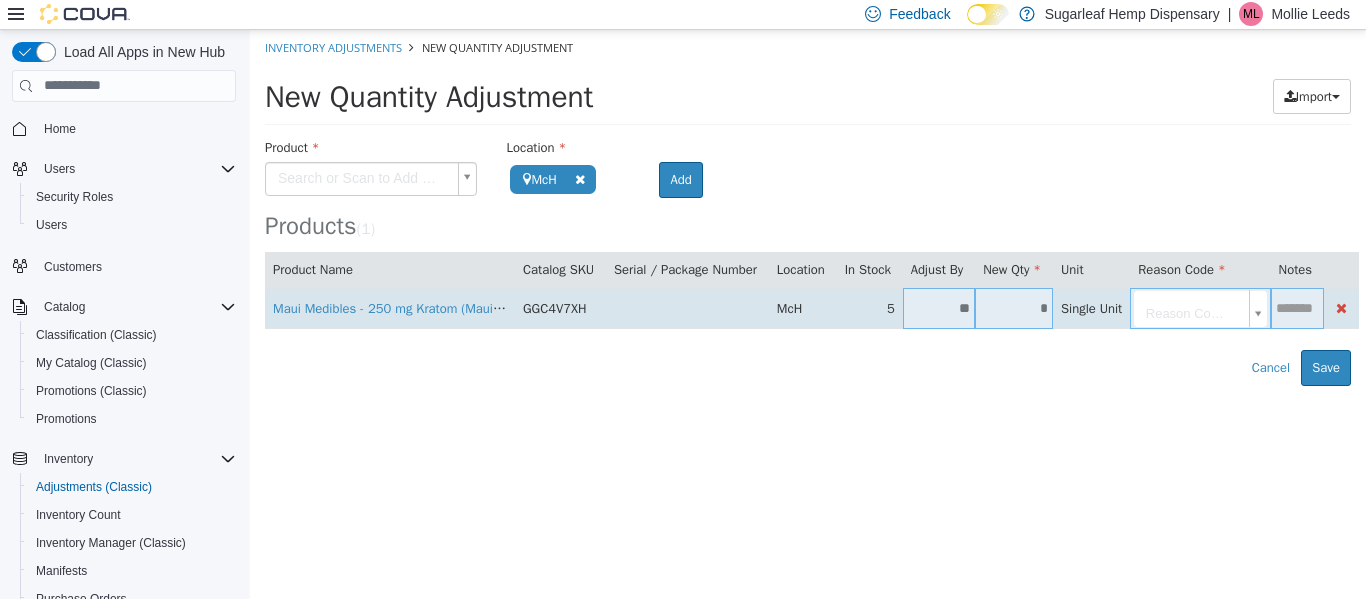 click on "**********" at bounding box center (808, 207) 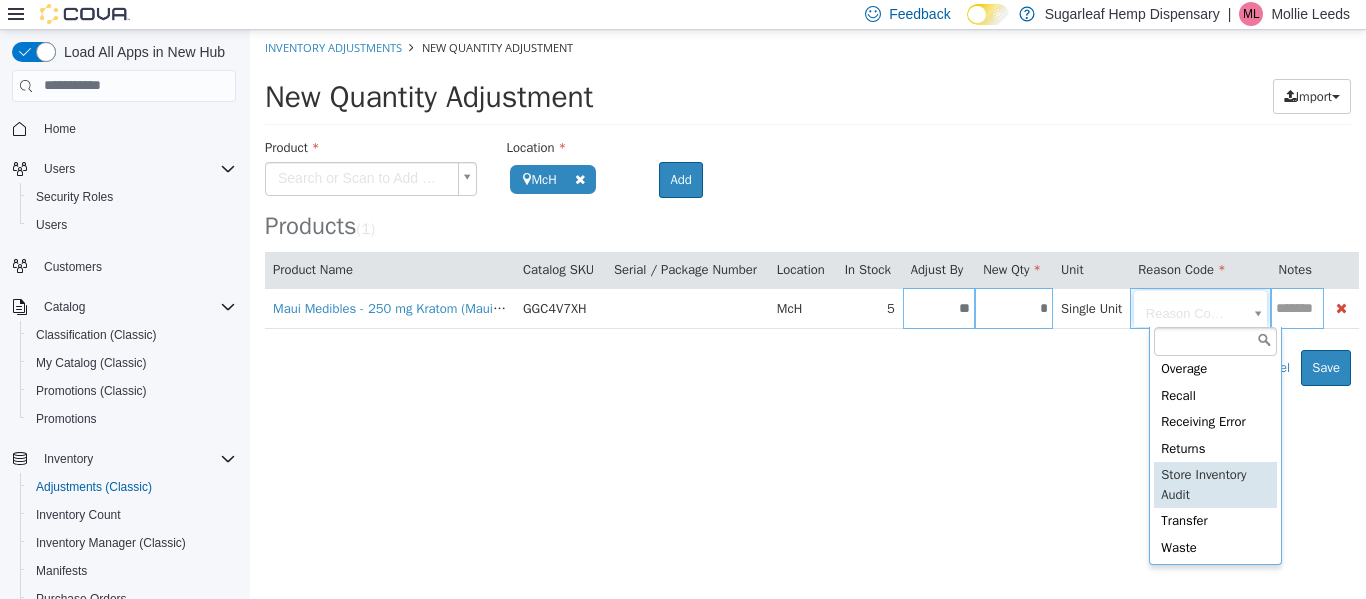 scroll, scrollTop: 111, scrollLeft: 0, axis: vertical 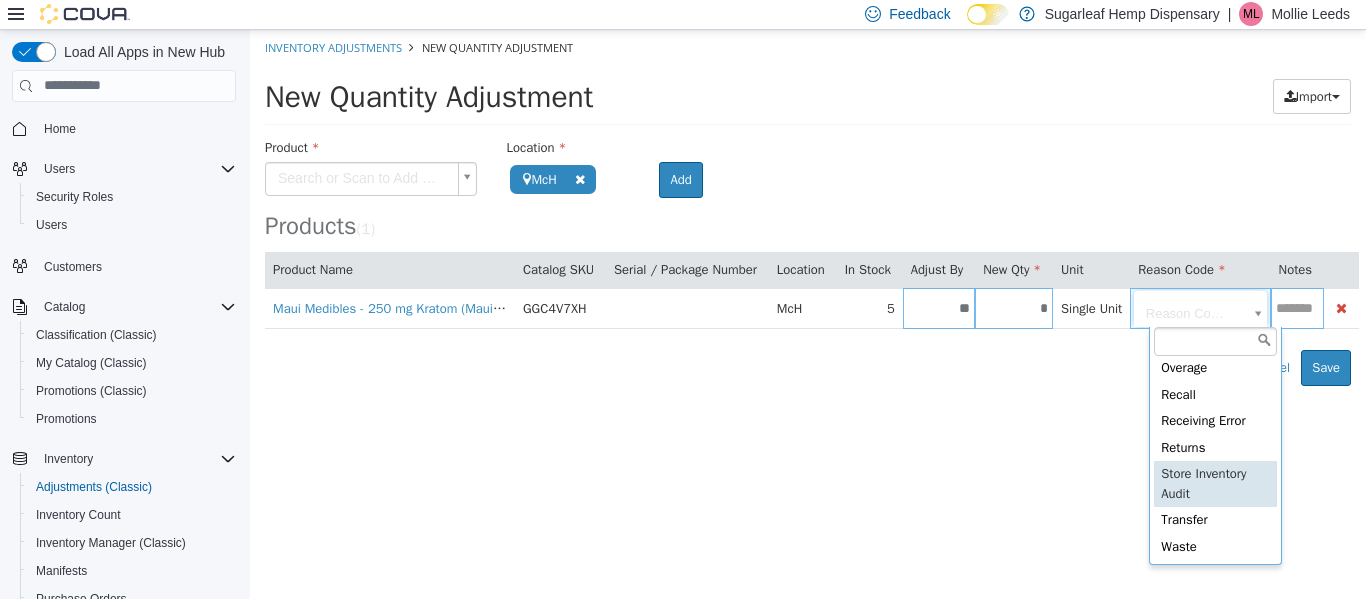 type on "**********" 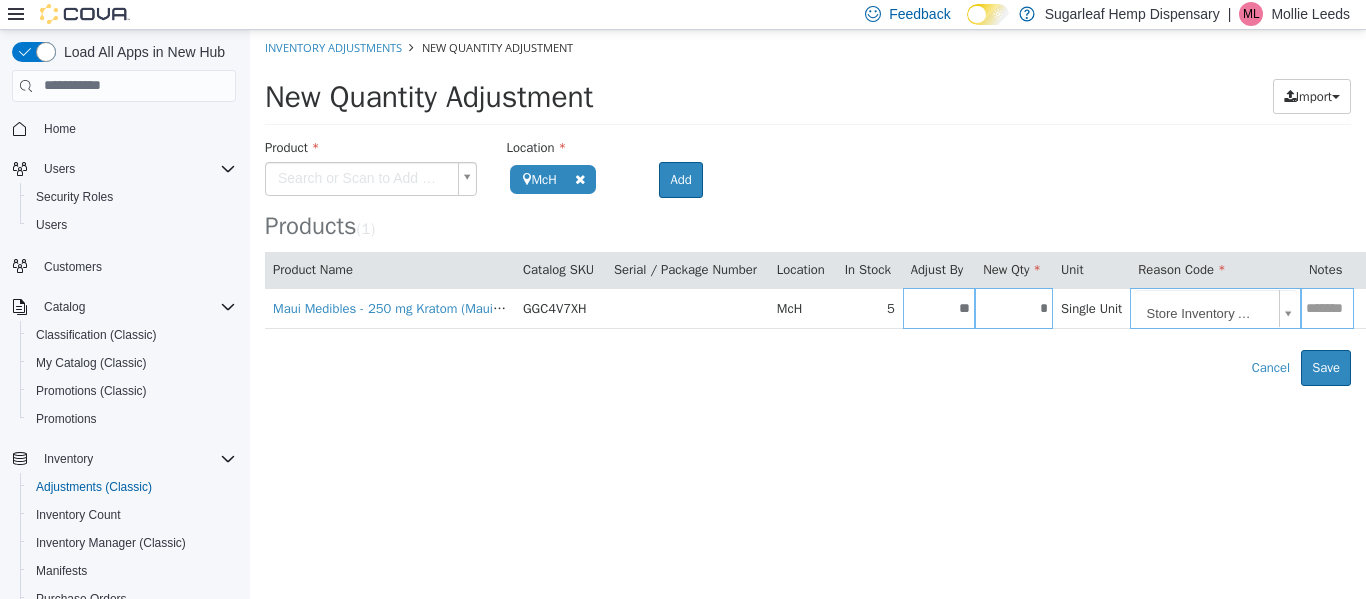 click on "**********" at bounding box center (808, 207) 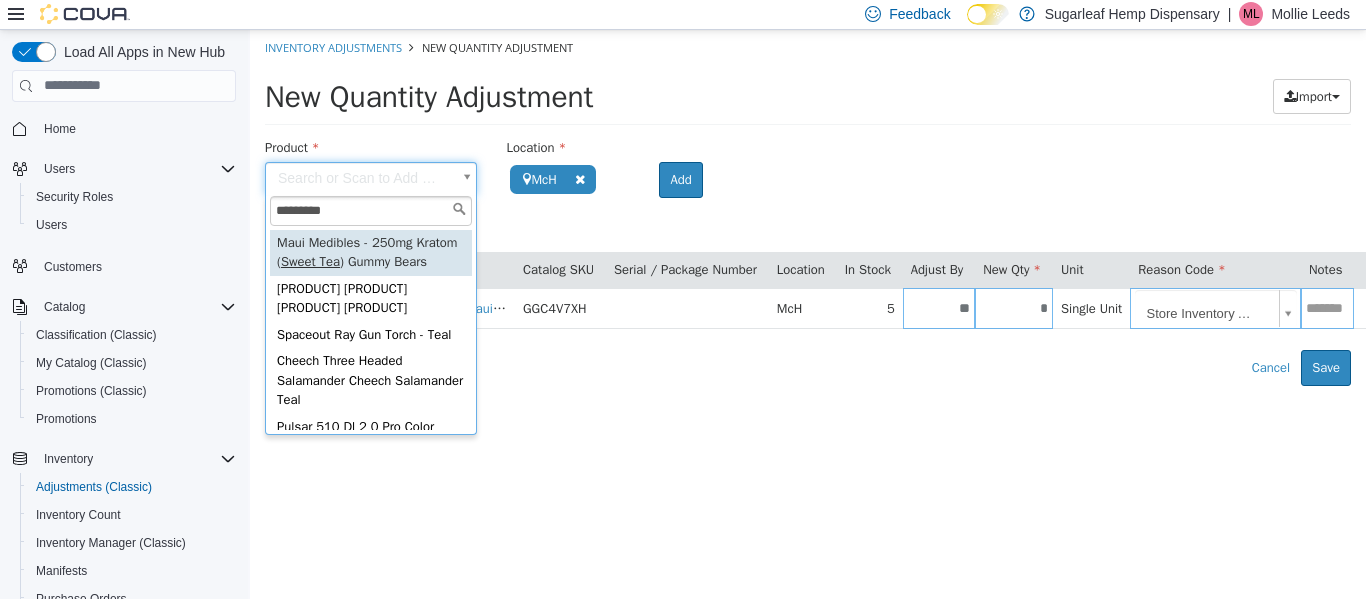 type on "*********" 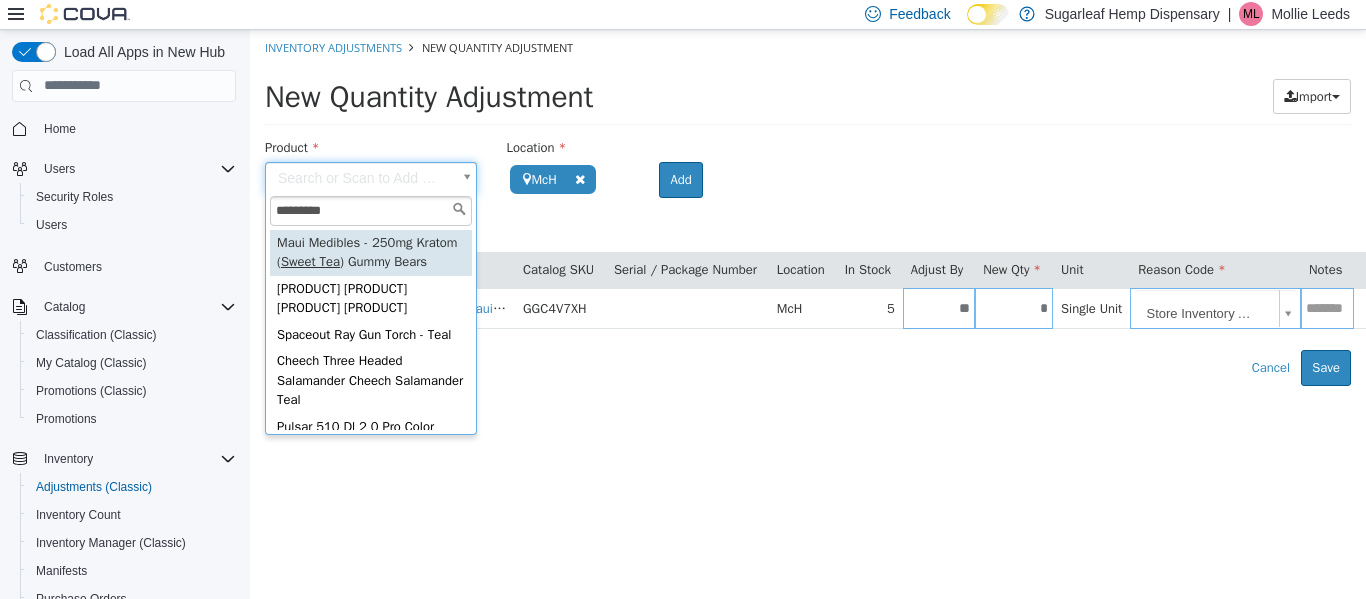 type on "**********" 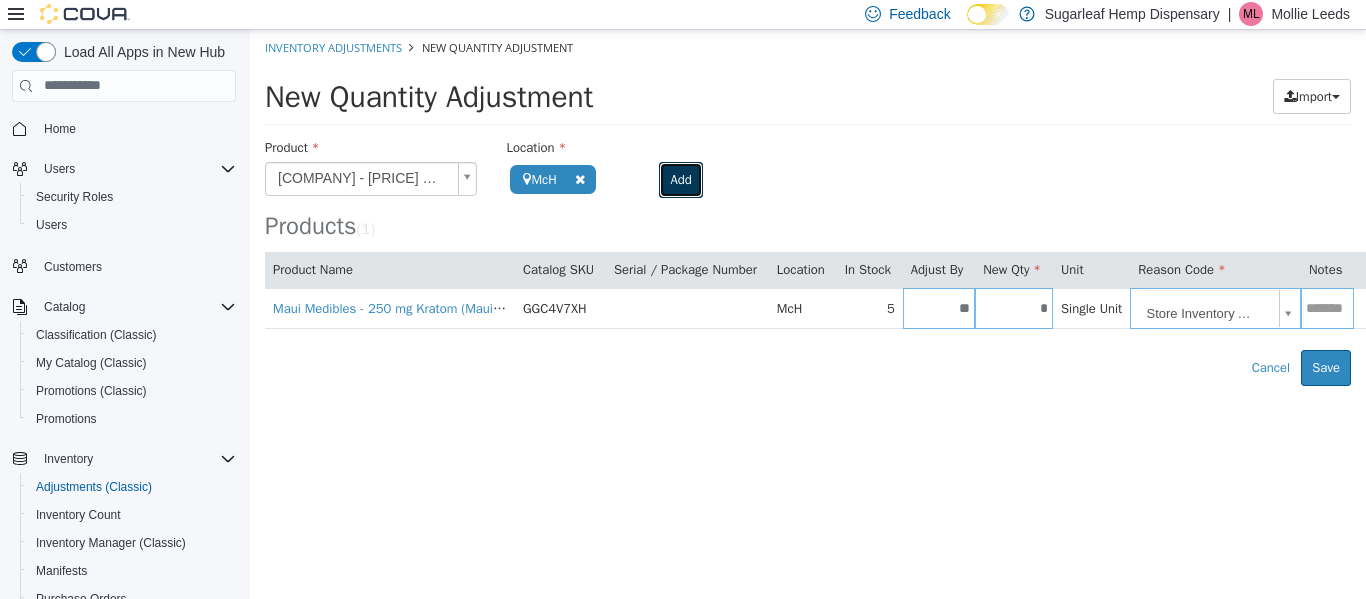 click on "Add" at bounding box center [680, 179] 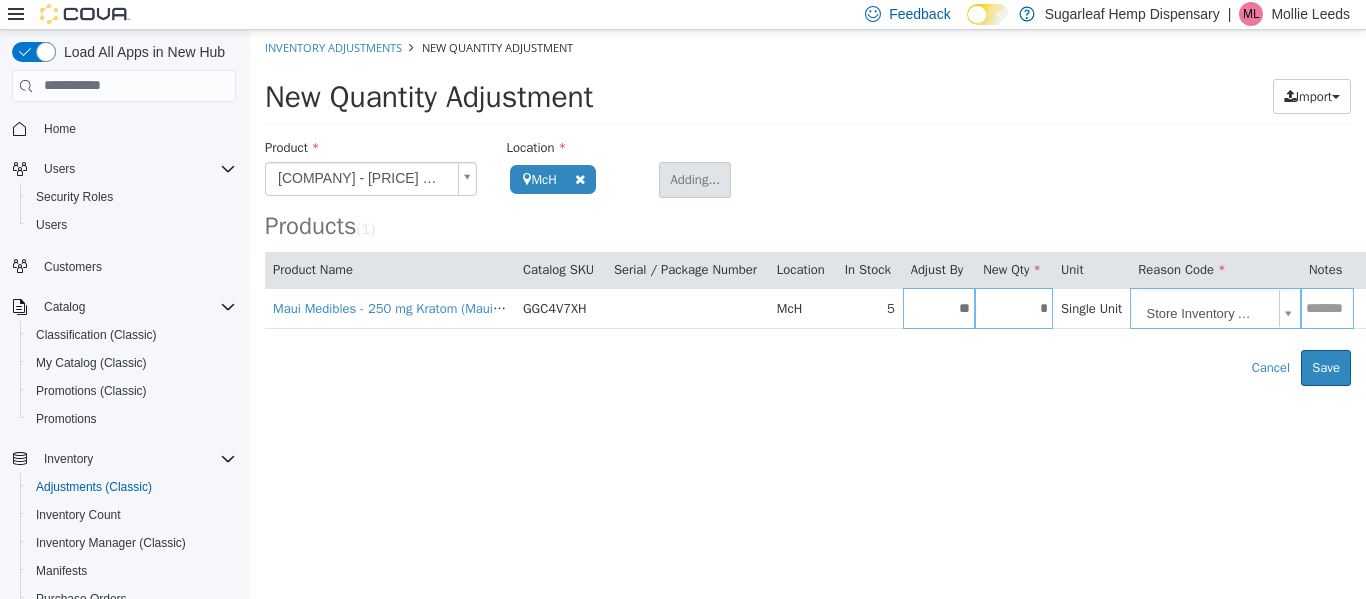 type 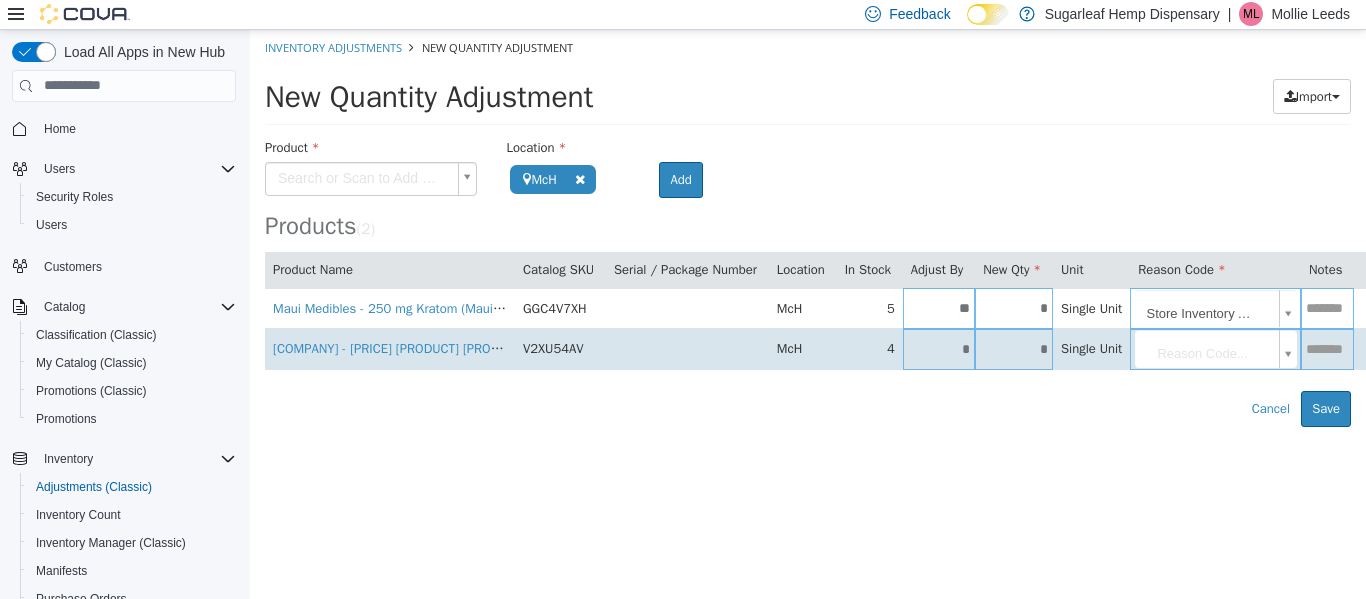 click on "*" at bounding box center (1014, 348) 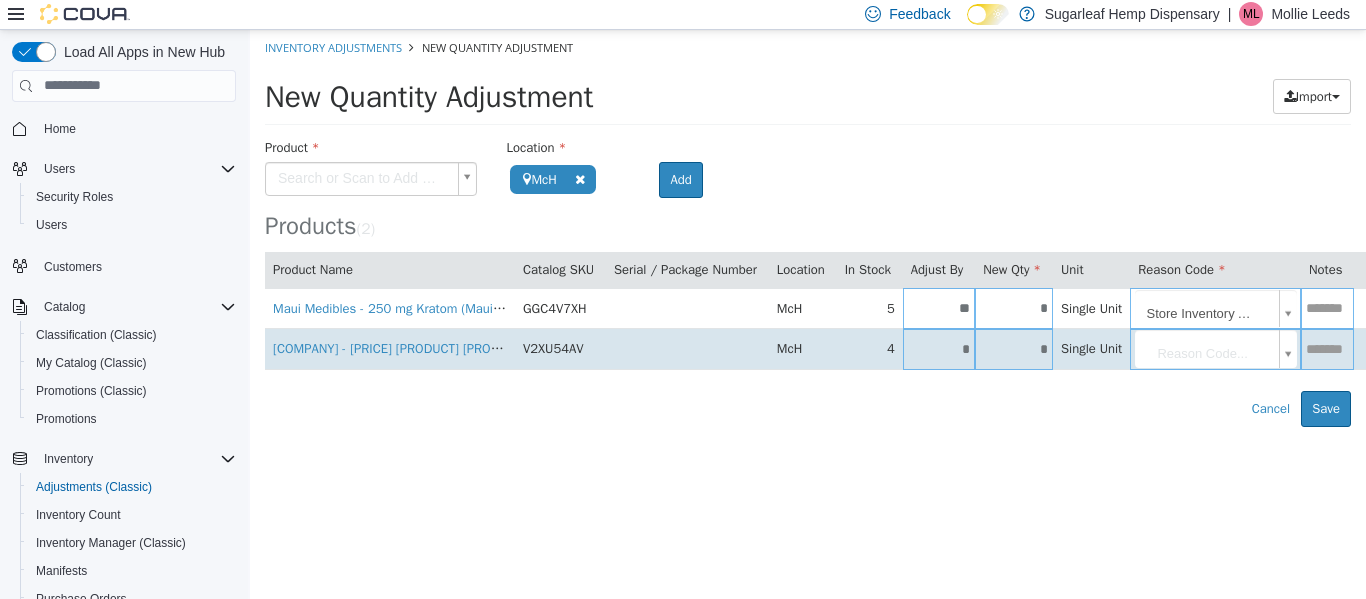 type on "*" 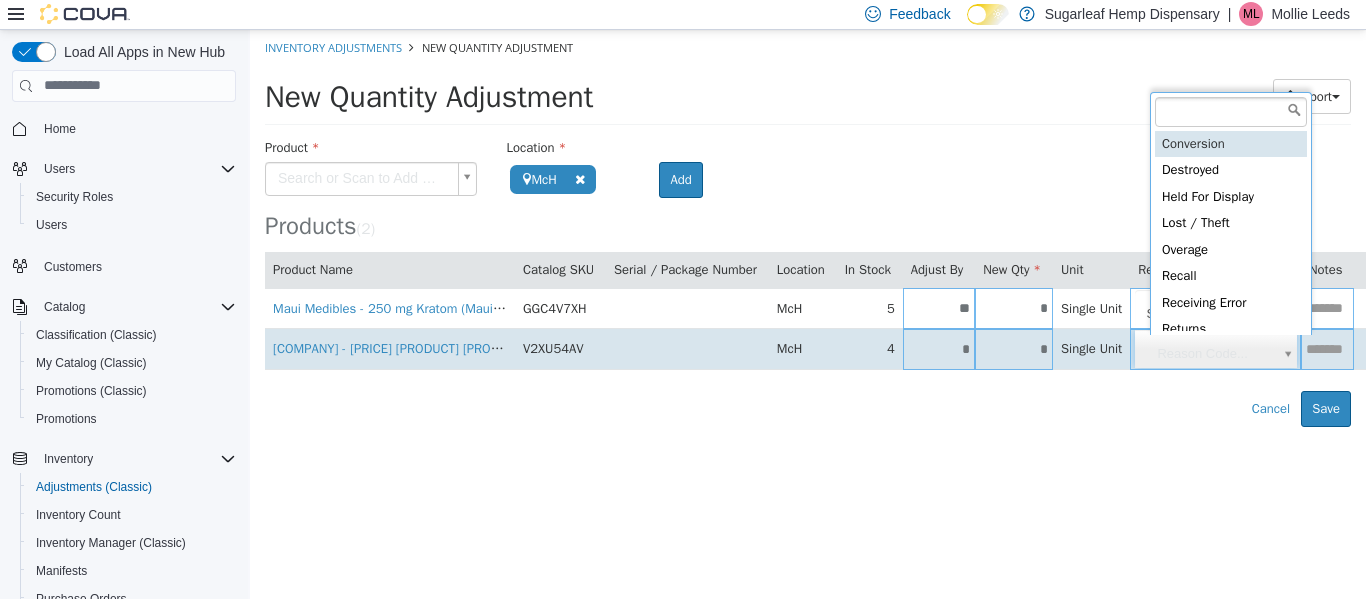 click on "**********" at bounding box center (808, 227) 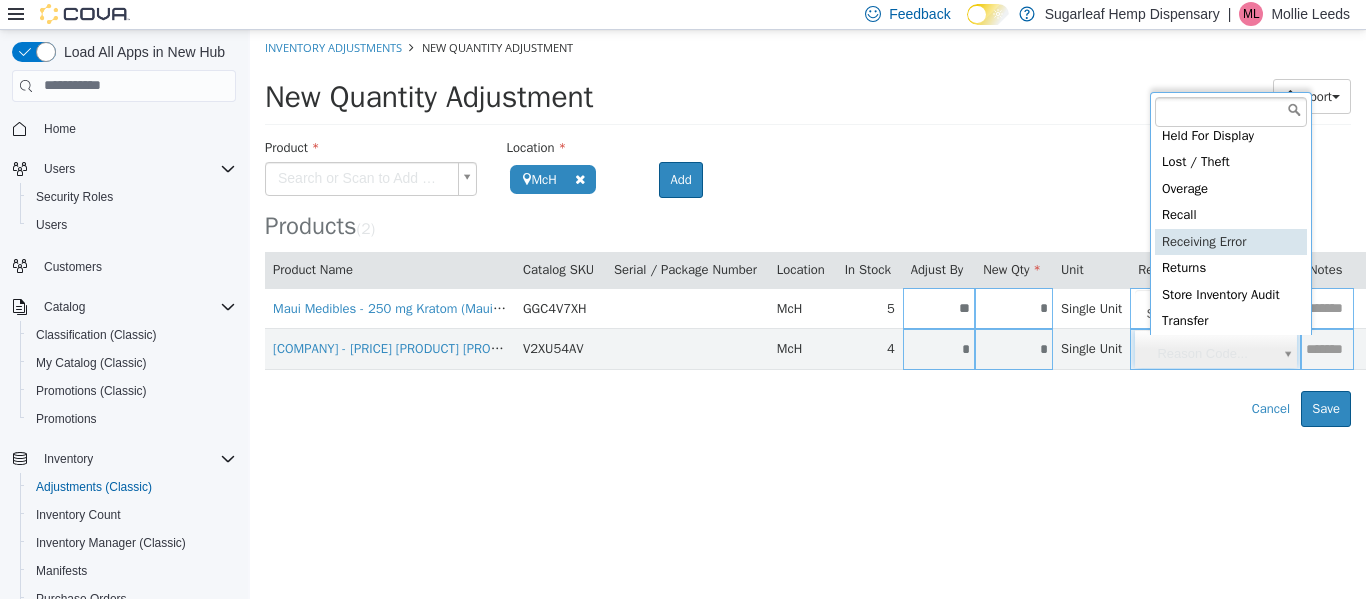 scroll, scrollTop: 91, scrollLeft: 0, axis: vertical 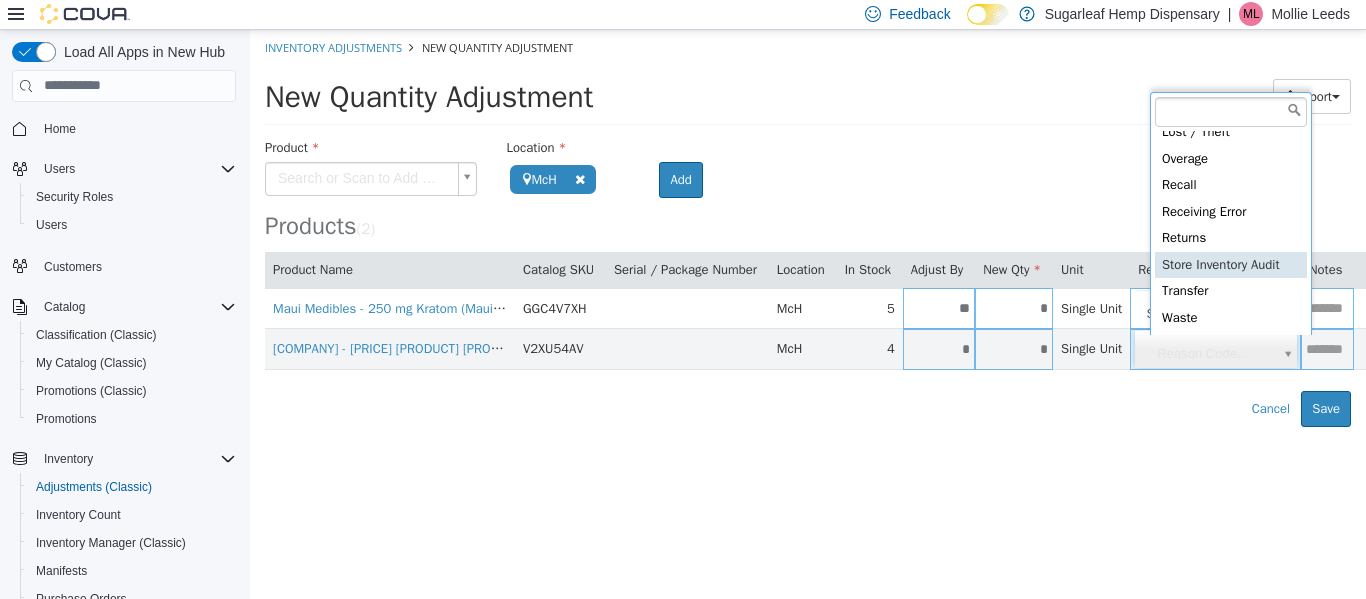 type on "**********" 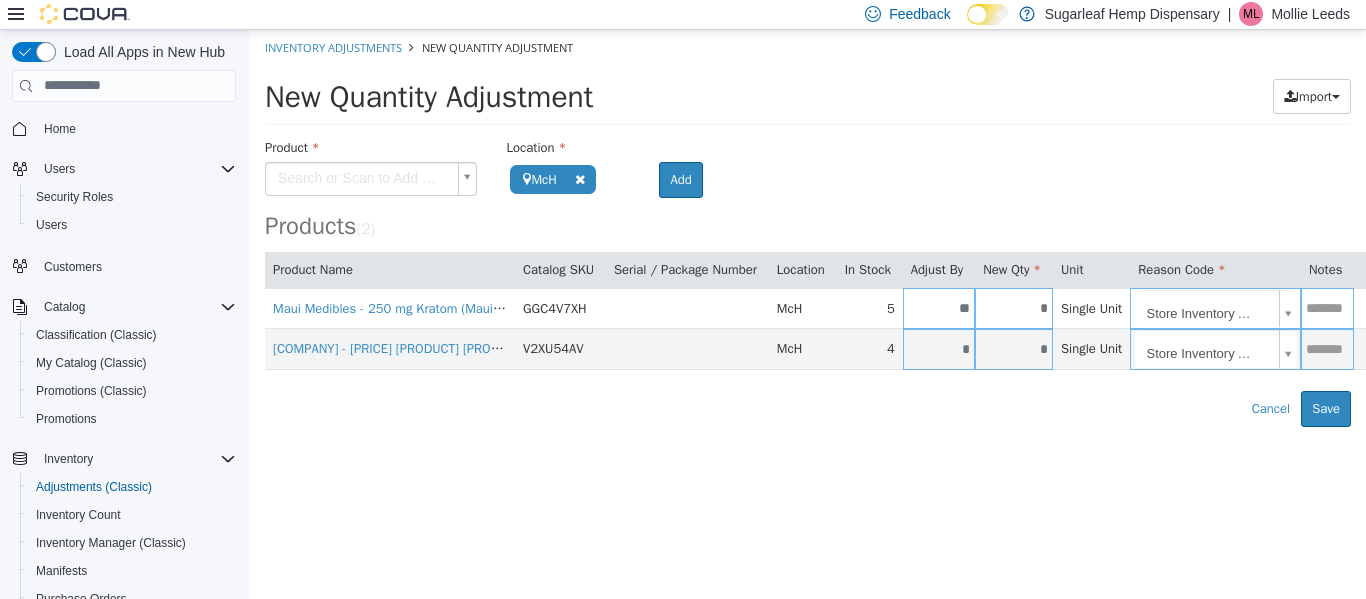 click on "**********" at bounding box center (808, 227) 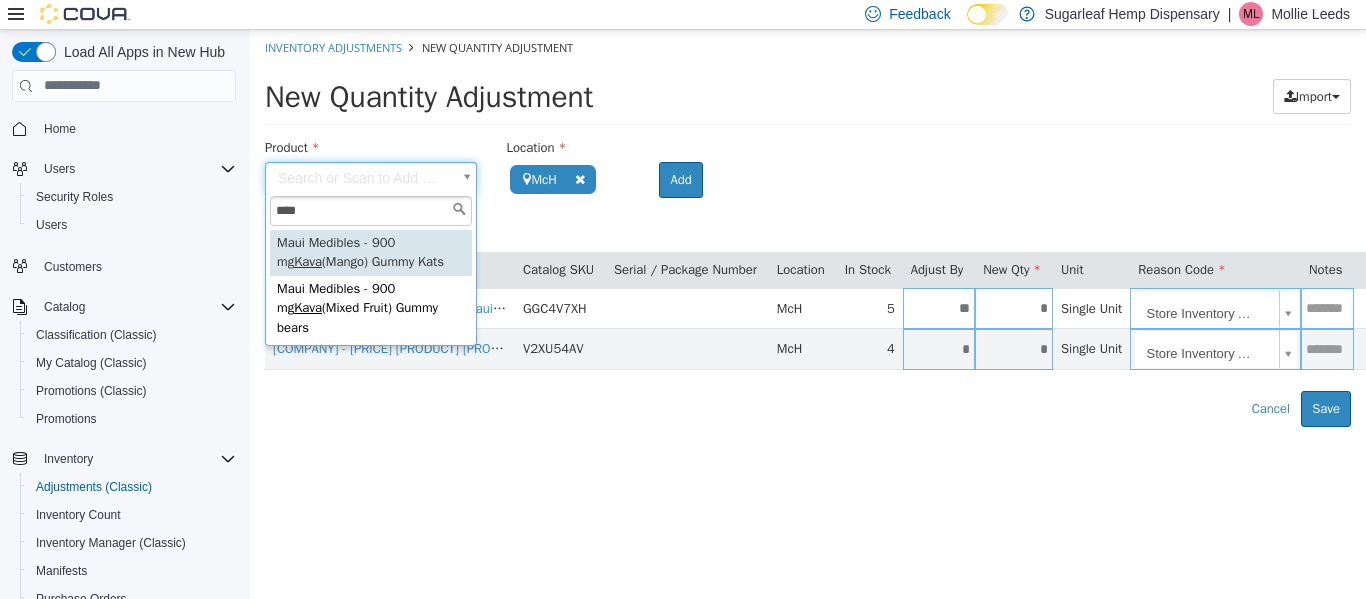 type on "****" 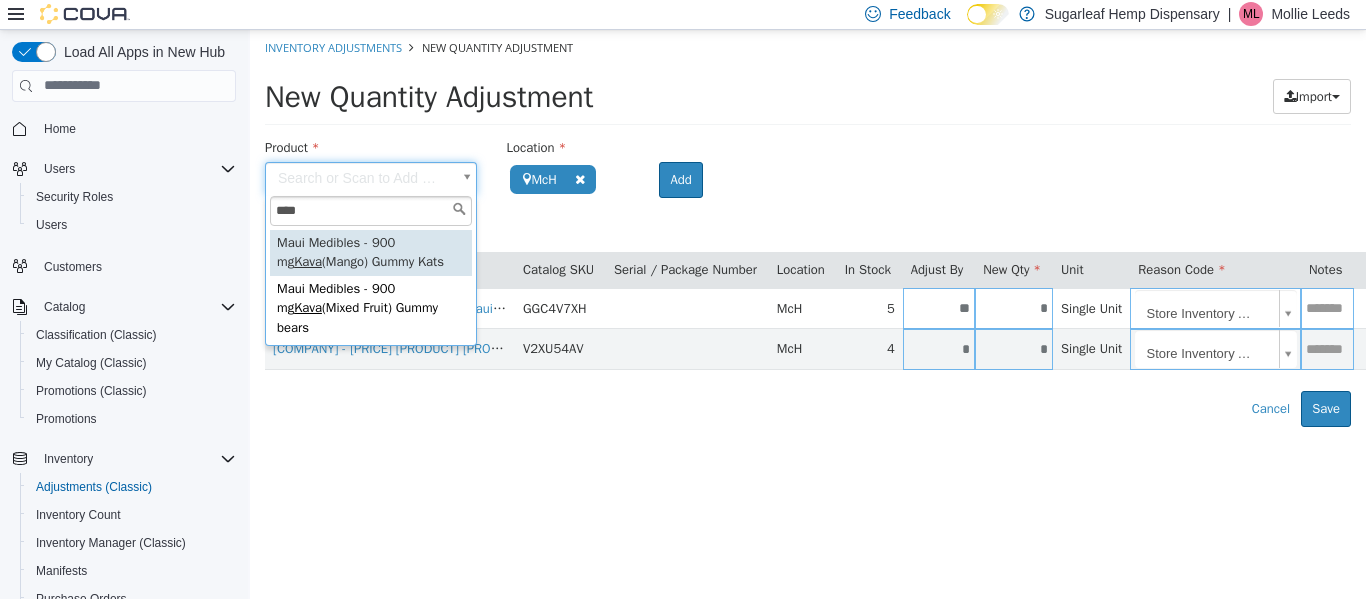 type on "**********" 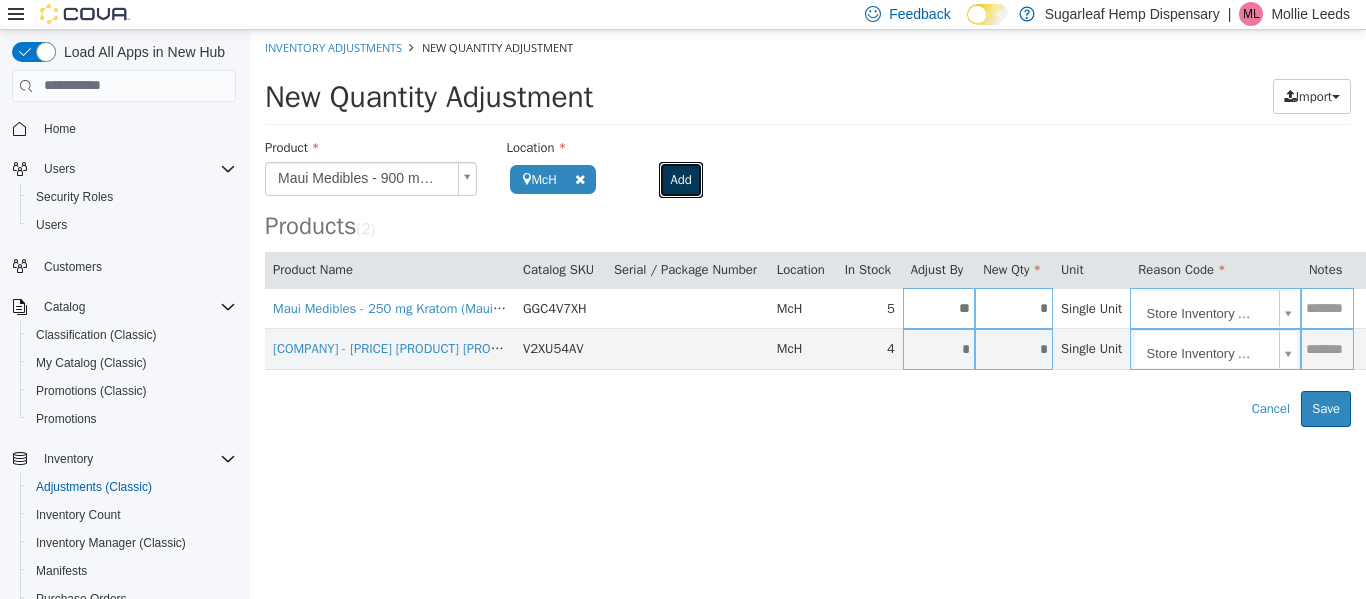 drag, startPoint x: 682, startPoint y: 183, endPoint x: 487, endPoint y: 181, distance: 195.01025 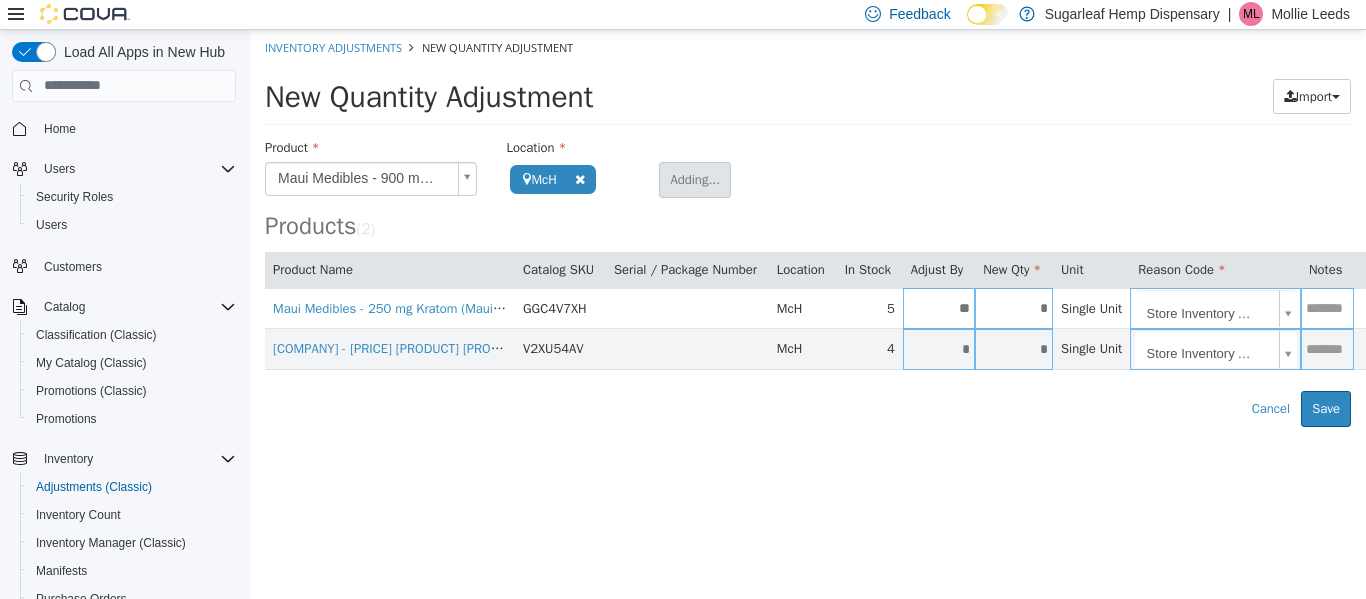 type 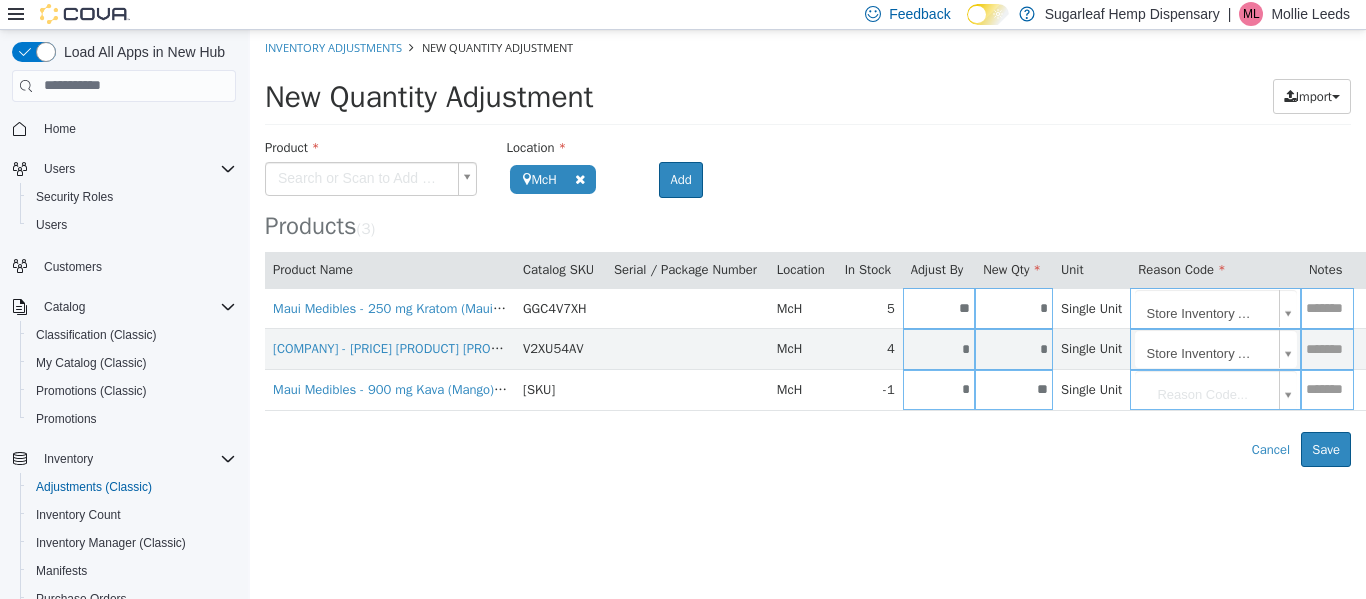 click on "**********" at bounding box center (808, 247) 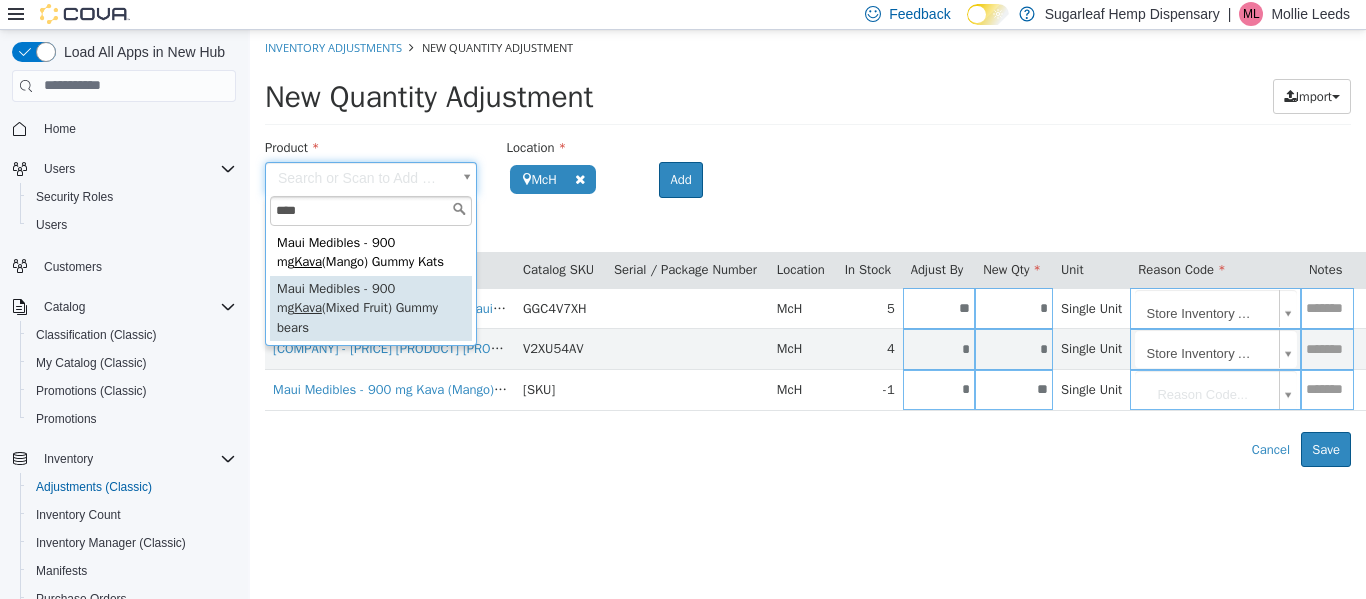 type on "****" 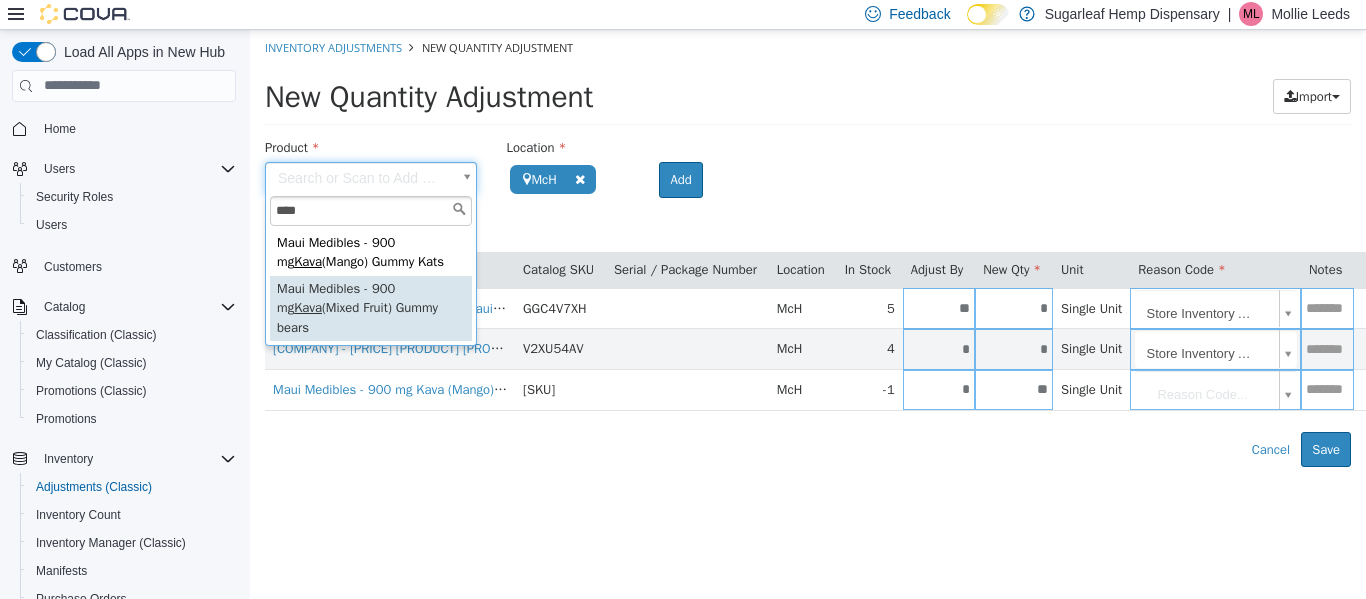 type on "**********" 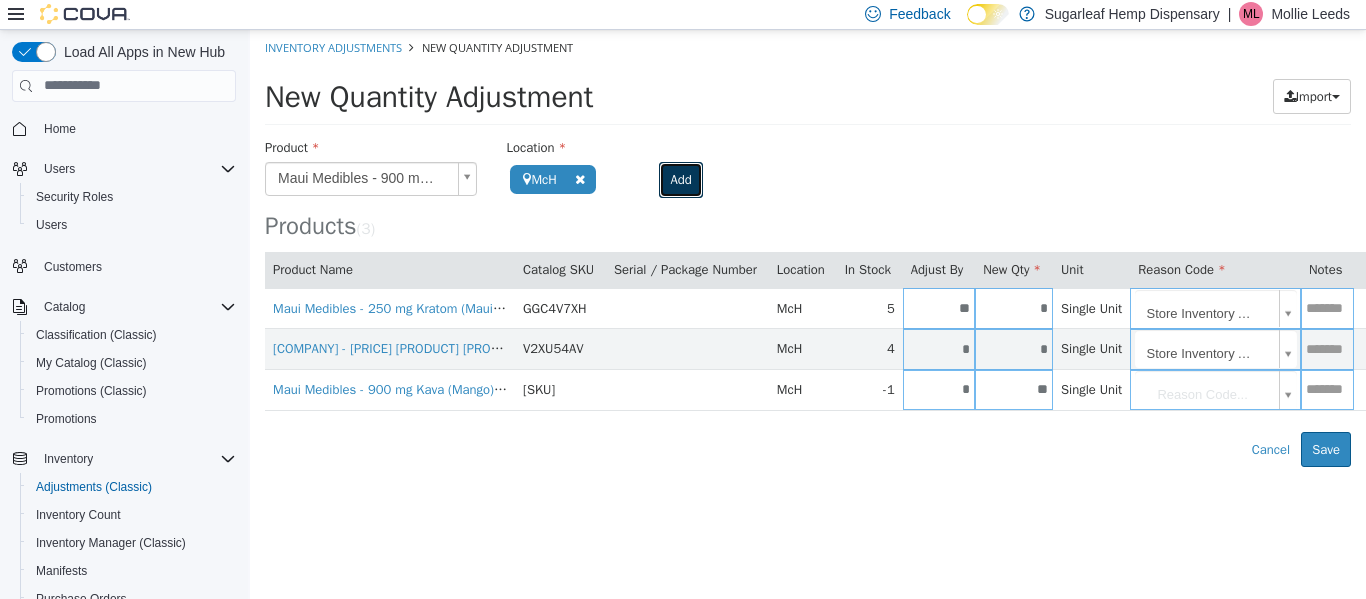 drag, startPoint x: 705, startPoint y: 181, endPoint x: 718, endPoint y: 189, distance: 15.264338 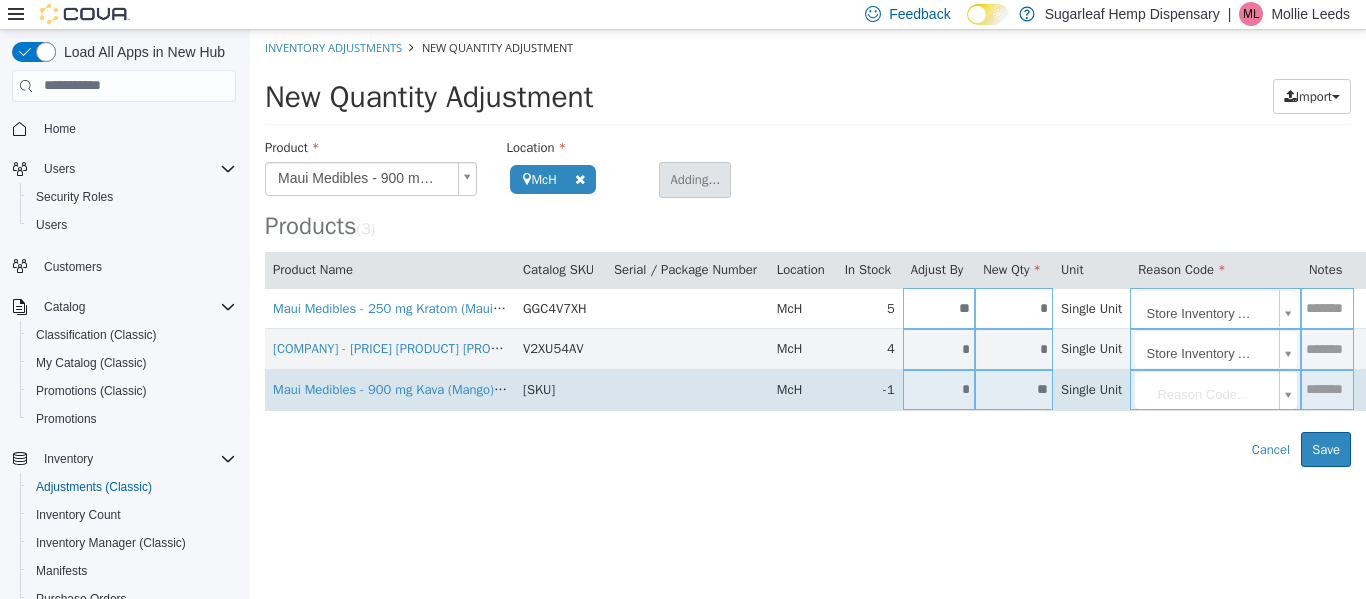 type 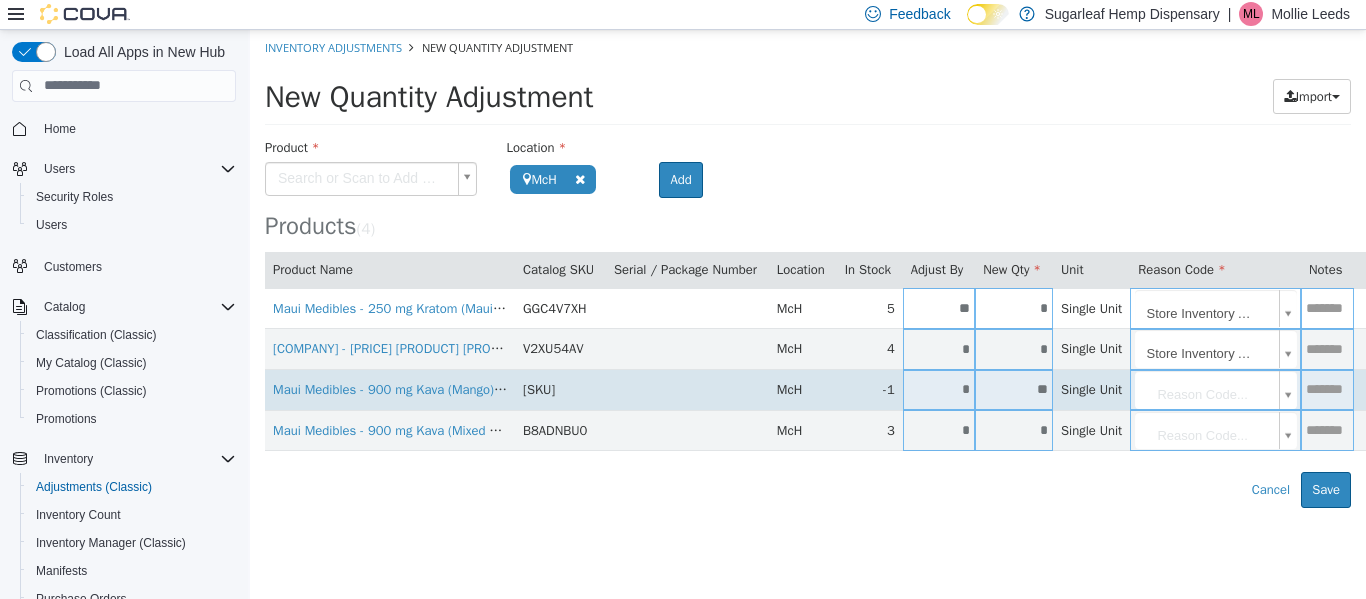 click on "**" at bounding box center [1014, 388] 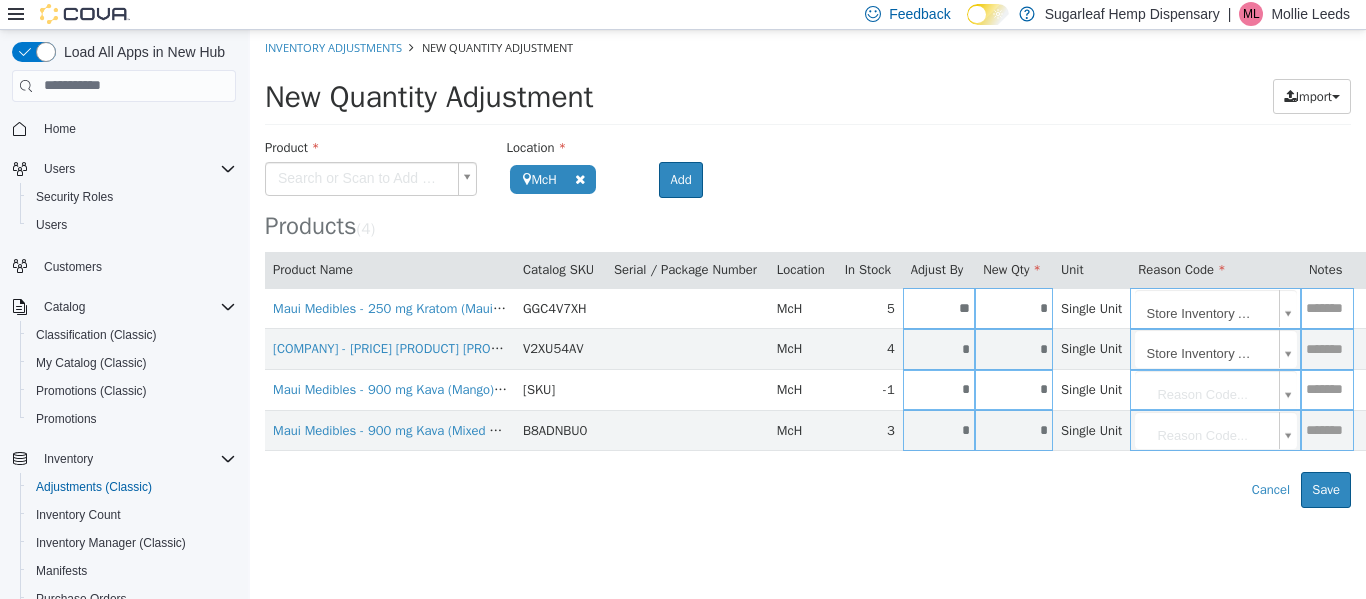 type on "*" 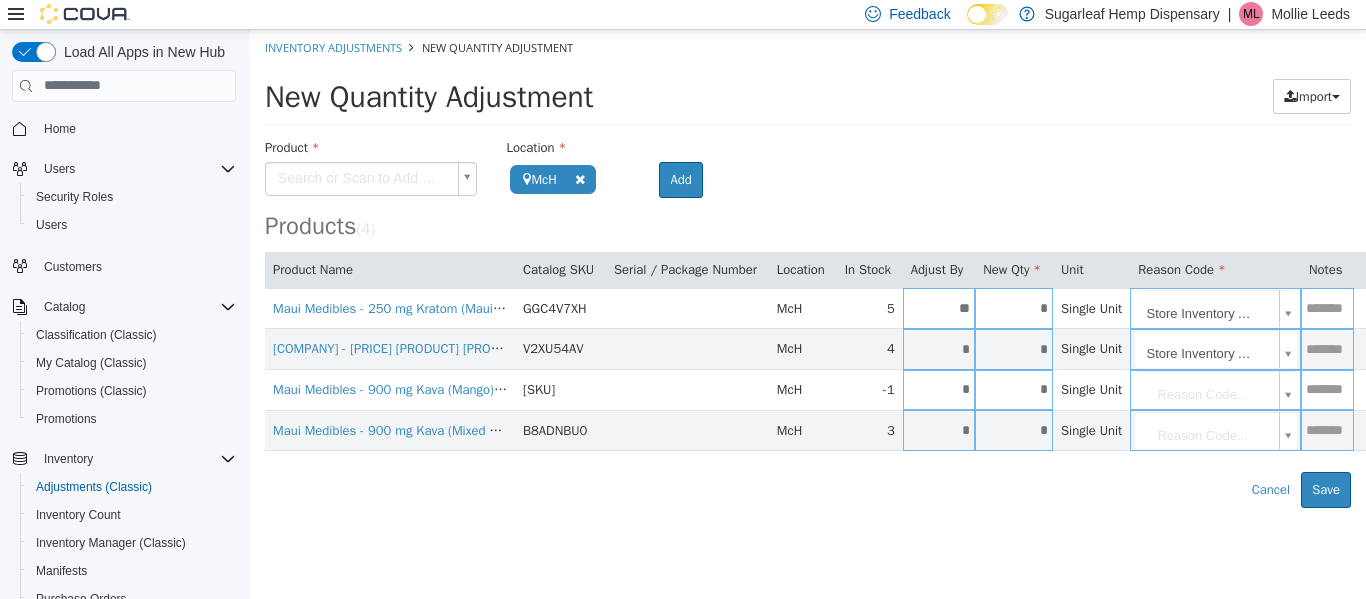 scroll, scrollTop: 0, scrollLeft: 40, axis: horizontal 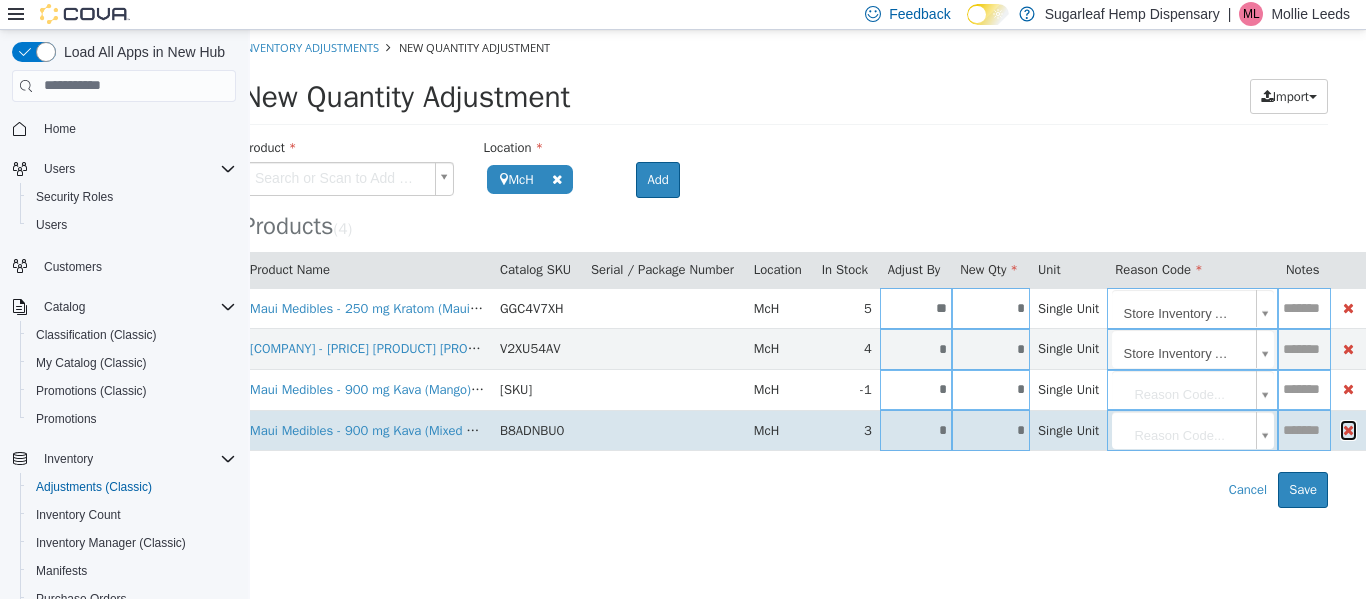 click at bounding box center (1348, 429) 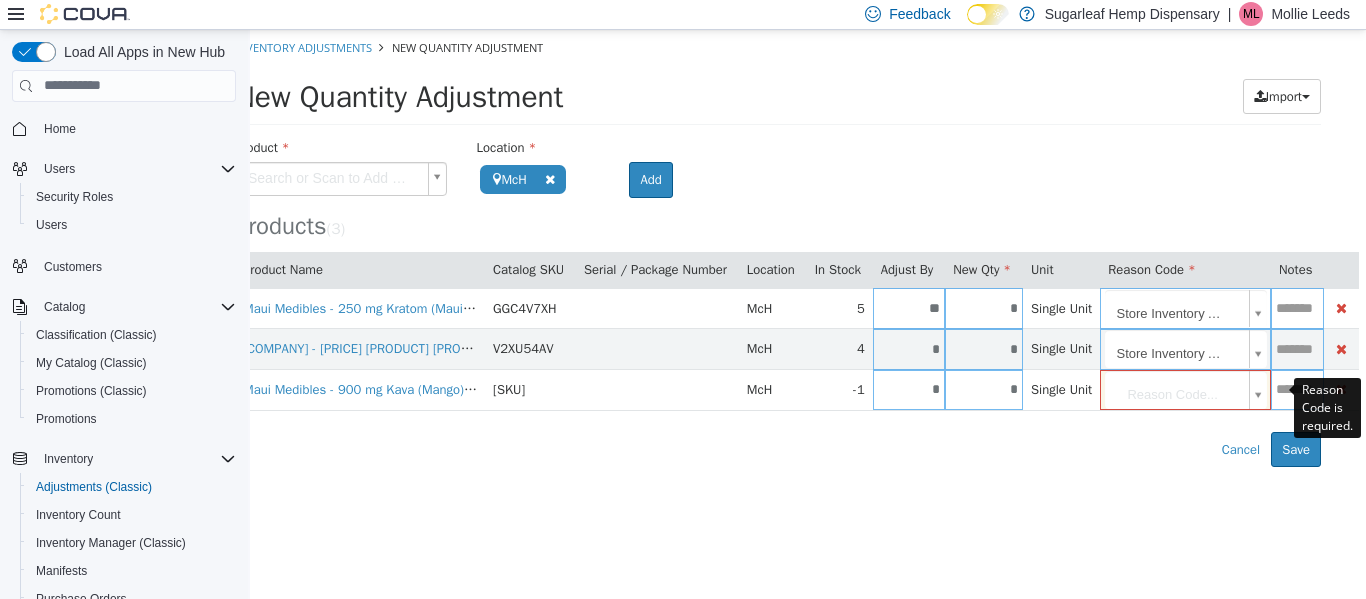 scroll, scrollTop: 0, scrollLeft: 0, axis: both 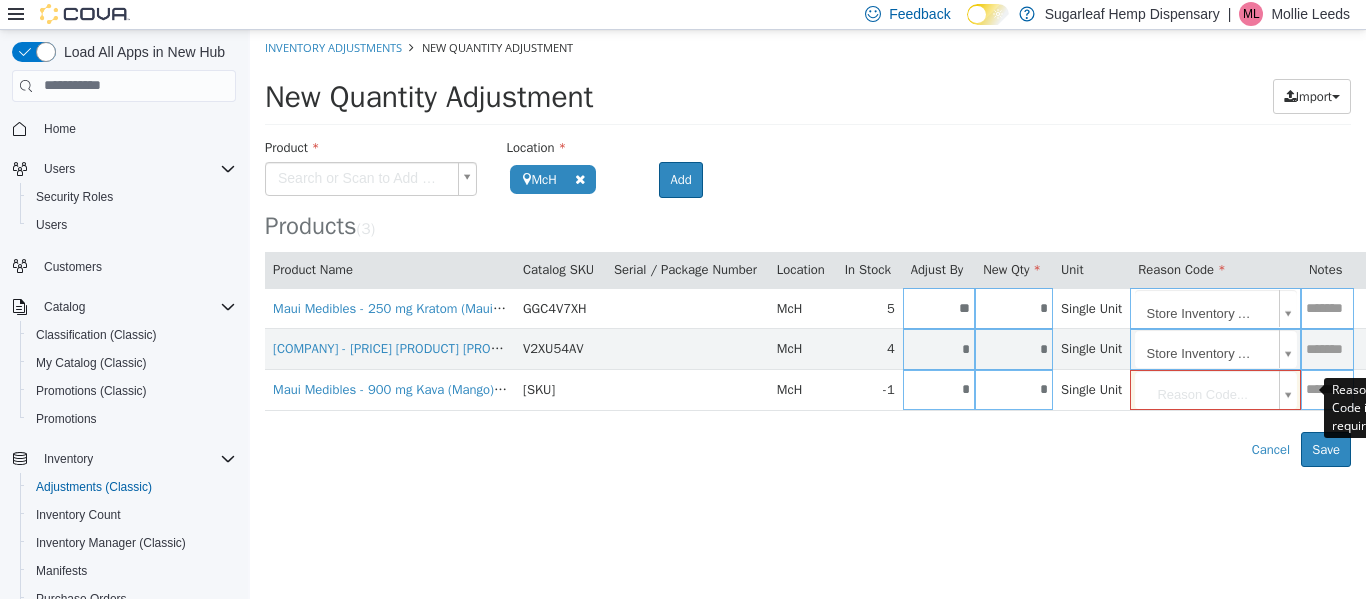 click on "**********" at bounding box center (808, 247) 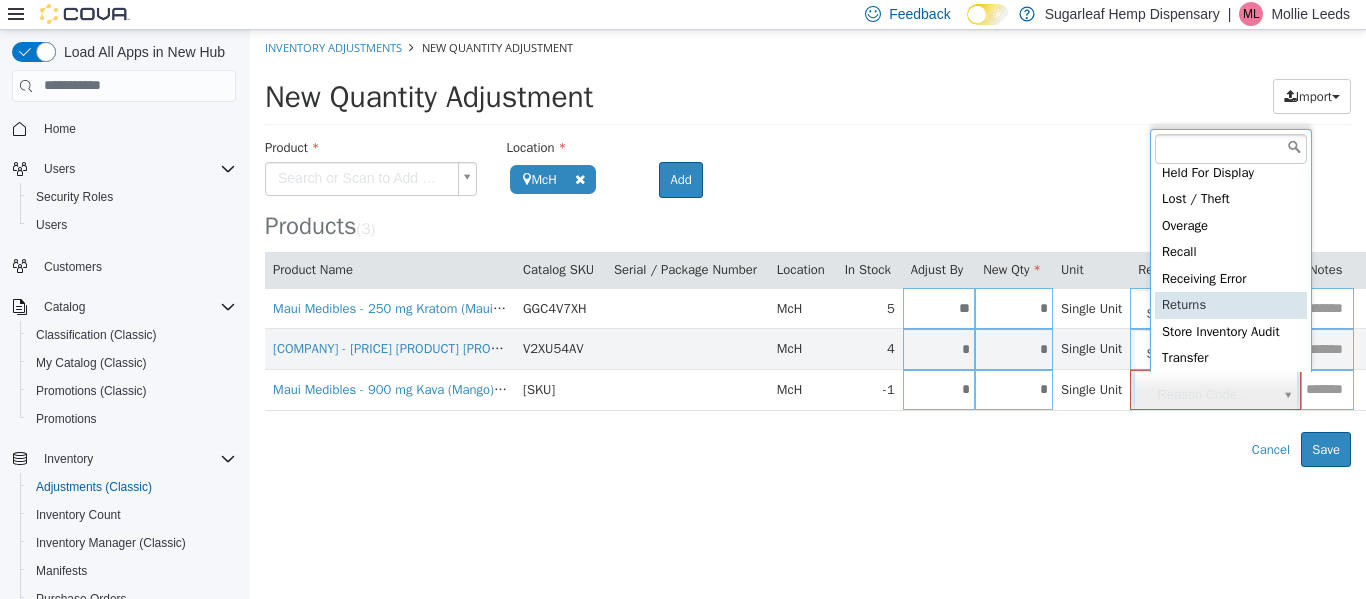 scroll, scrollTop: 91, scrollLeft: 0, axis: vertical 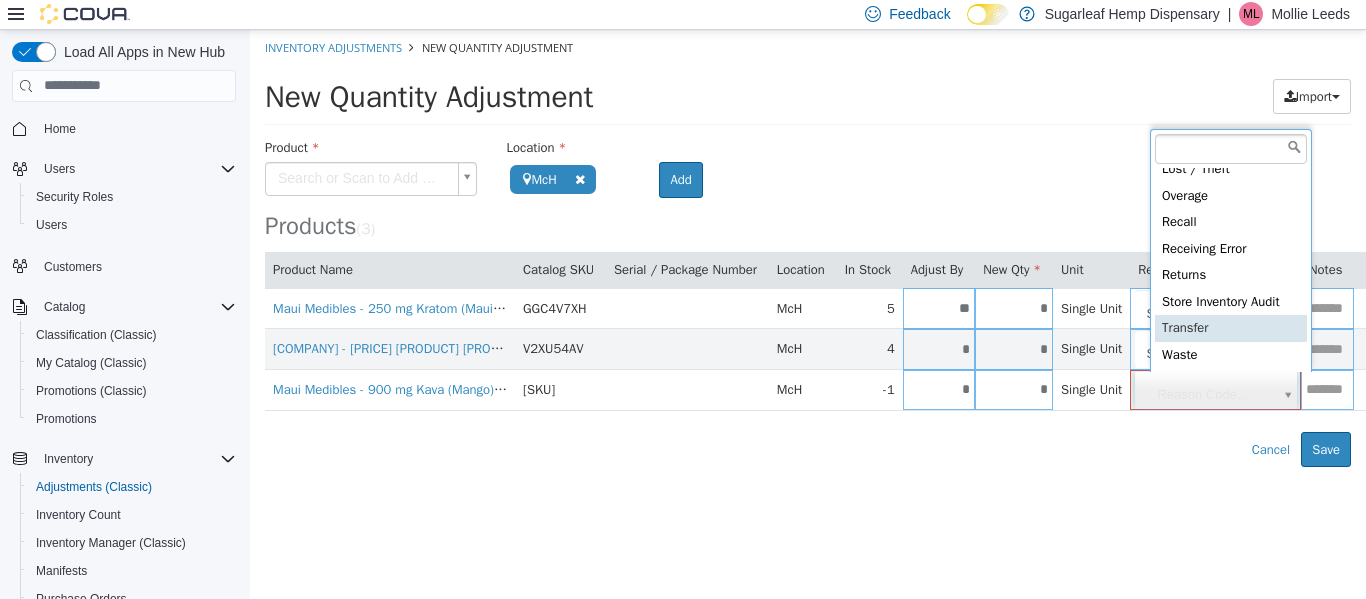 type on "**********" 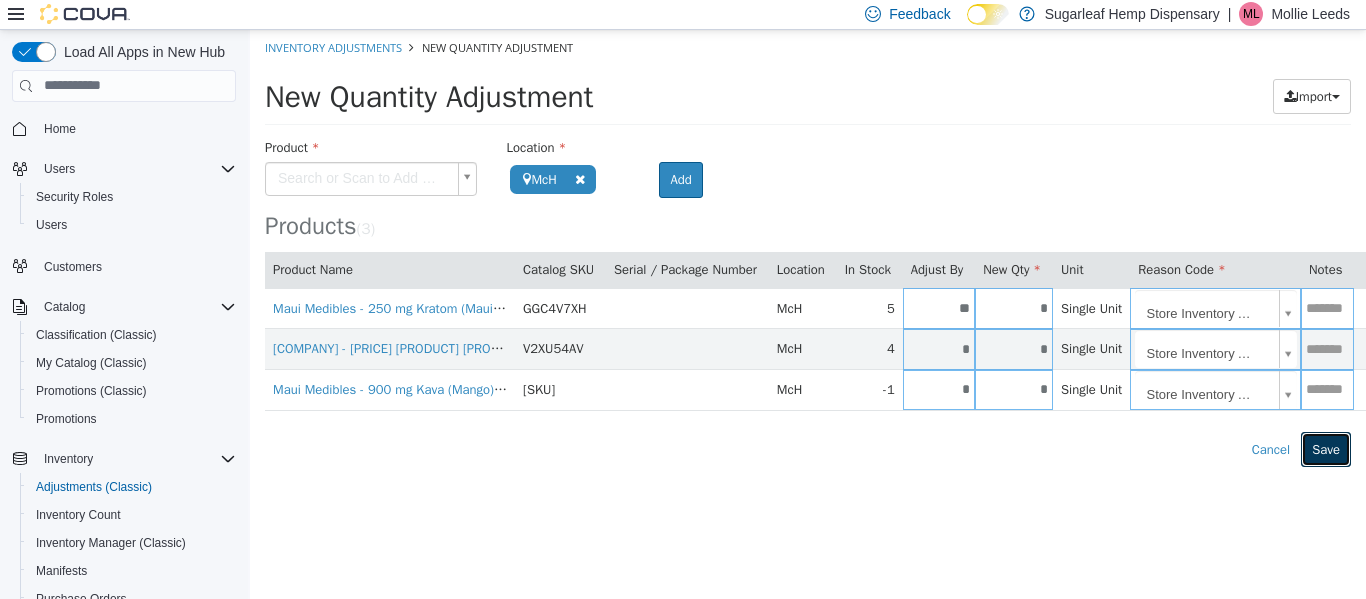 click on "Save" at bounding box center [1326, 449] 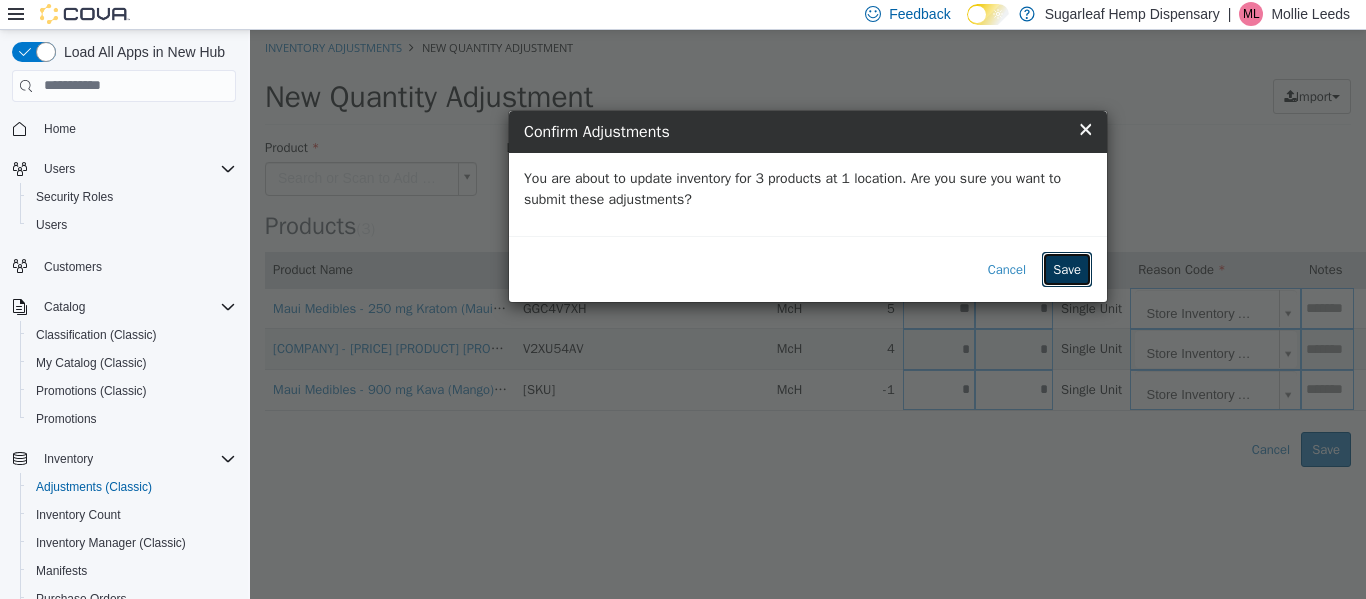 click on "Save" at bounding box center (1067, 269) 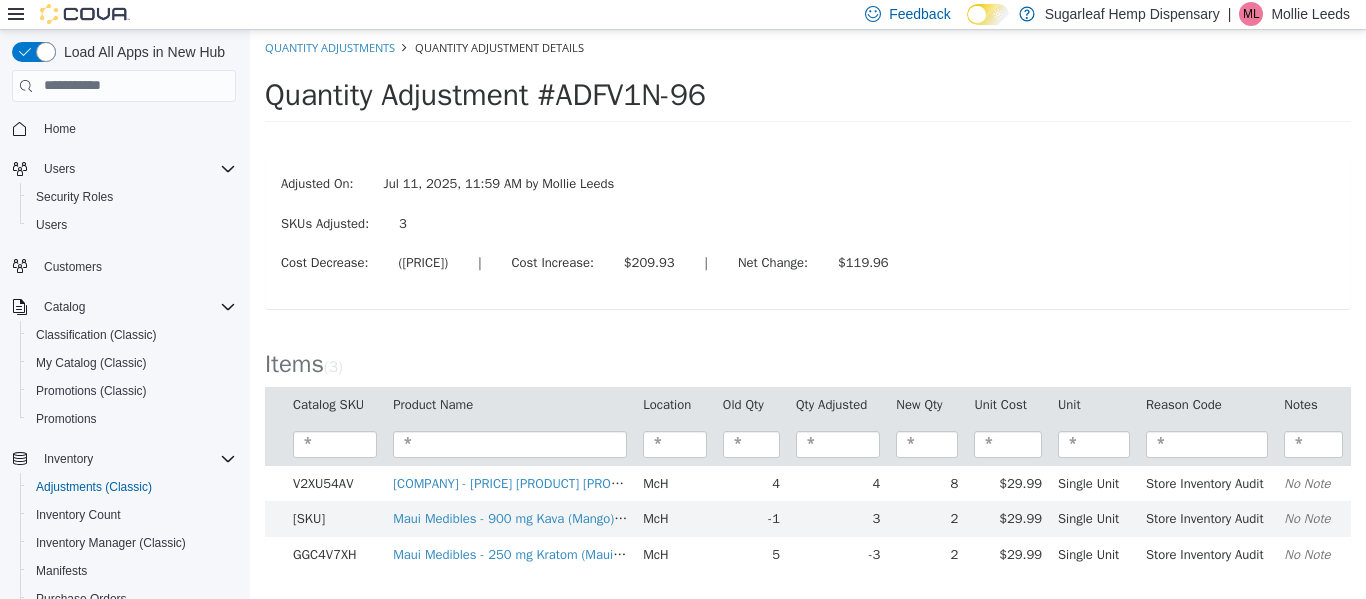scroll, scrollTop: 0, scrollLeft: 0, axis: both 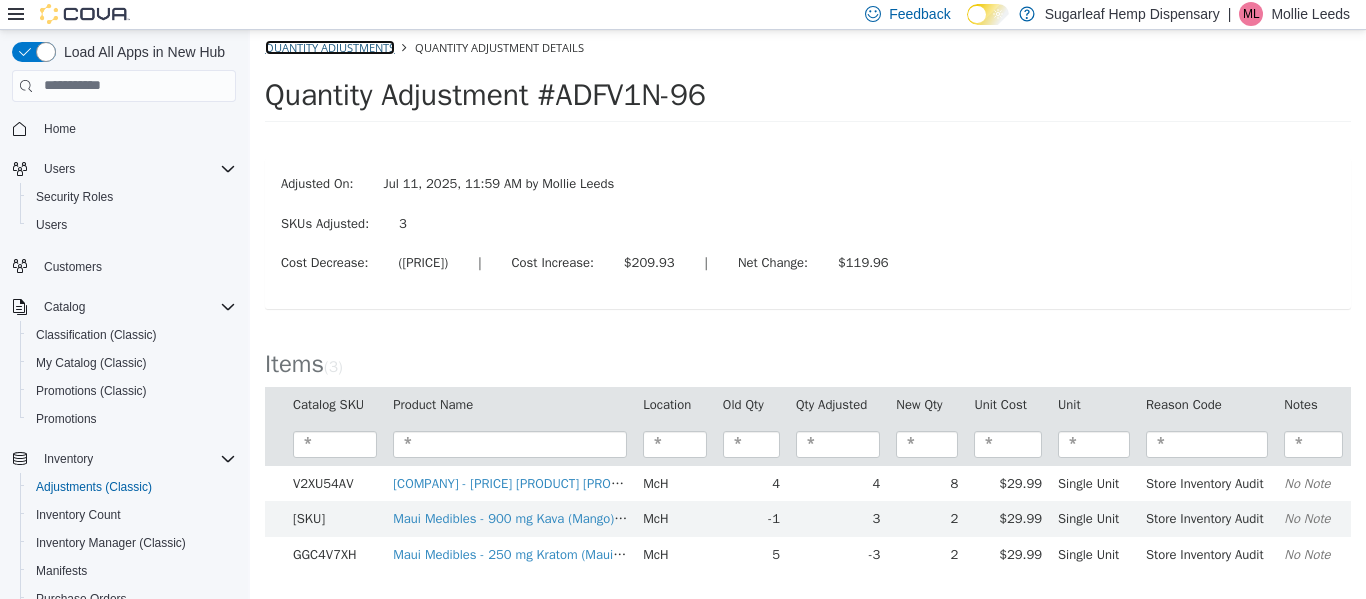 click on "Quantity Adjustments" at bounding box center [330, 46] 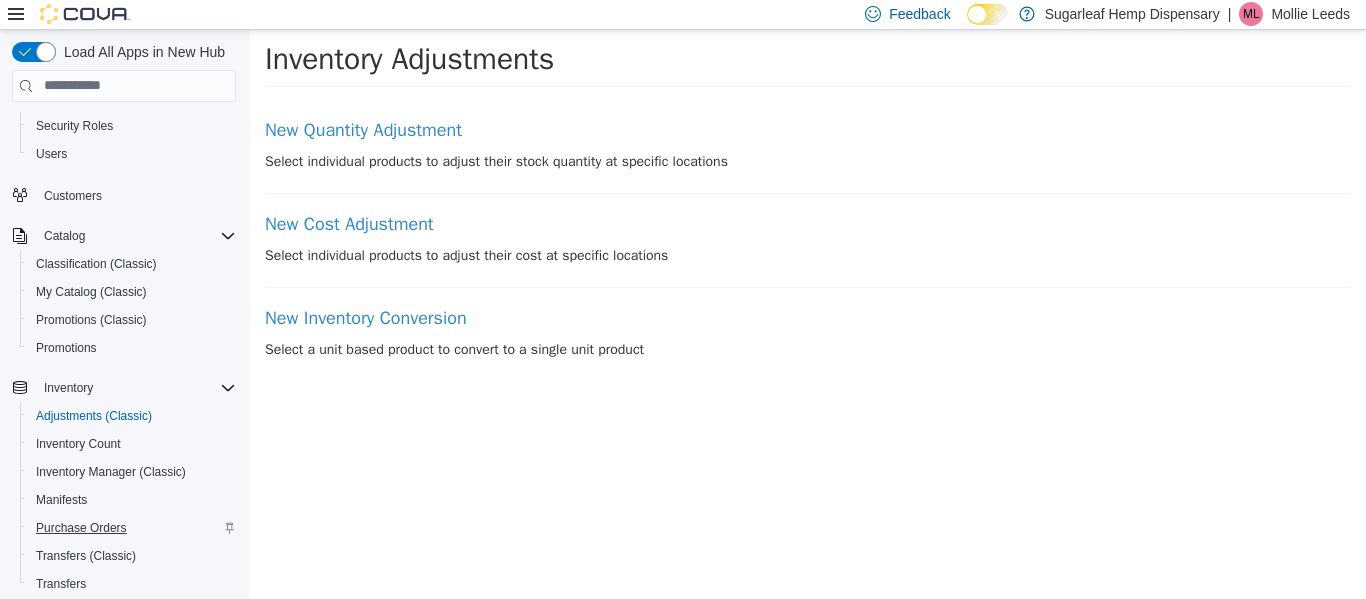 scroll, scrollTop: 0, scrollLeft: 0, axis: both 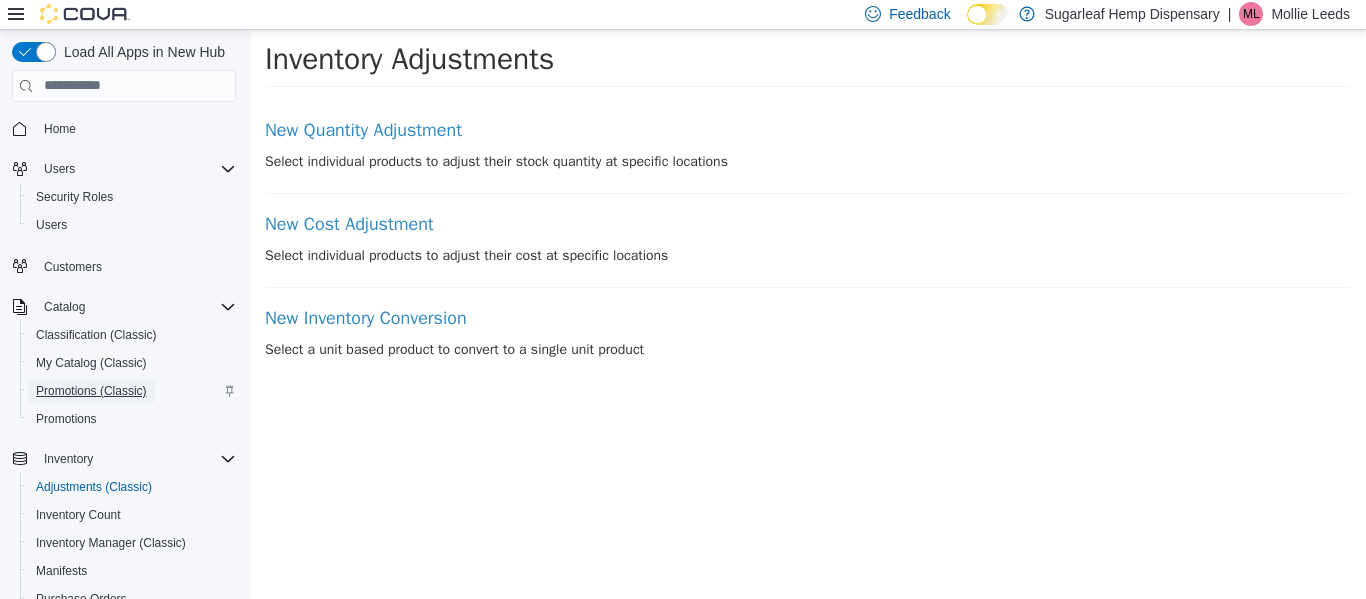 click on "Promotions (Classic)" at bounding box center (91, 391) 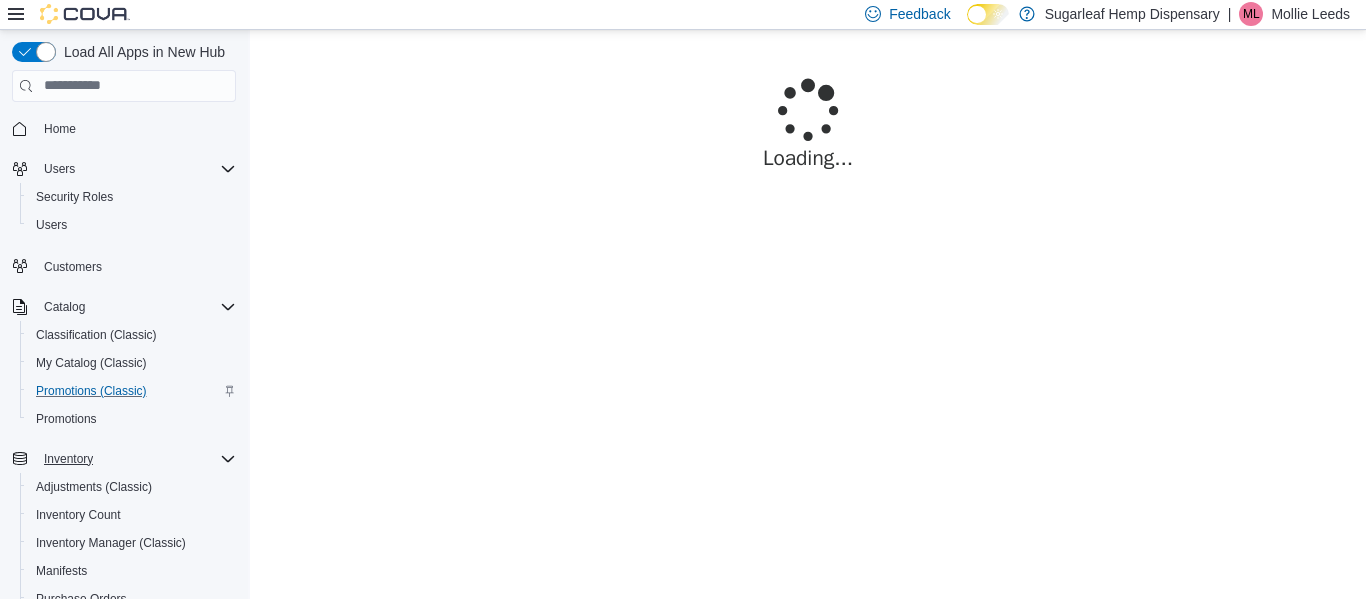 scroll, scrollTop: 0, scrollLeft: 0, axis: both 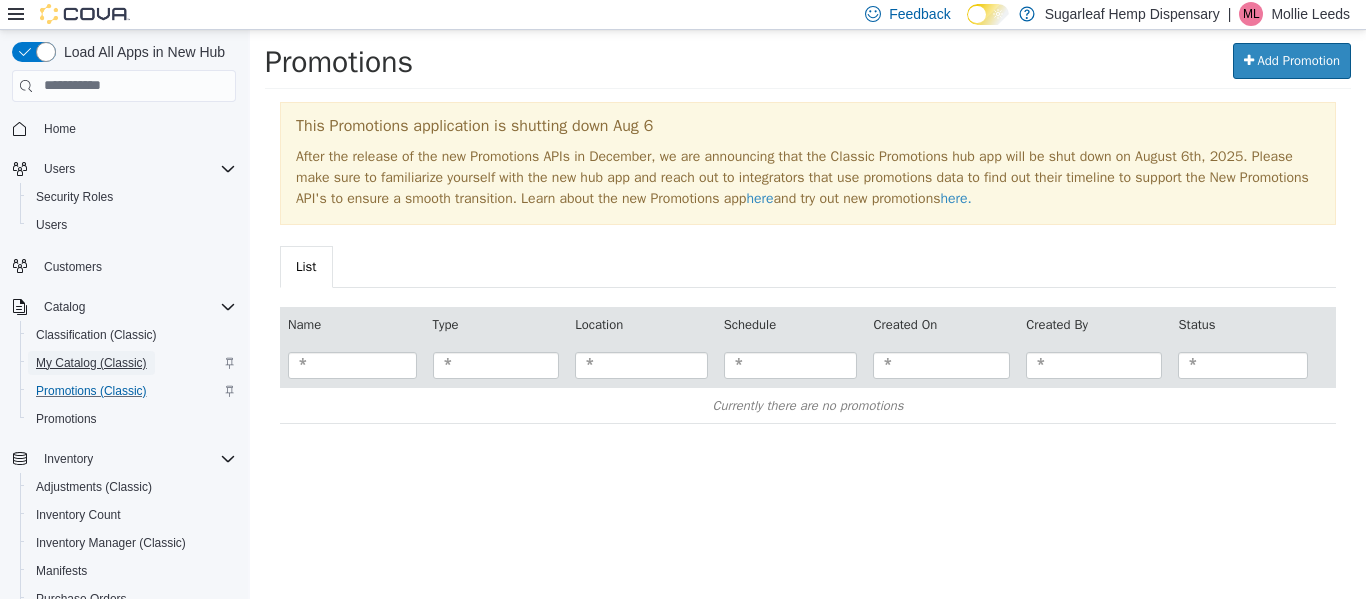 click on "My Catalog (Classic)" at bounding box center [91, 363] 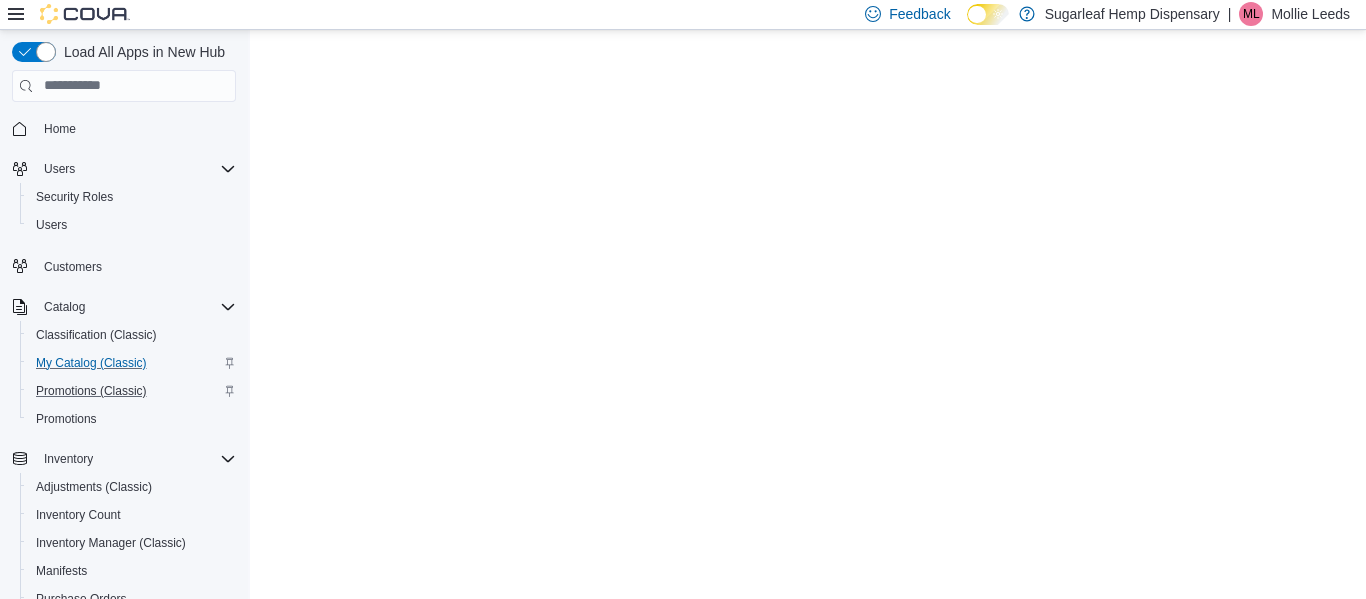 scroll, scrollTop: 0, scrollLeft: 0, axis: both 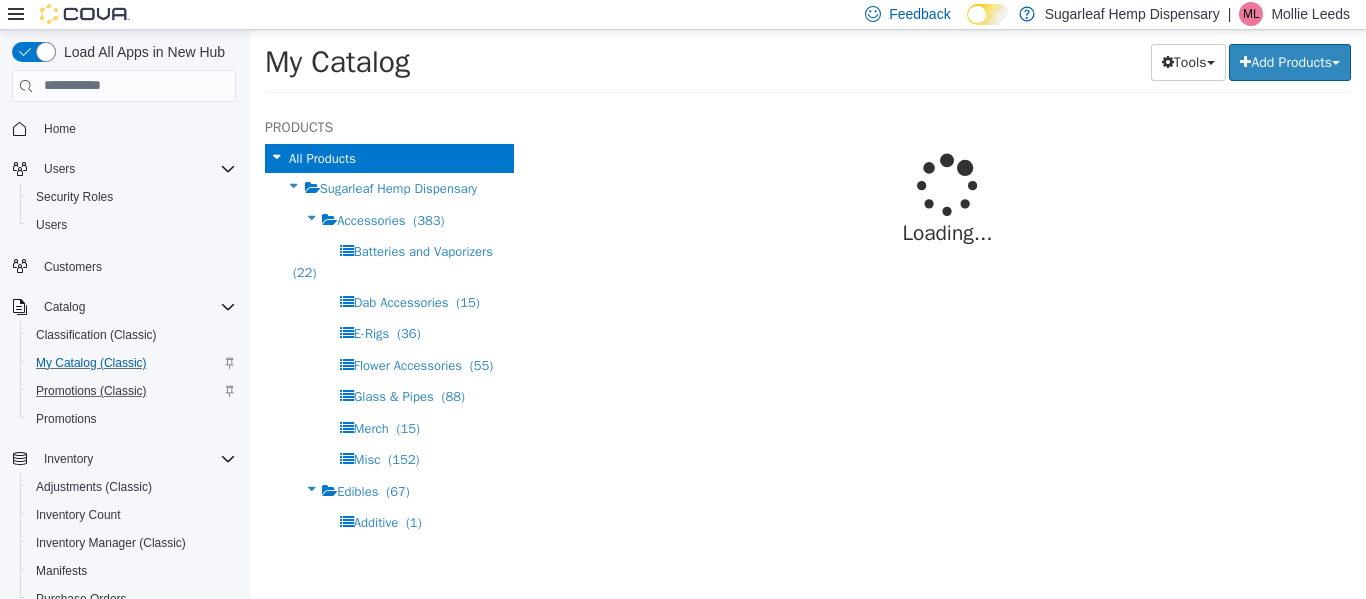 select on "**********" 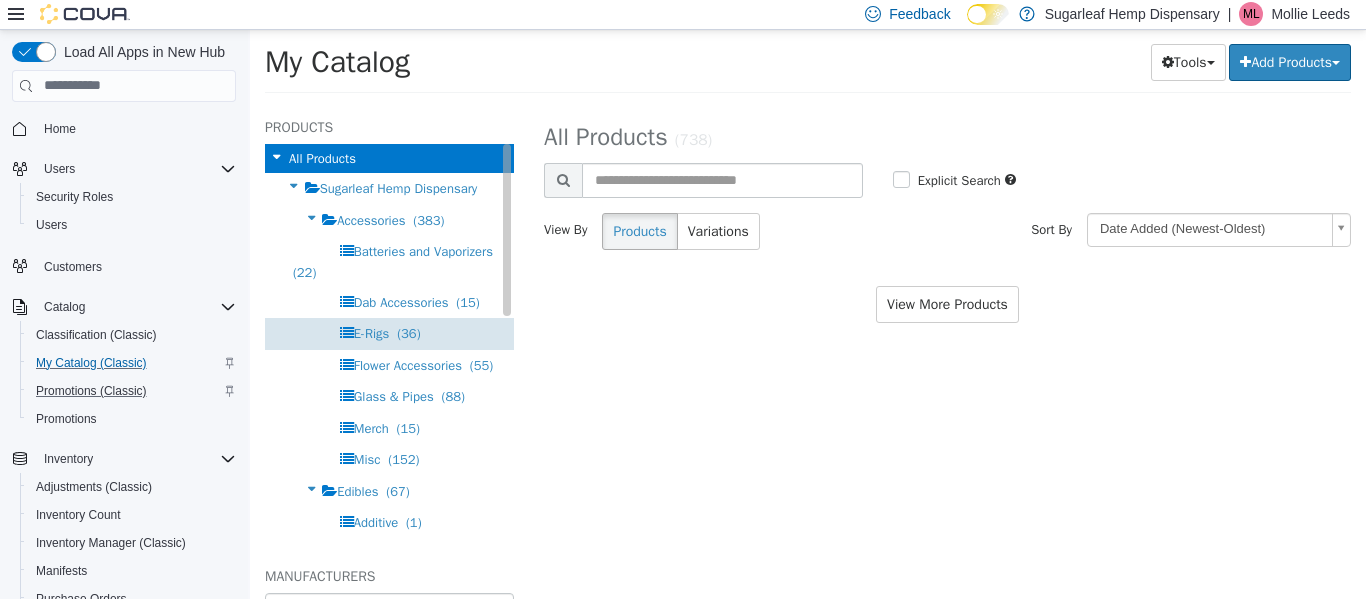 scroll, scrollTop: 549, scrollLeft: 0, axis: vertical 